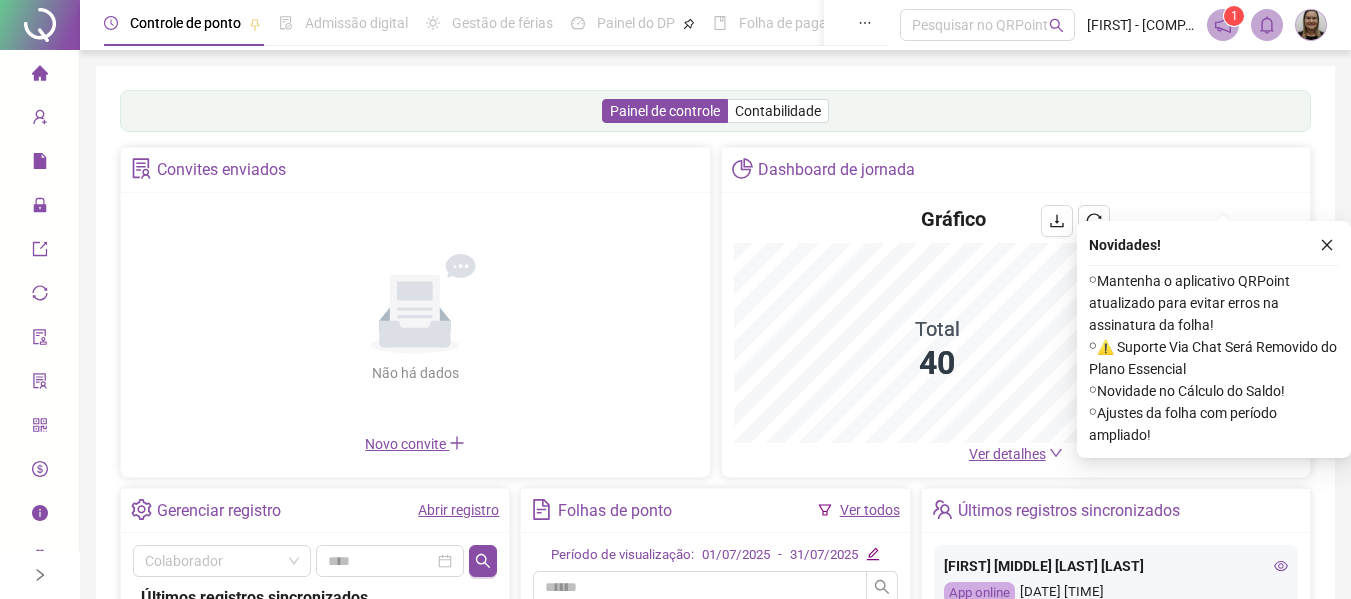 scroll, scrollTop: 200, scrollLeft: 0, axis: vertical 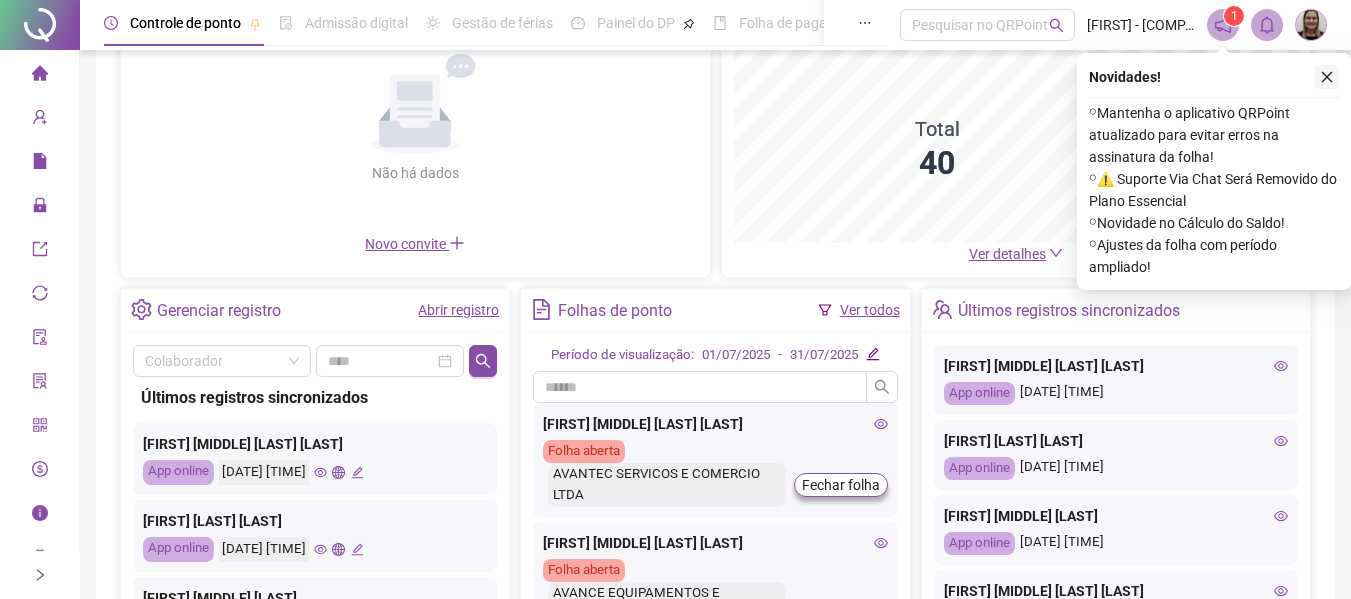 click 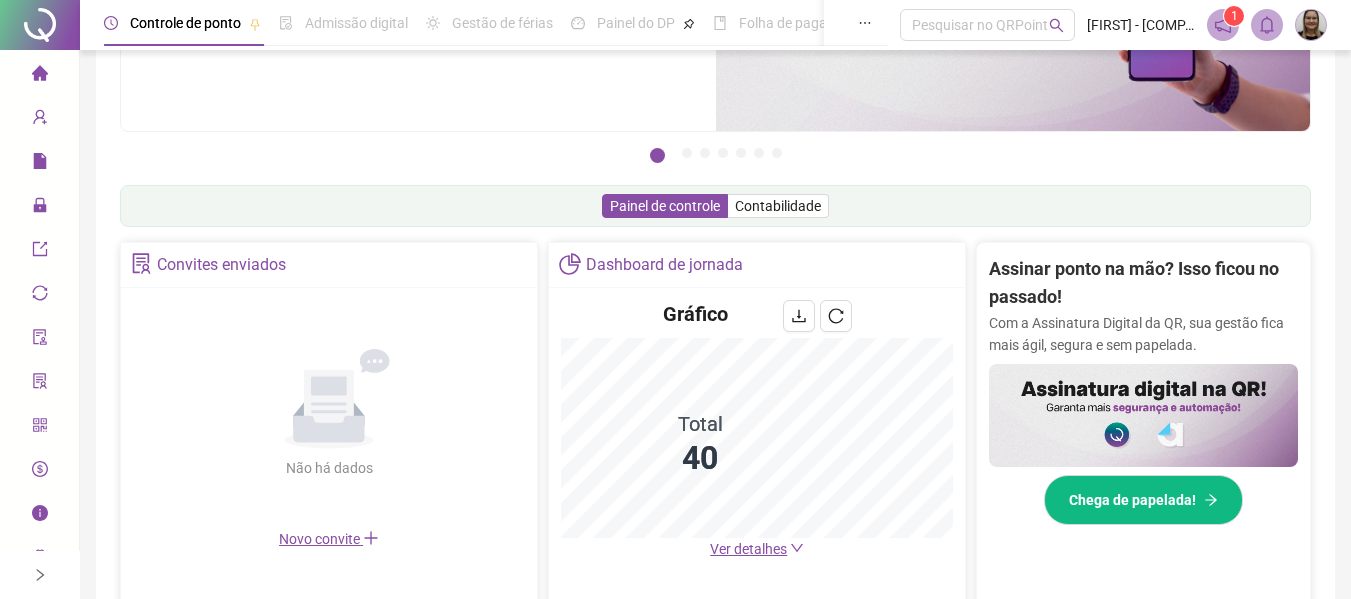 scroll, scrollTop: 495, scrollLeft: 0, axis: vertical 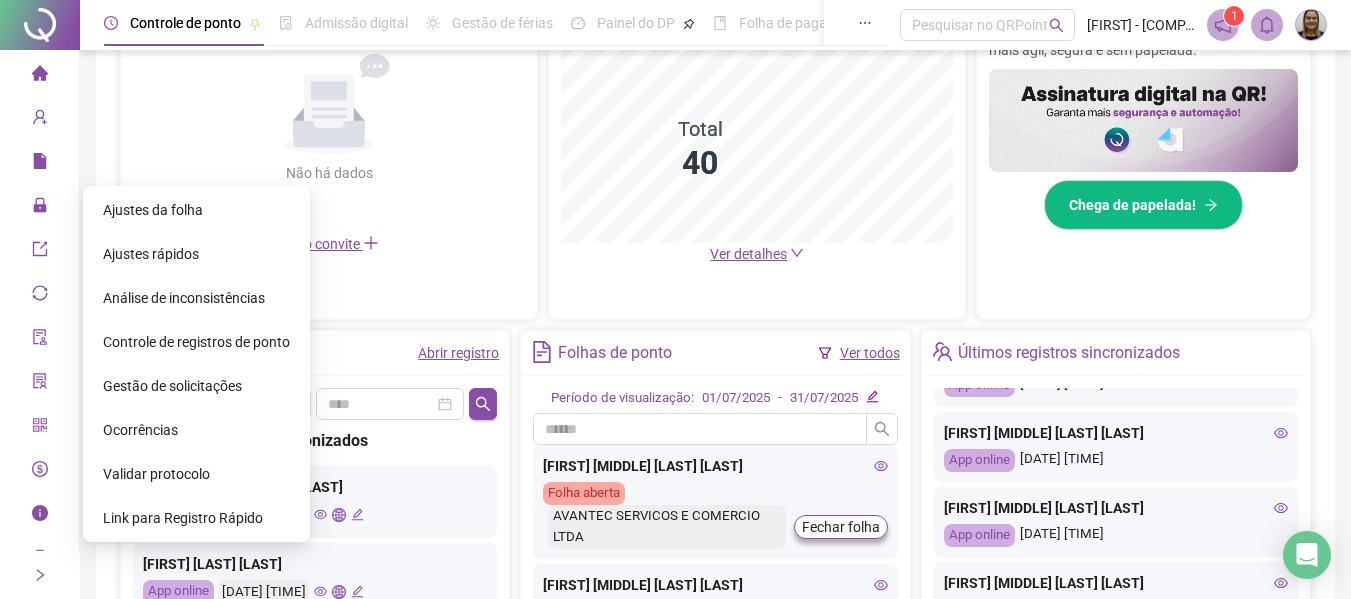 click on "Gestão de solicitações" at bounding box center (172, 386) 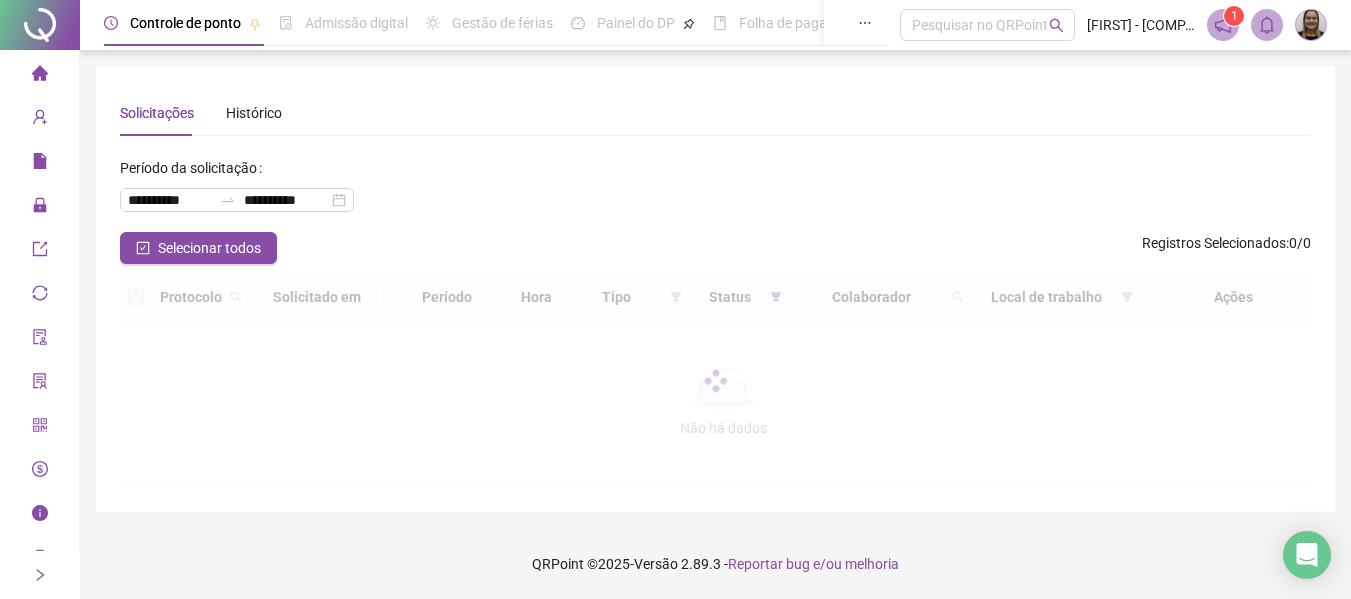scroll, scrollTop: 0, scrollLeft: 0, axis: both 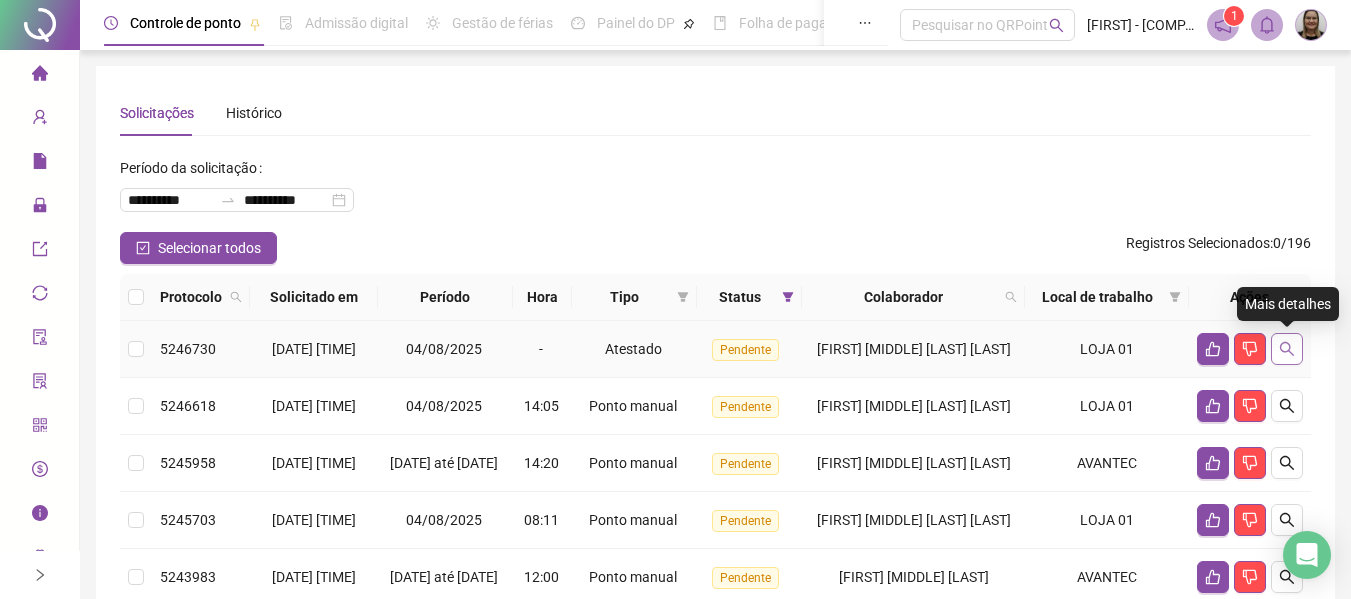 click 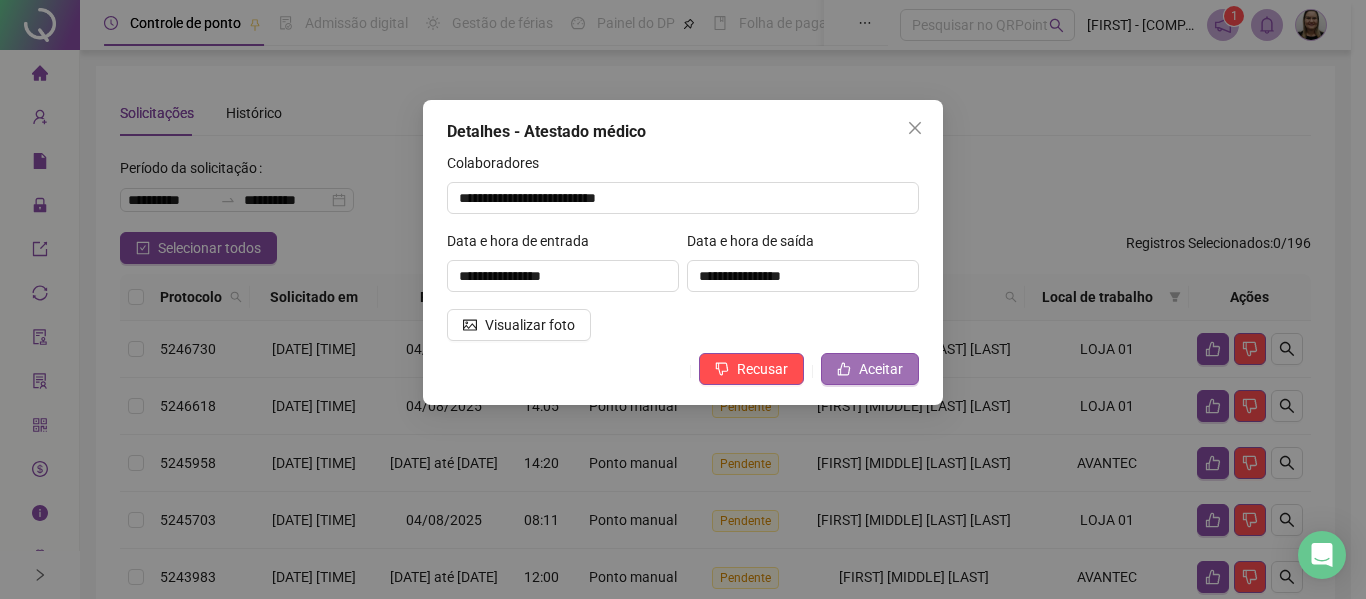 click on "Aceitar" at bounding box center [881, 369] 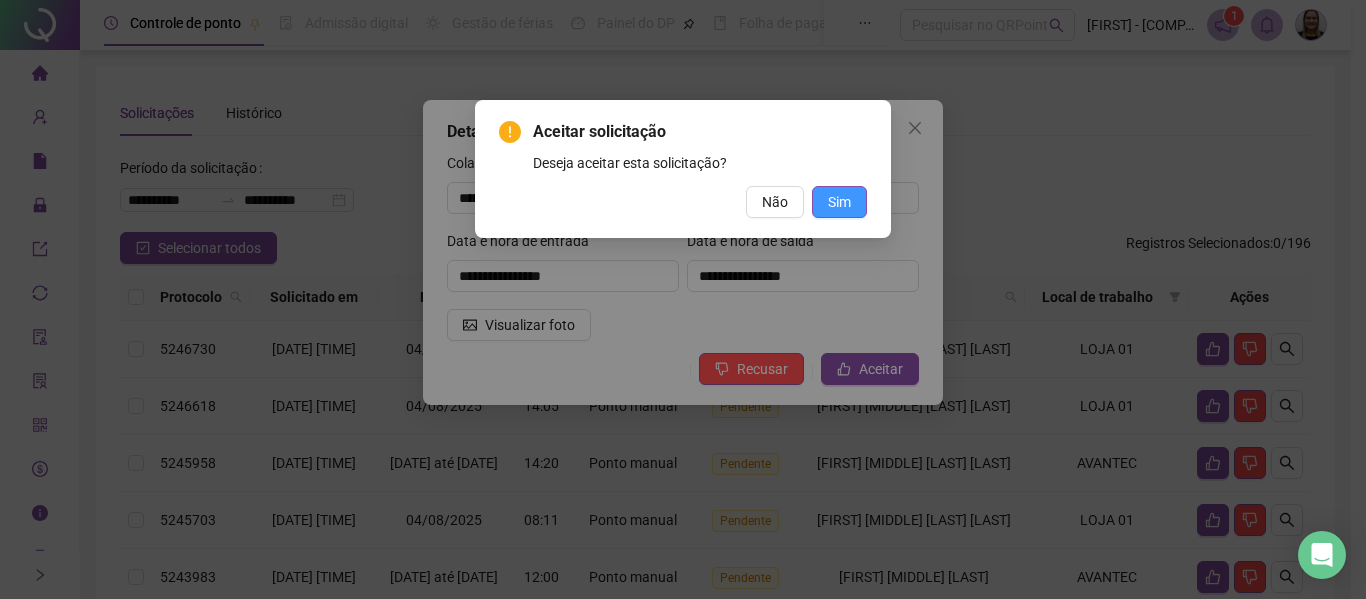 click on "Sim" at bounding box center [839, 202] 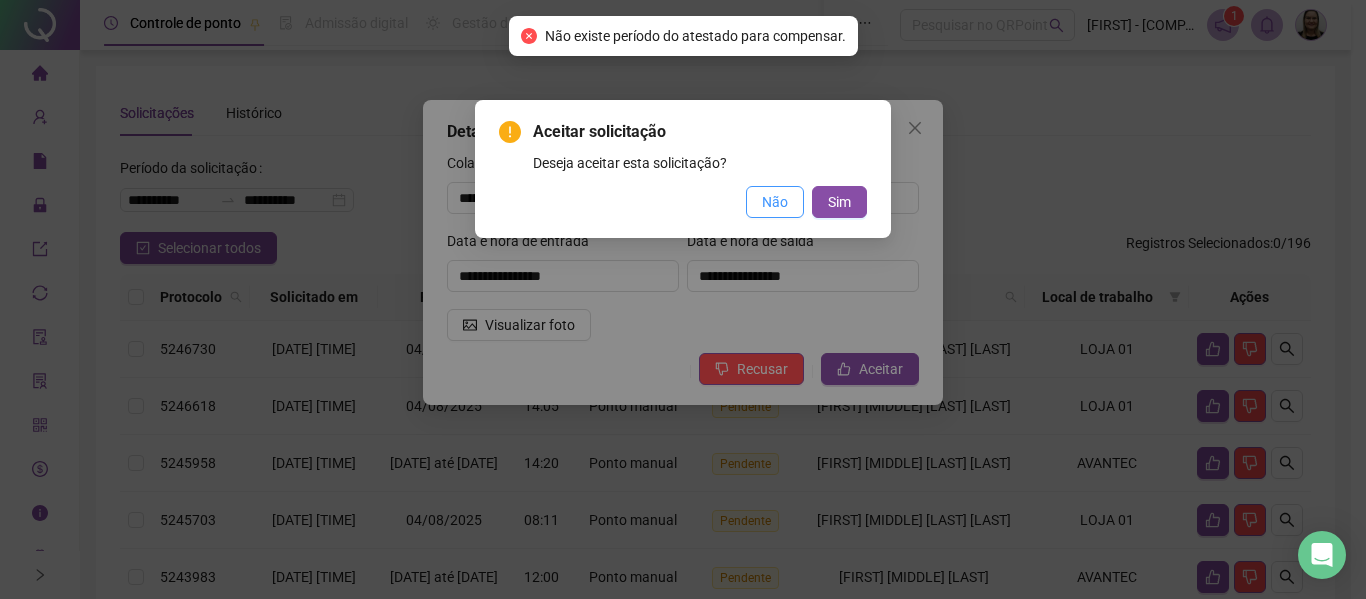 click on "Não" at bounding box center (775, 202) 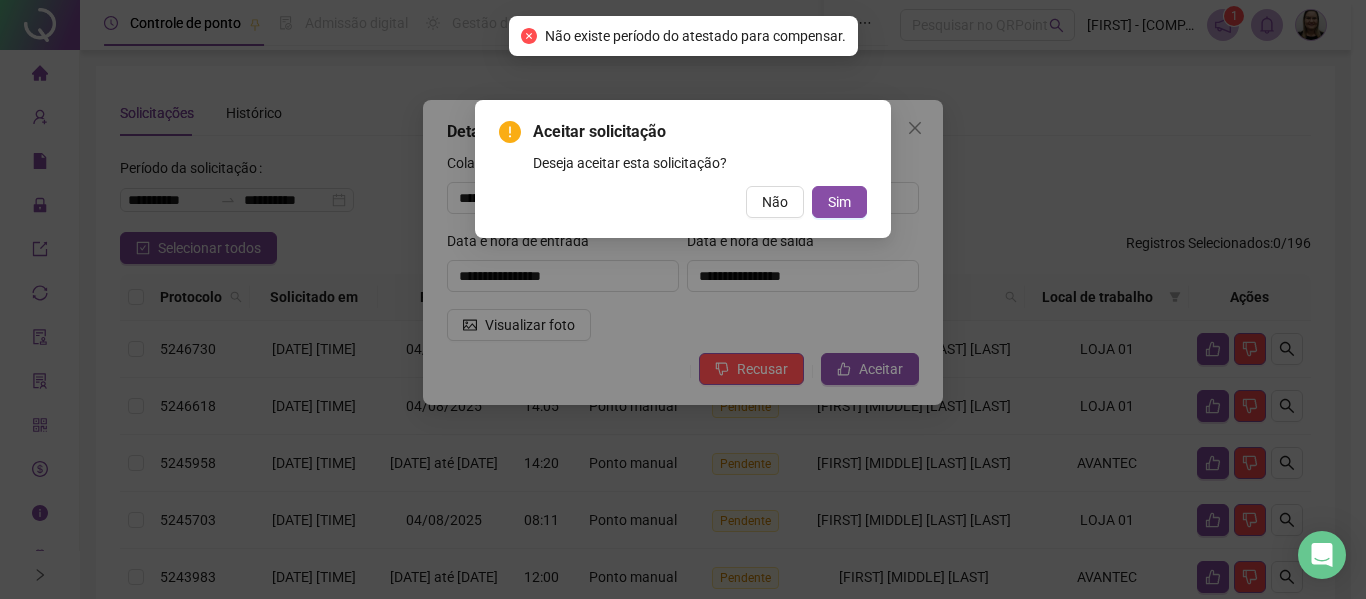 click on "Aceitar solicitação Deseja aceitar esta solicitação? Não Sim" at bounding box center (683, 299) 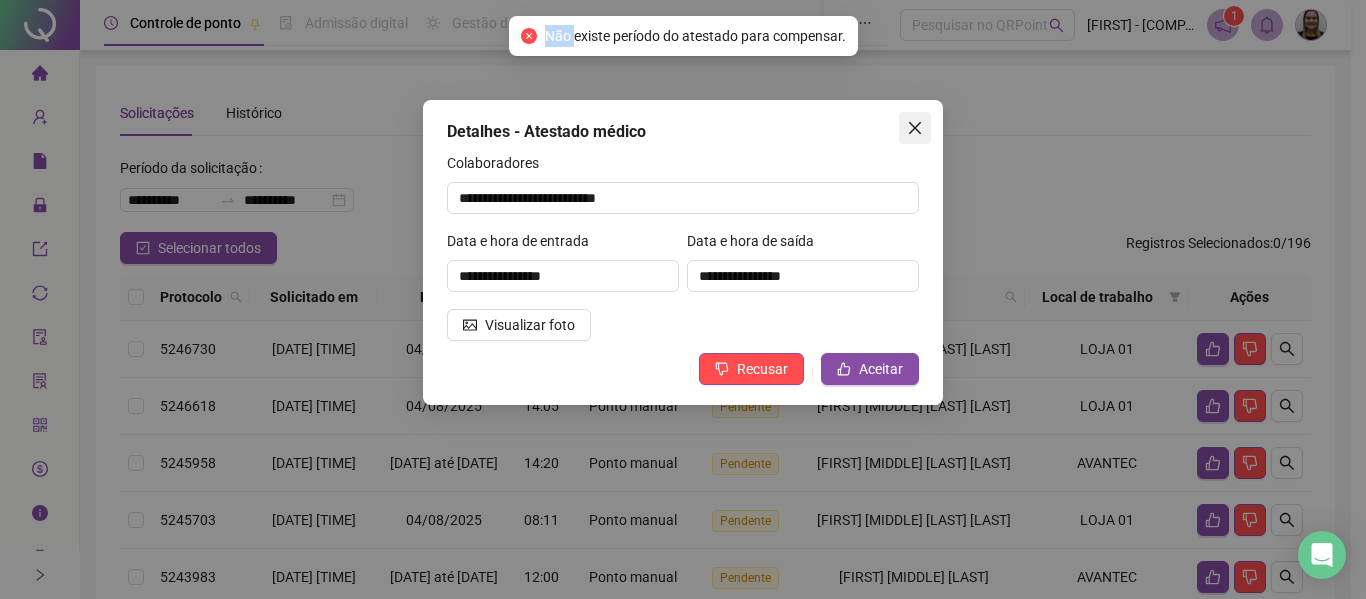 click at bounding box center (915, 128) 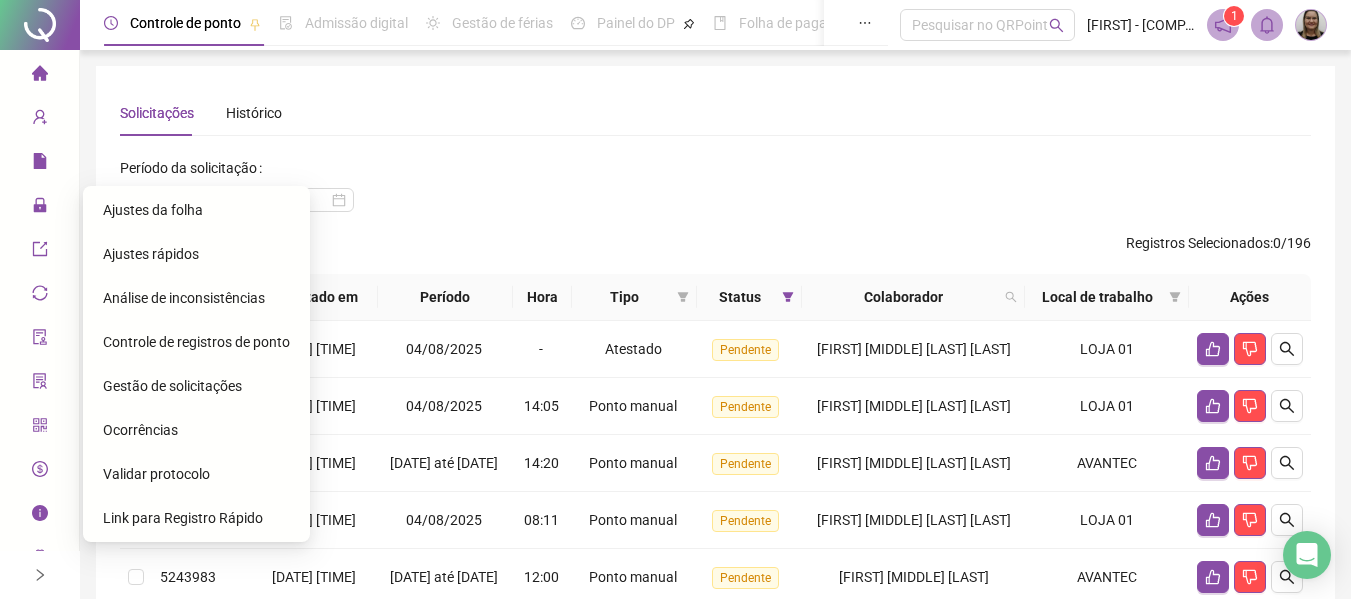 click on "Gestão de solicitações" at bounding box center [172, 386] 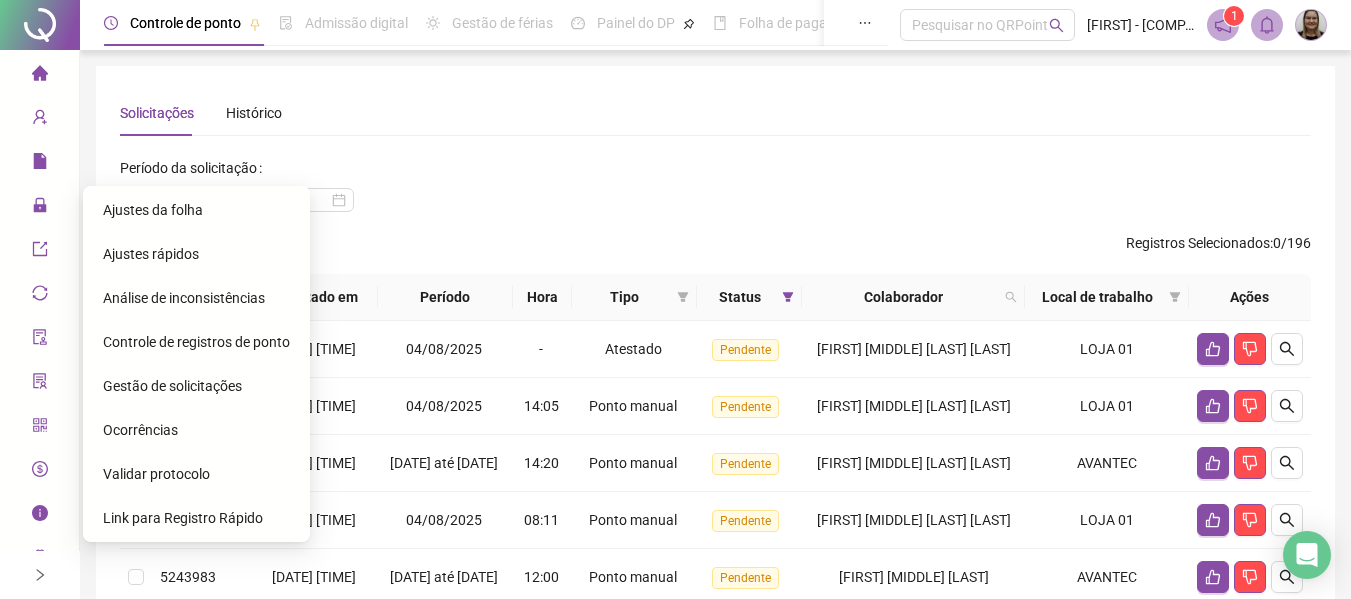 click on "Ajustes da folha" at bounding box center [153, 210] 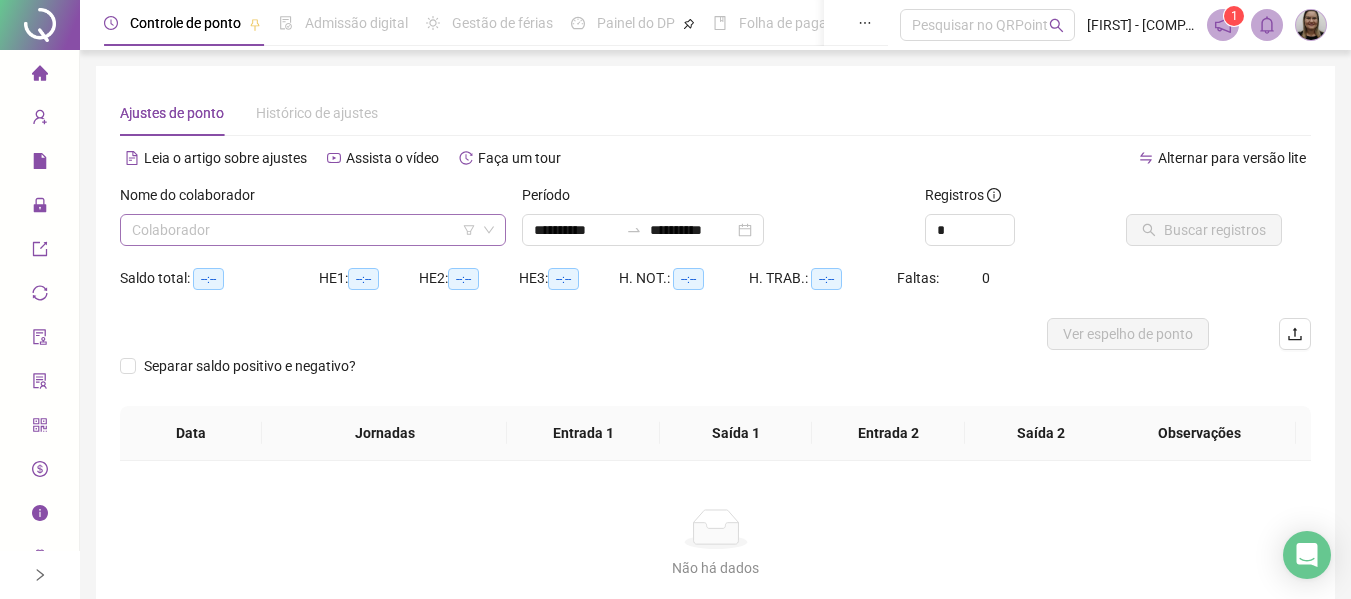 click at bounding box center (304, 230) 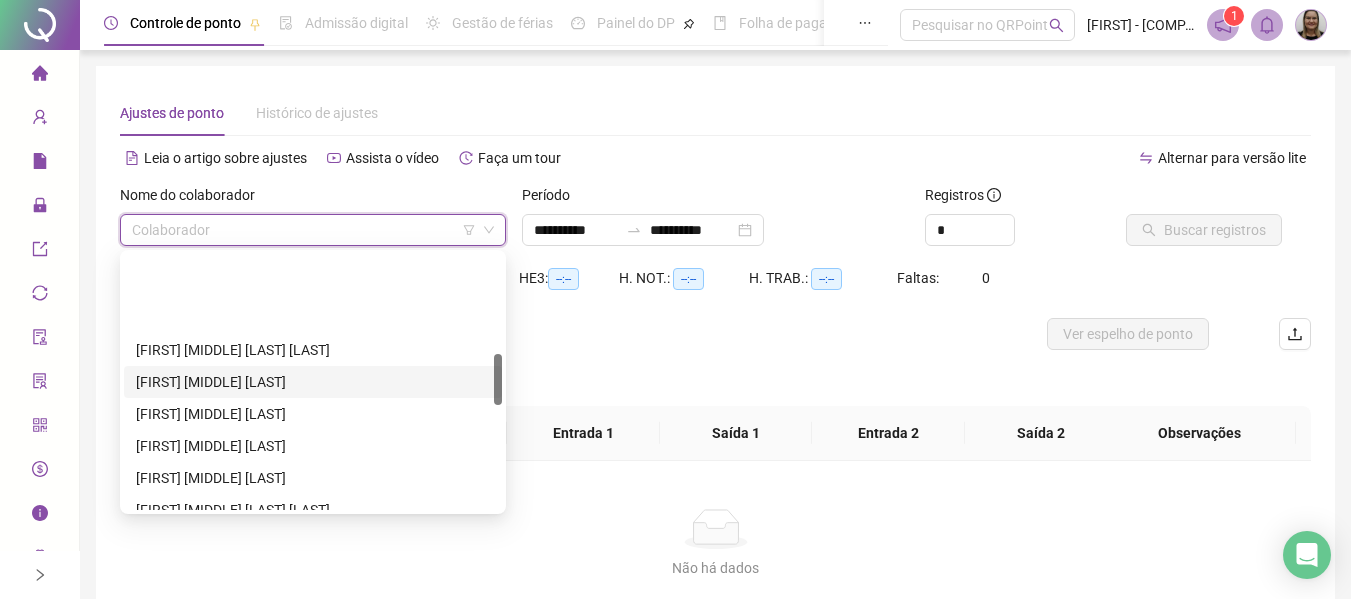 scroll, scrollTop: 500, scrollLeft: 0, axis: vertical 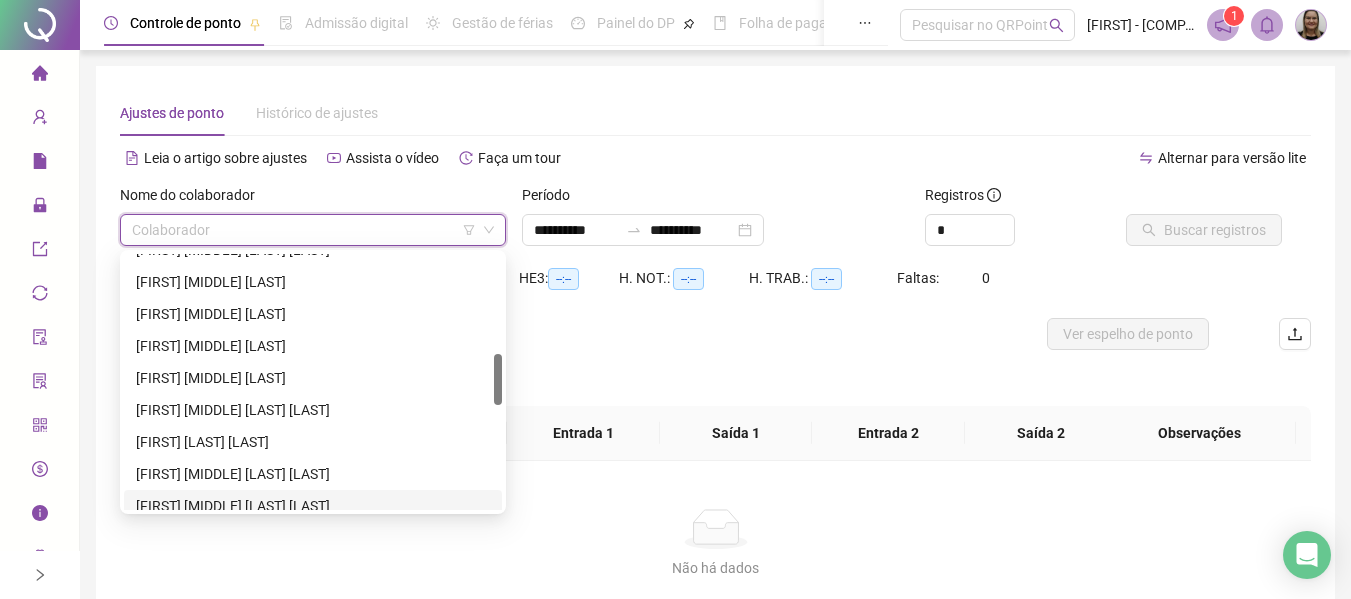 click on "[FIRST] [MIDDLE] [LAST] [LAST]" at bounding box center (313, 506) 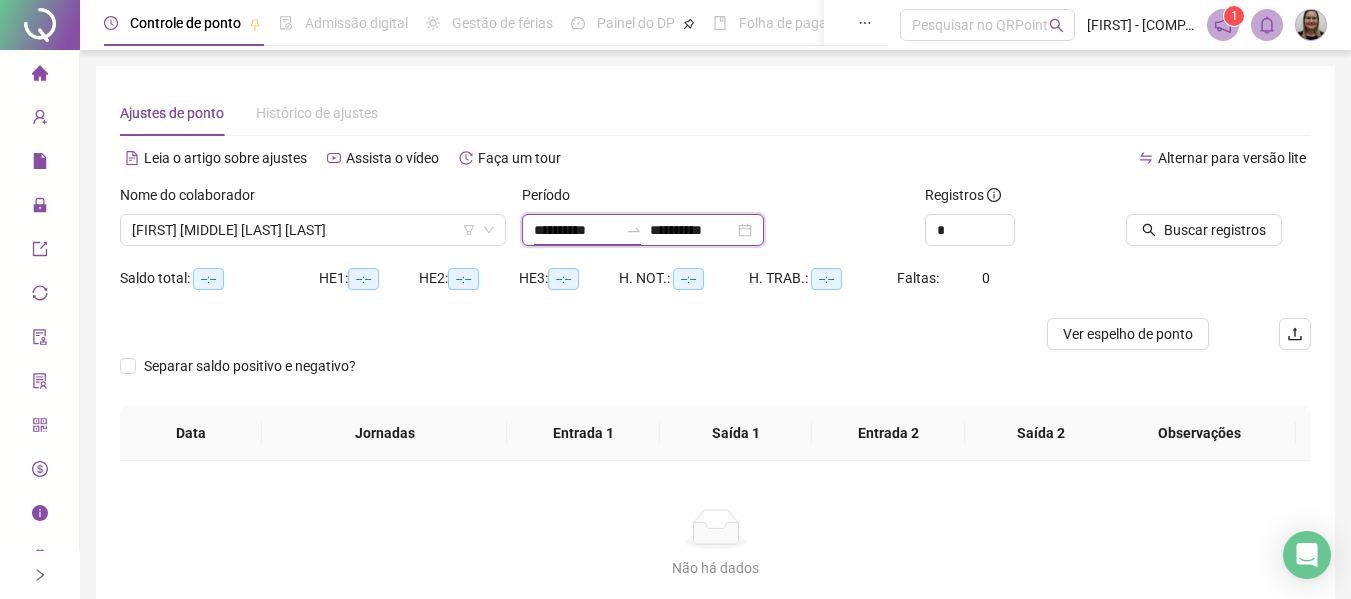 click on "**********" at bounding box center (576, 230) 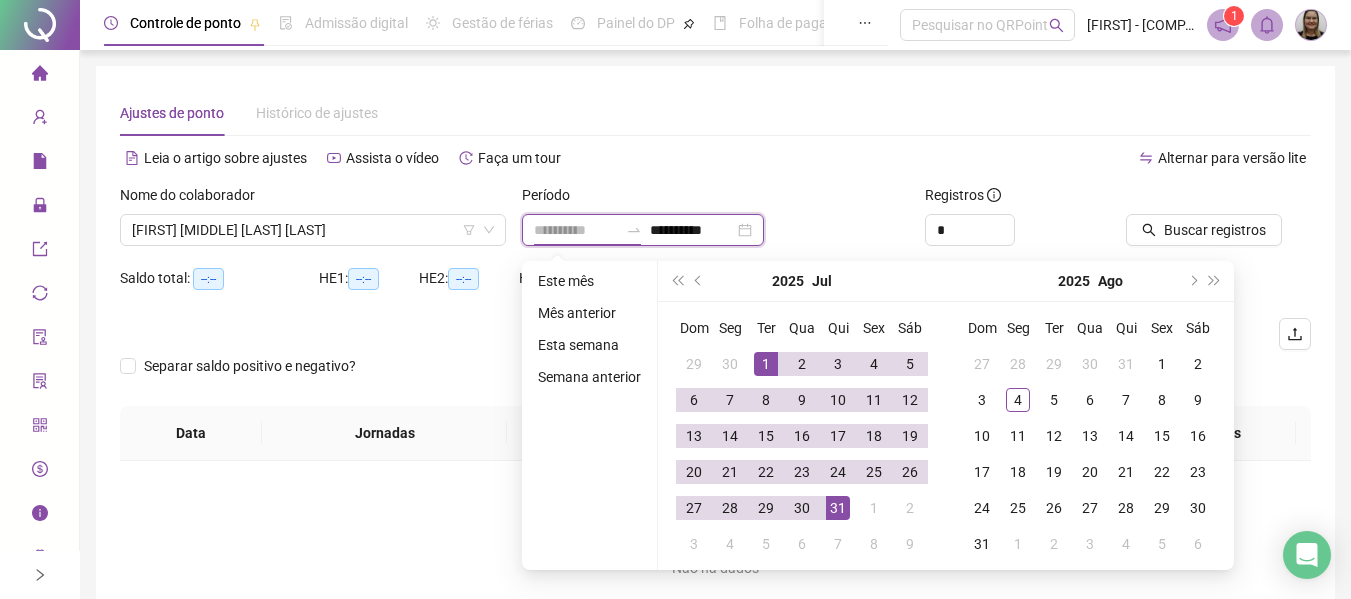 type on "**********" 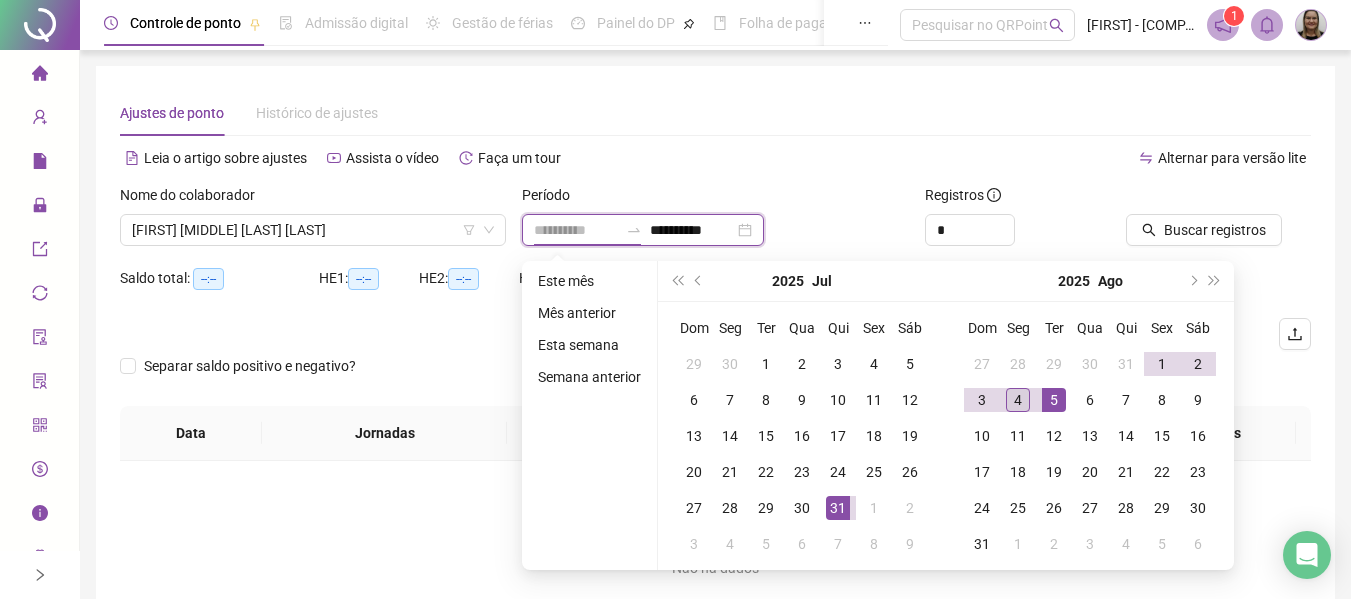 type on "**********" 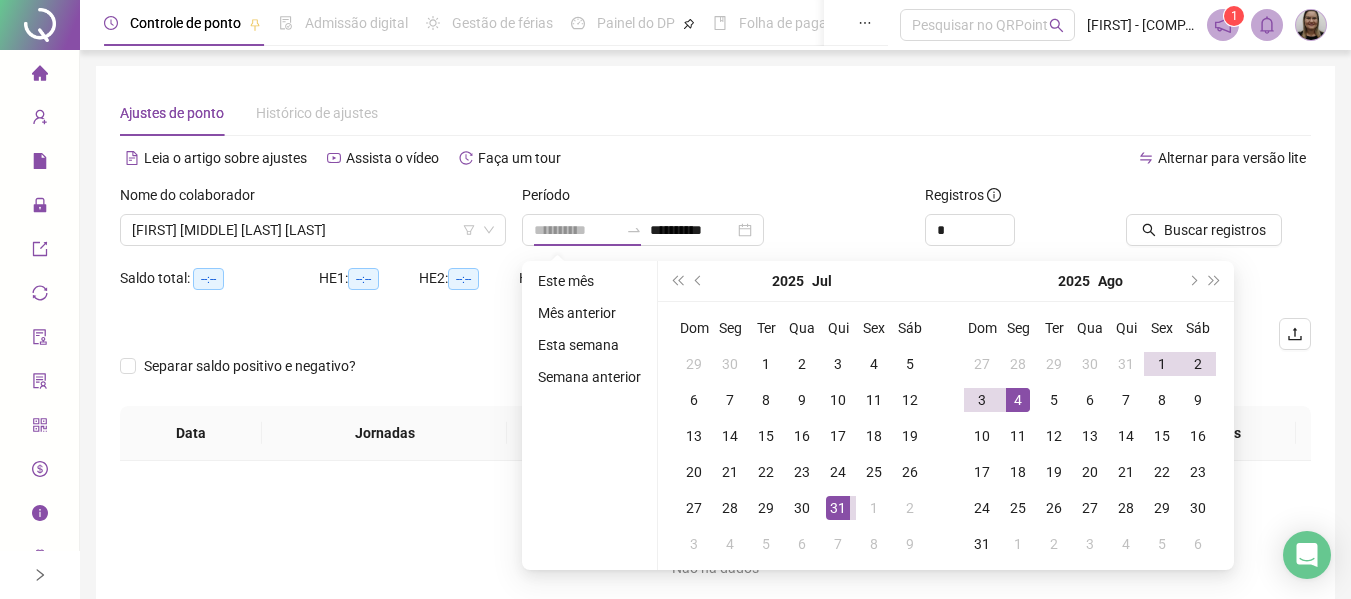 click on "4" at bounding box center (1018, 400) 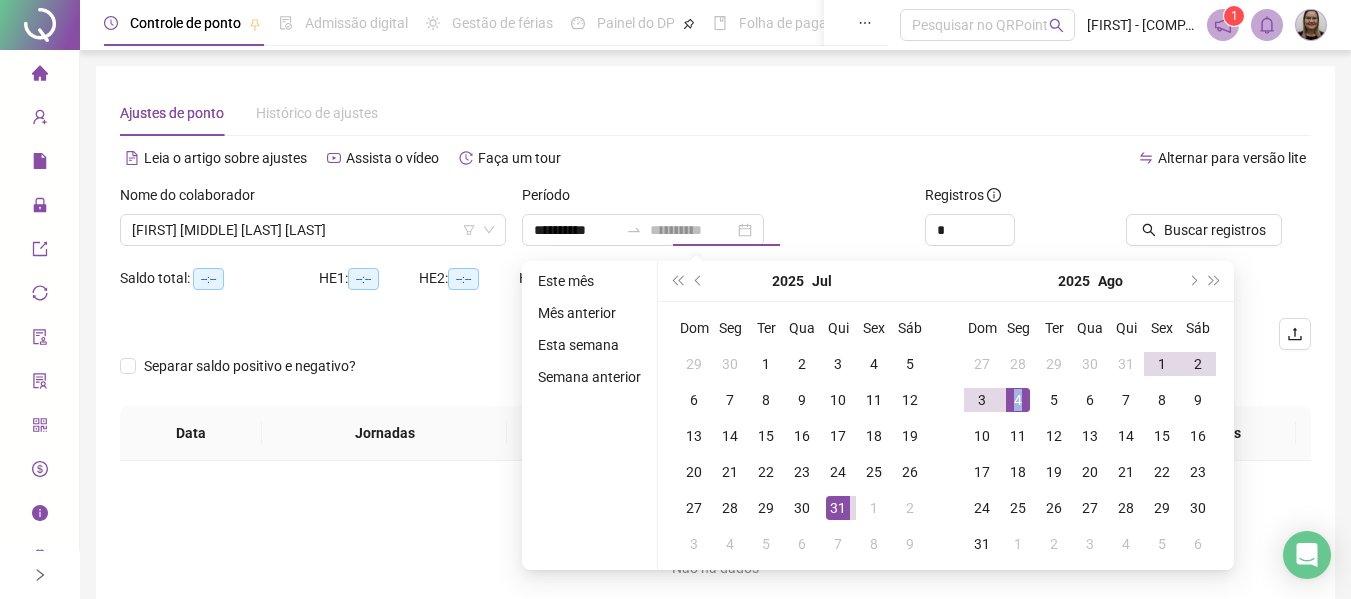 click on "4" at bounding box center (1018, 400) 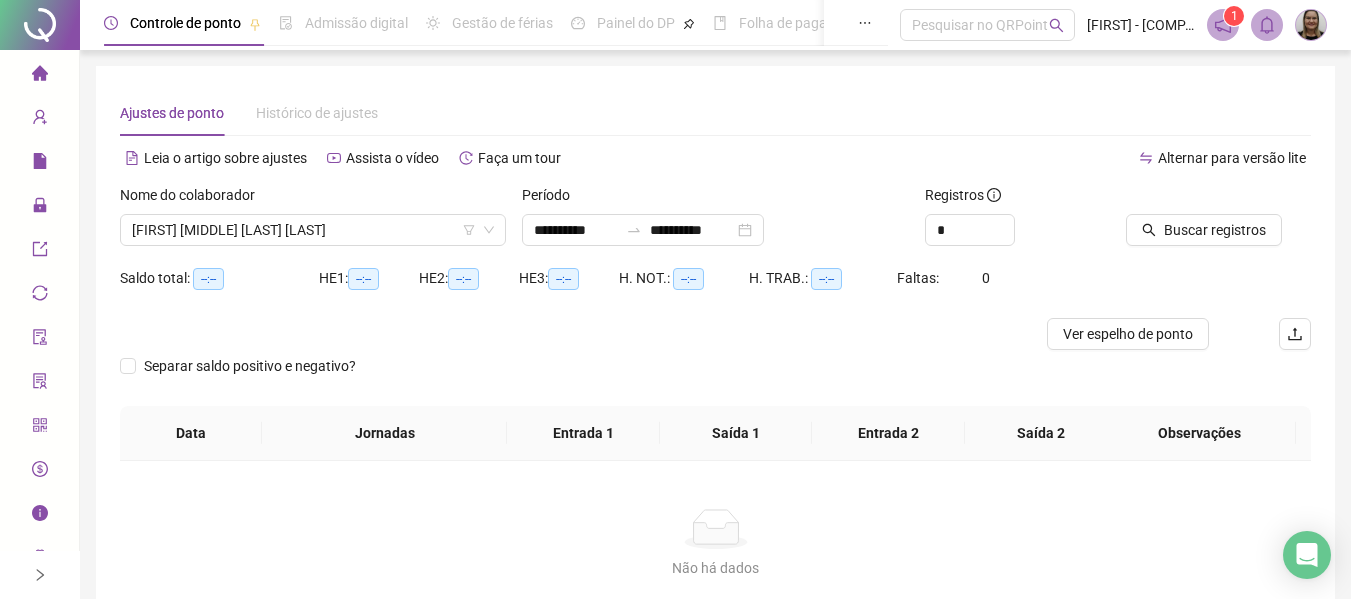 drag, startPoint x: 1221, startPoint y: 235, endPoint x: 1161, endPoint y: 246, distance: 61 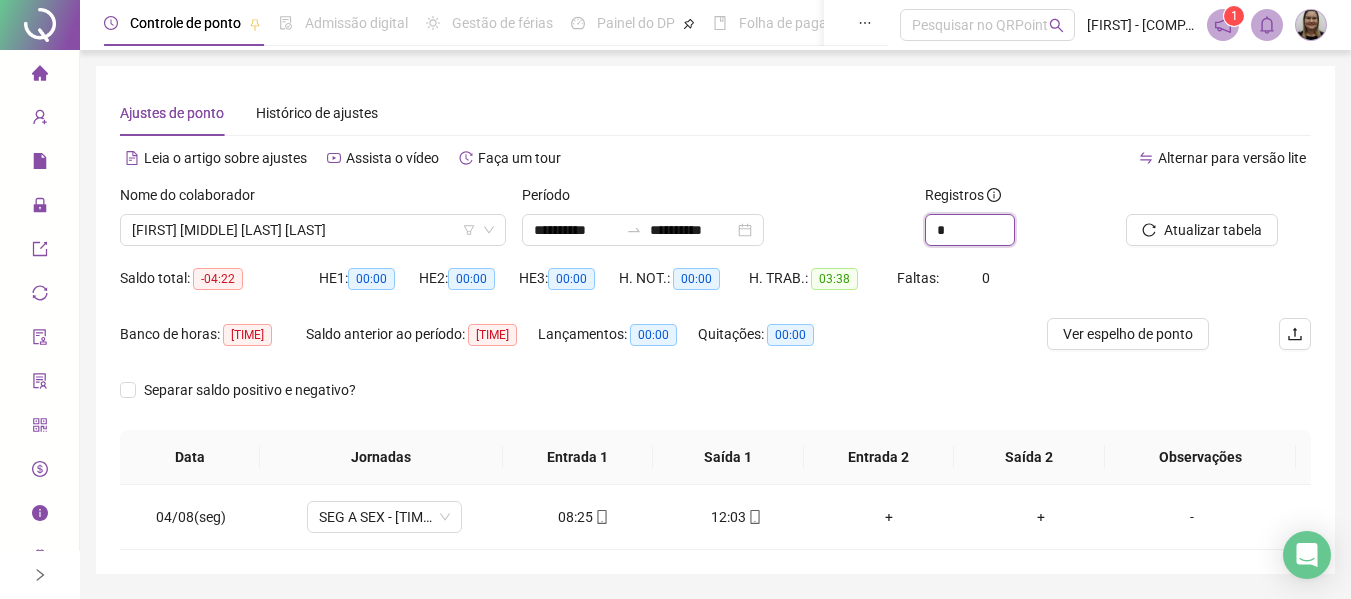 type on "*" 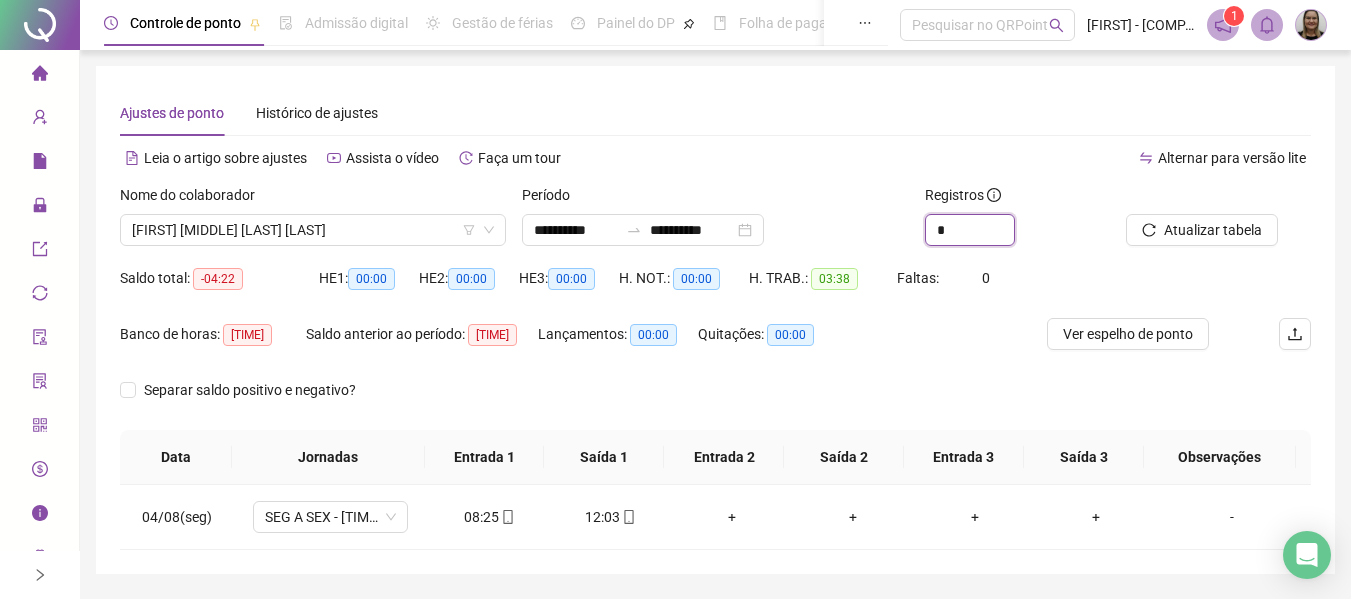 click at bounding box center [1014, 222] 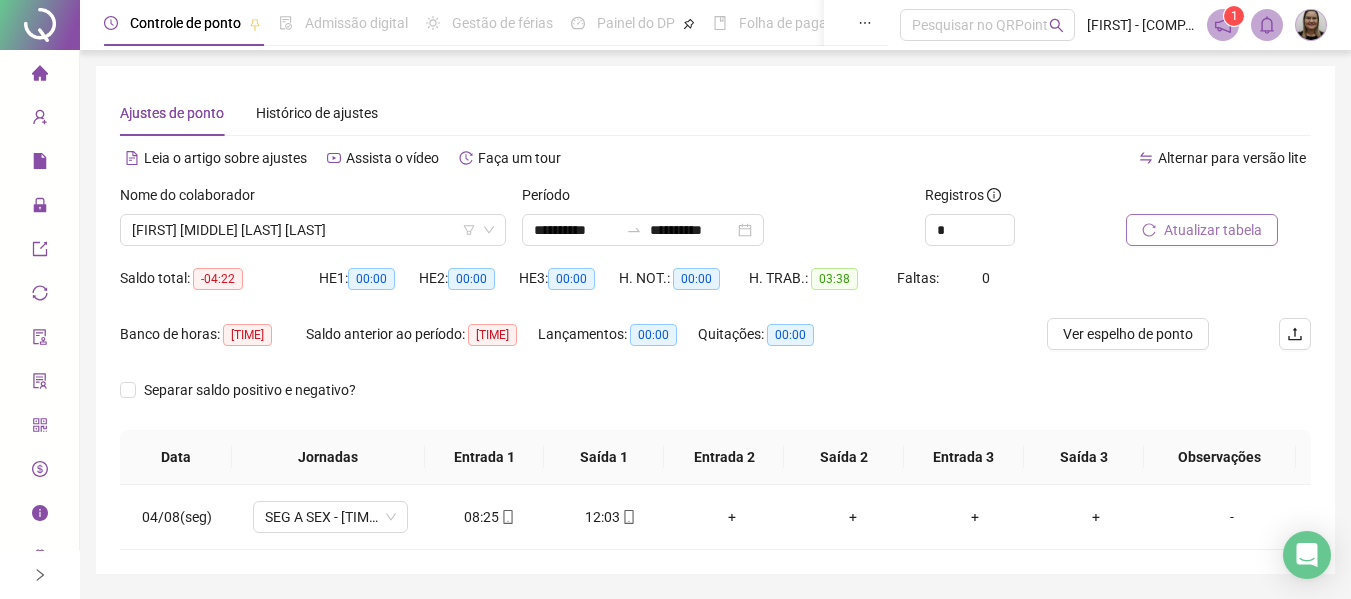 click on "Atualizar tabela" at bounding box center (1202, 230) 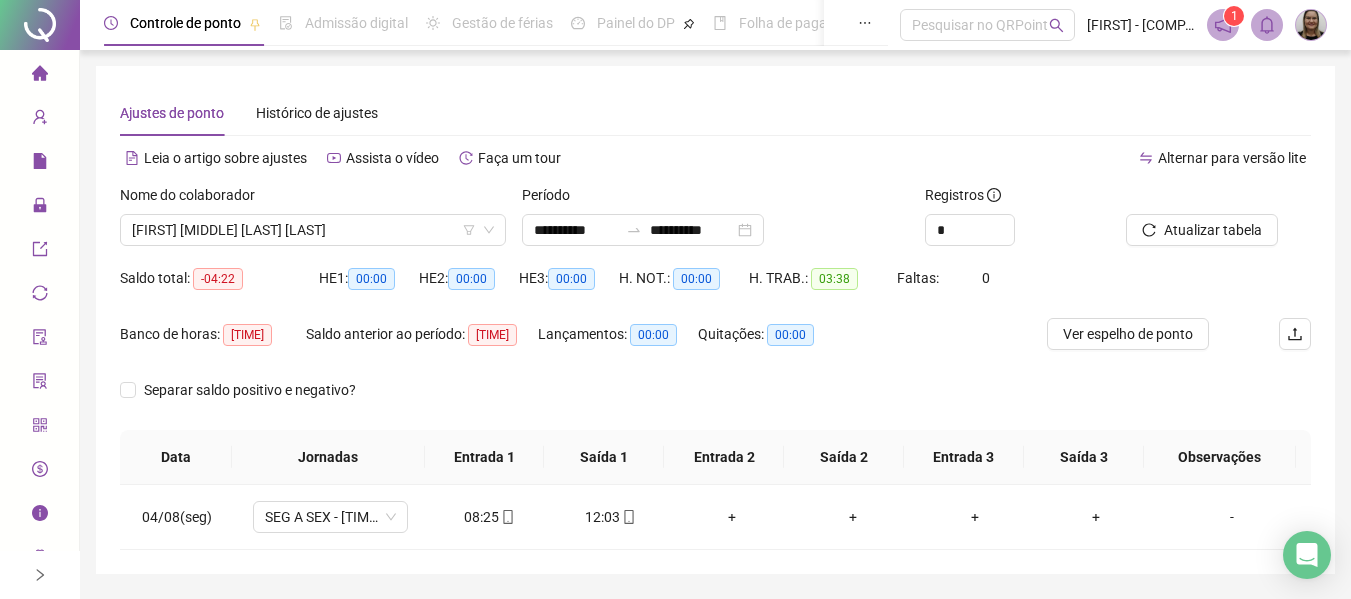 type 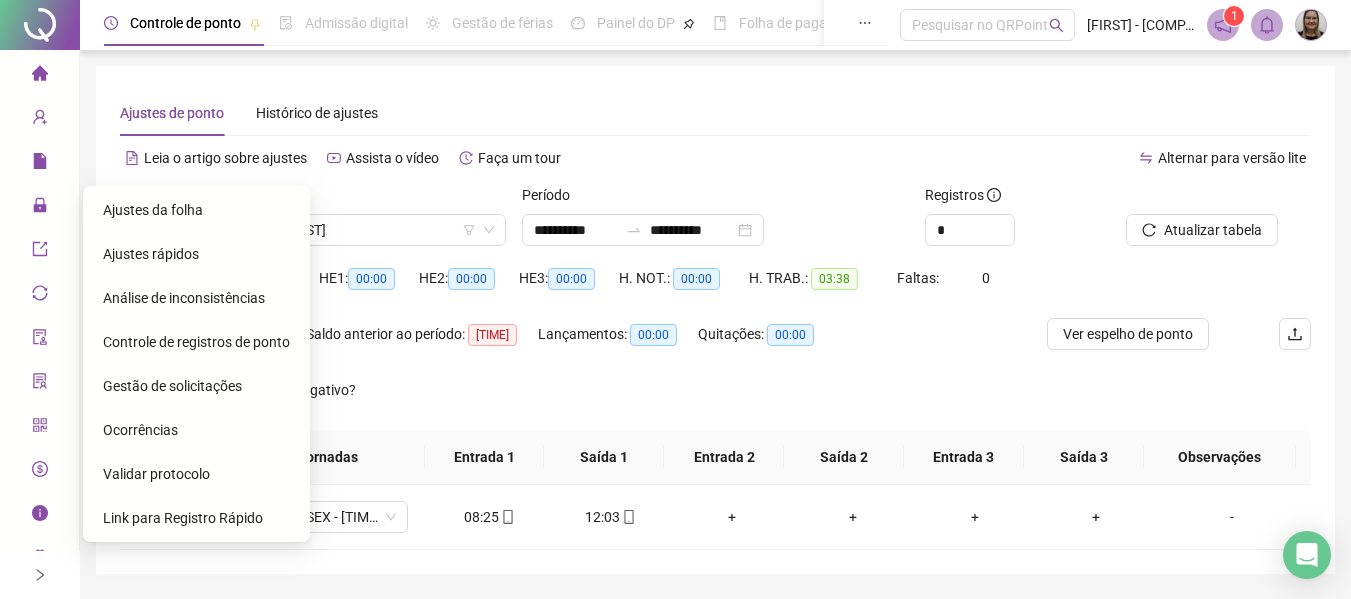 click on "Gestão de solicitações" at bounding box center (172, 386) 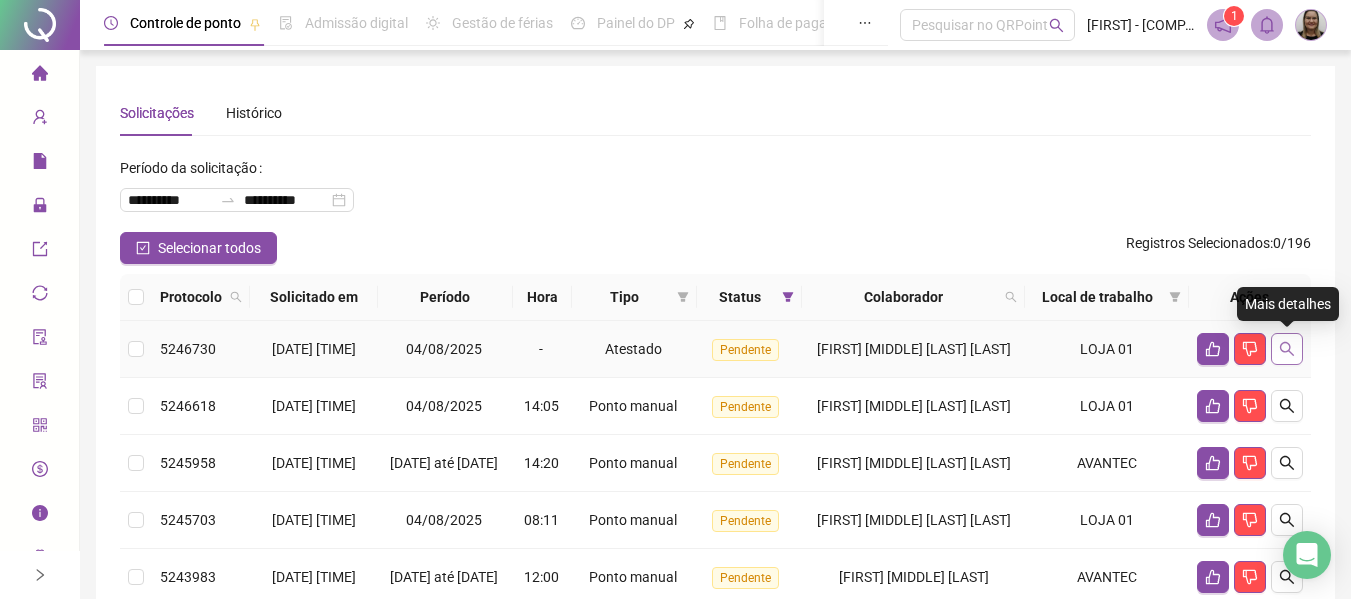 click 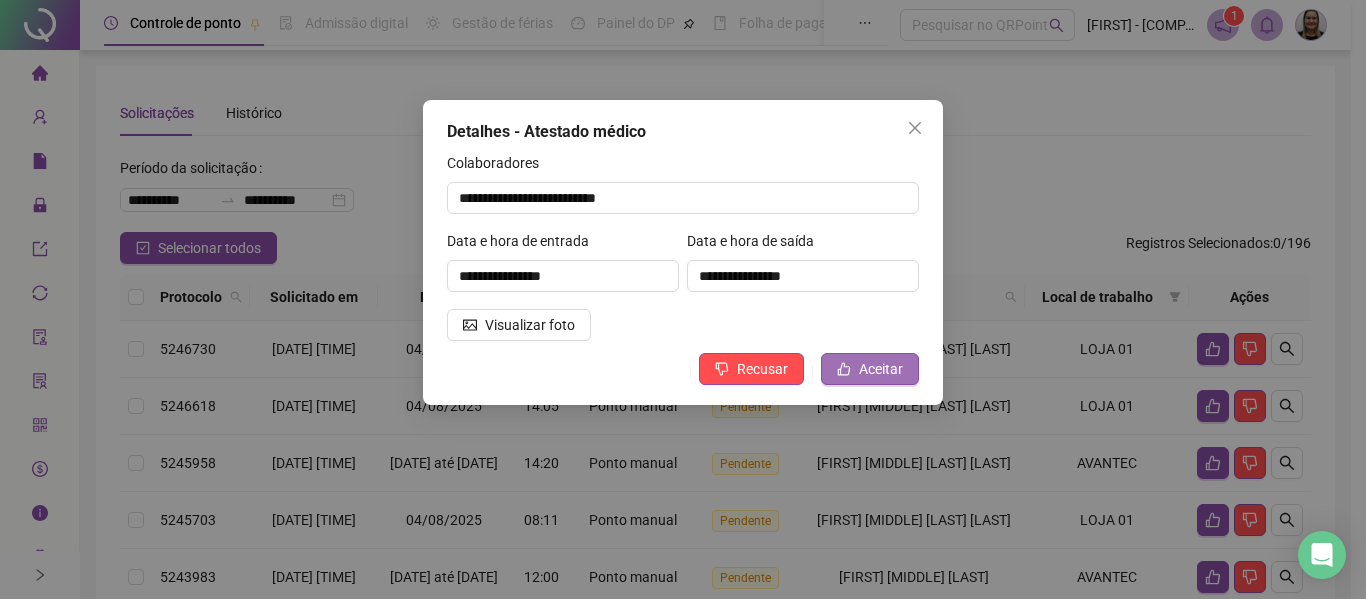 click on "Aceitar" at bounding box center [870, 369] 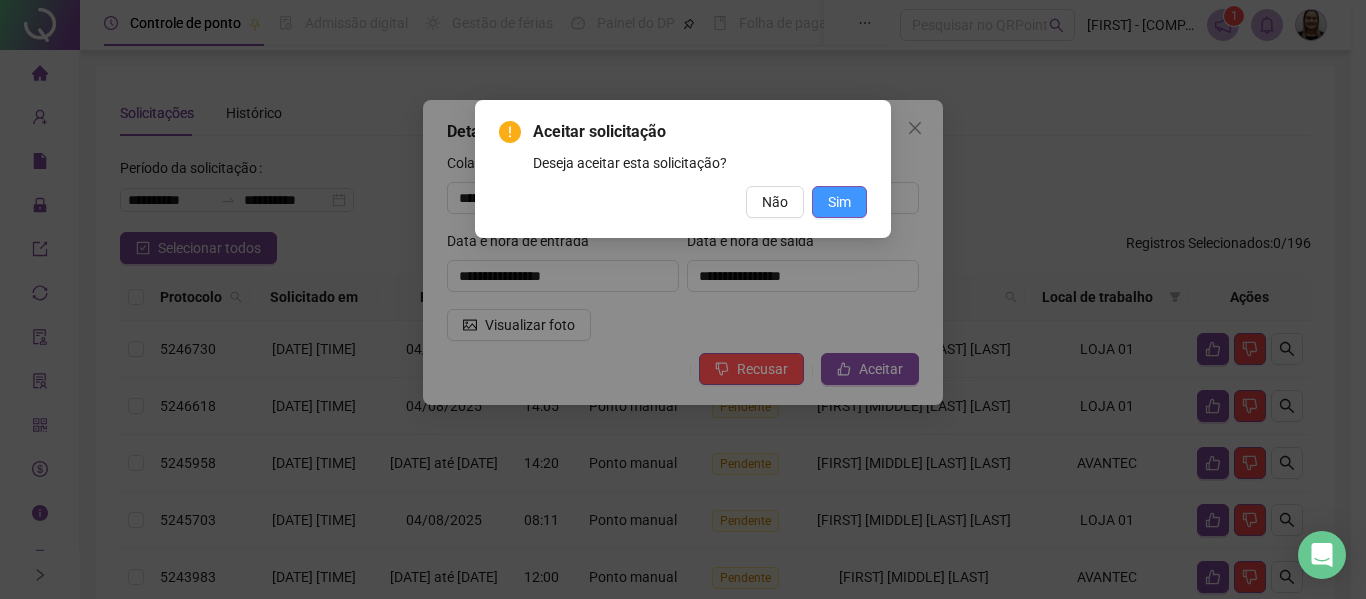 click on "Sim" at bounding box center [839, 202] 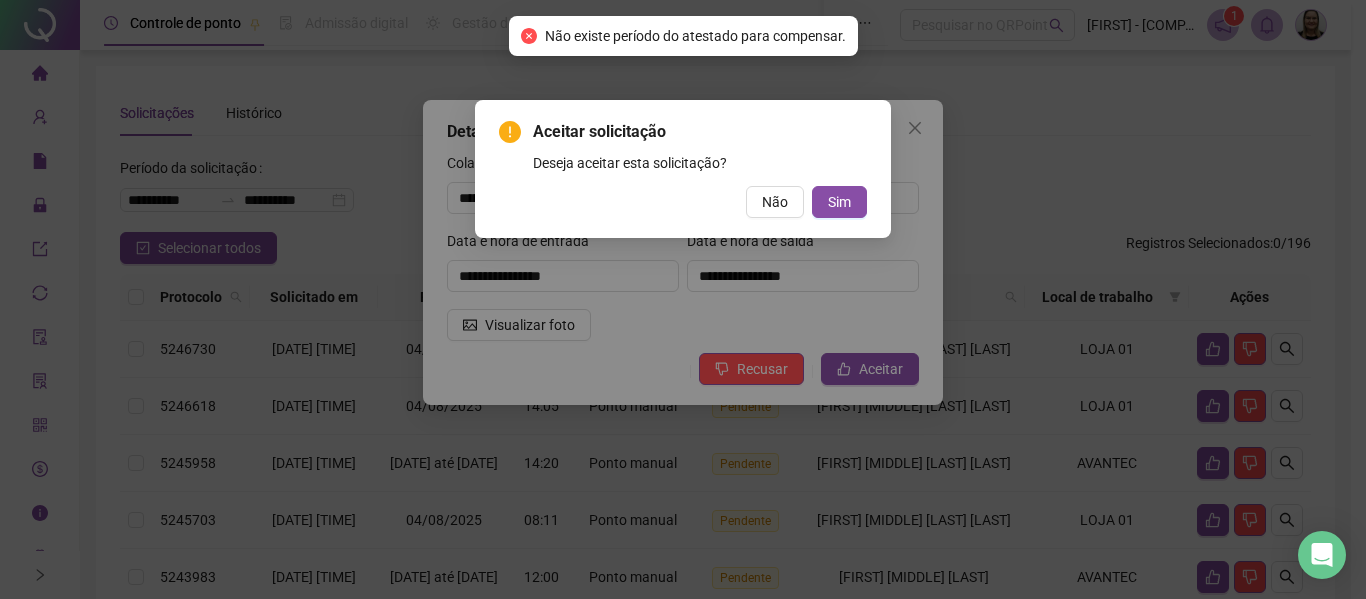 click on "Aceitar solicitação Deseja aceitar esta solicitação? Não Sim" at bounding box center [683, 299] 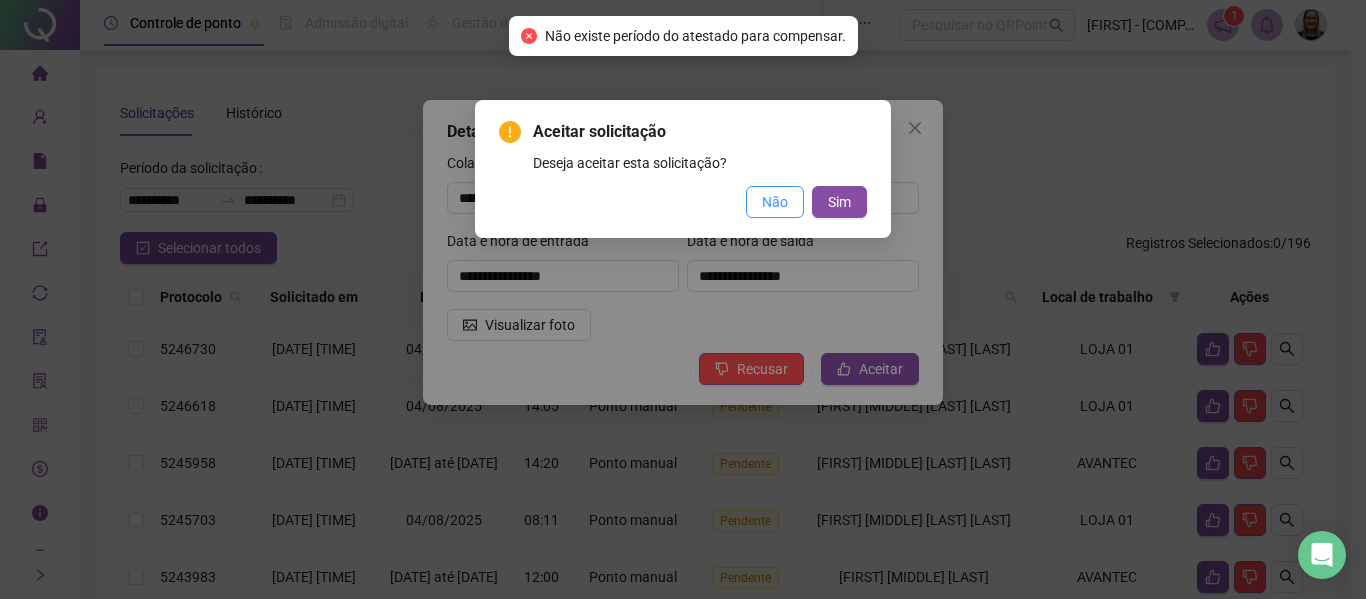 click on "Não" at bounding box center [775, 202] 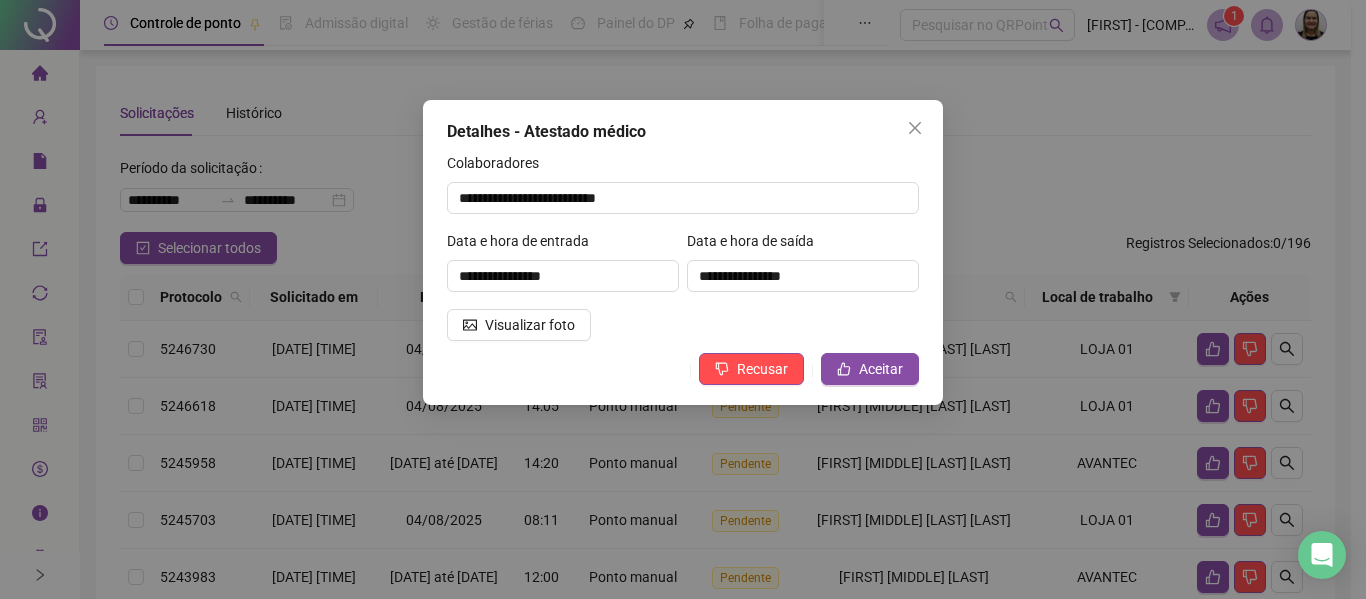 click 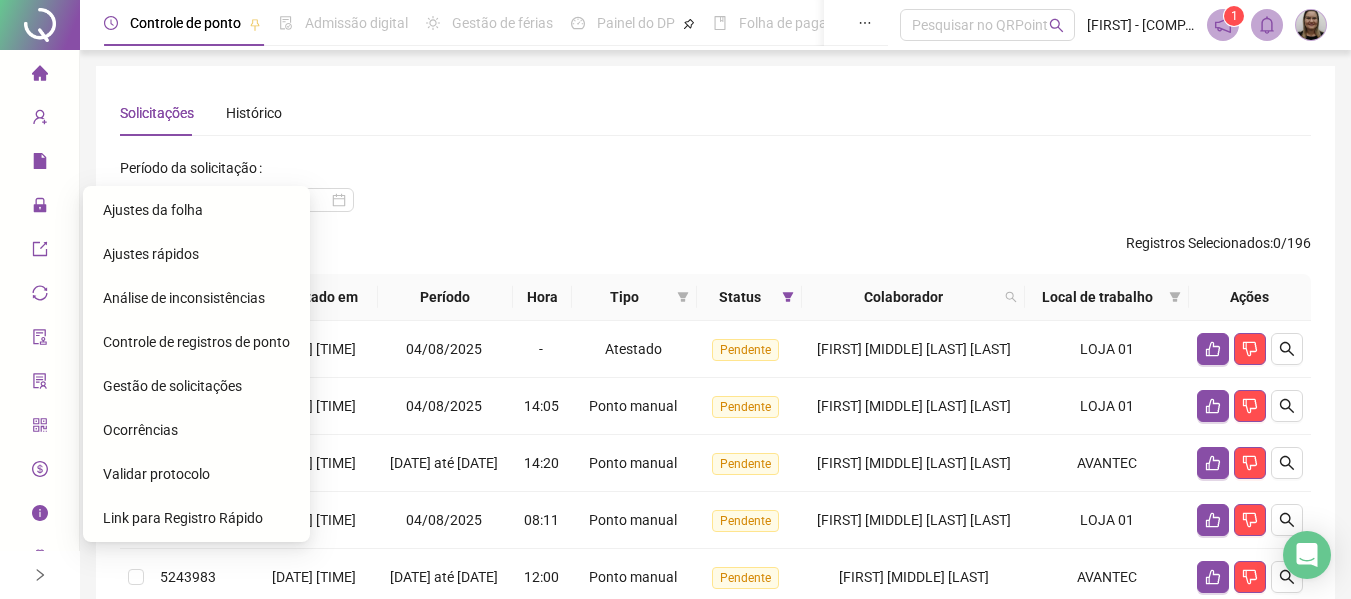 click on "Ajustes da folha" at bounding box center (153, 210) 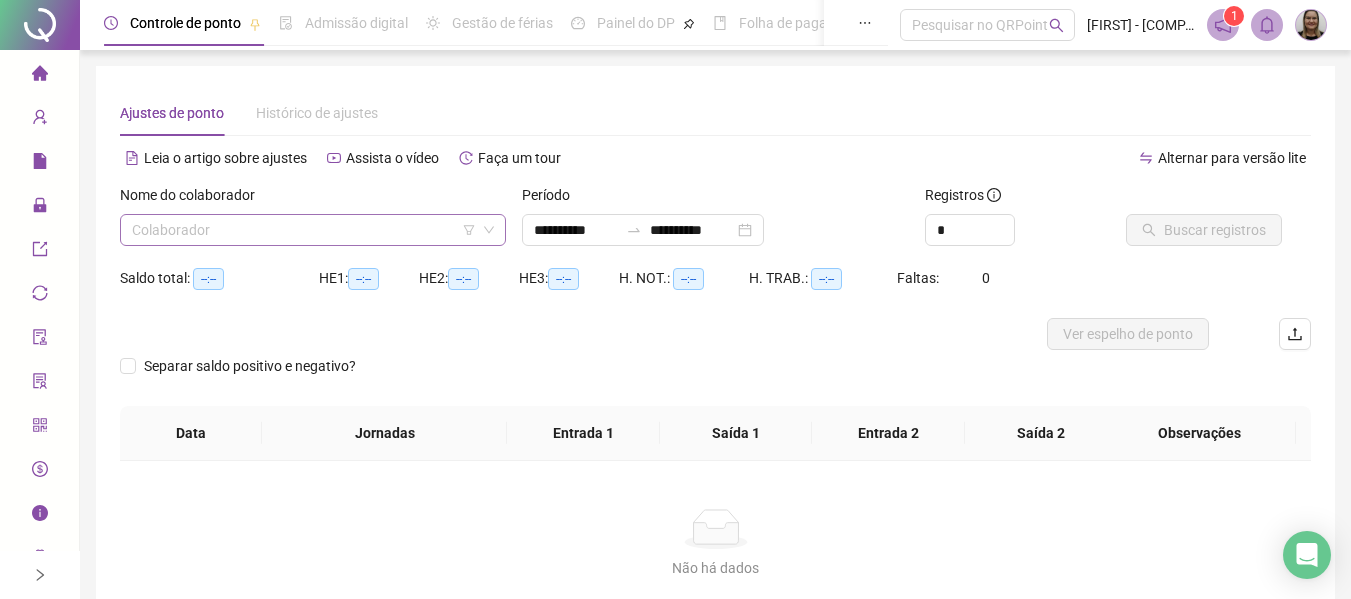click at bounding box center [304, 230] 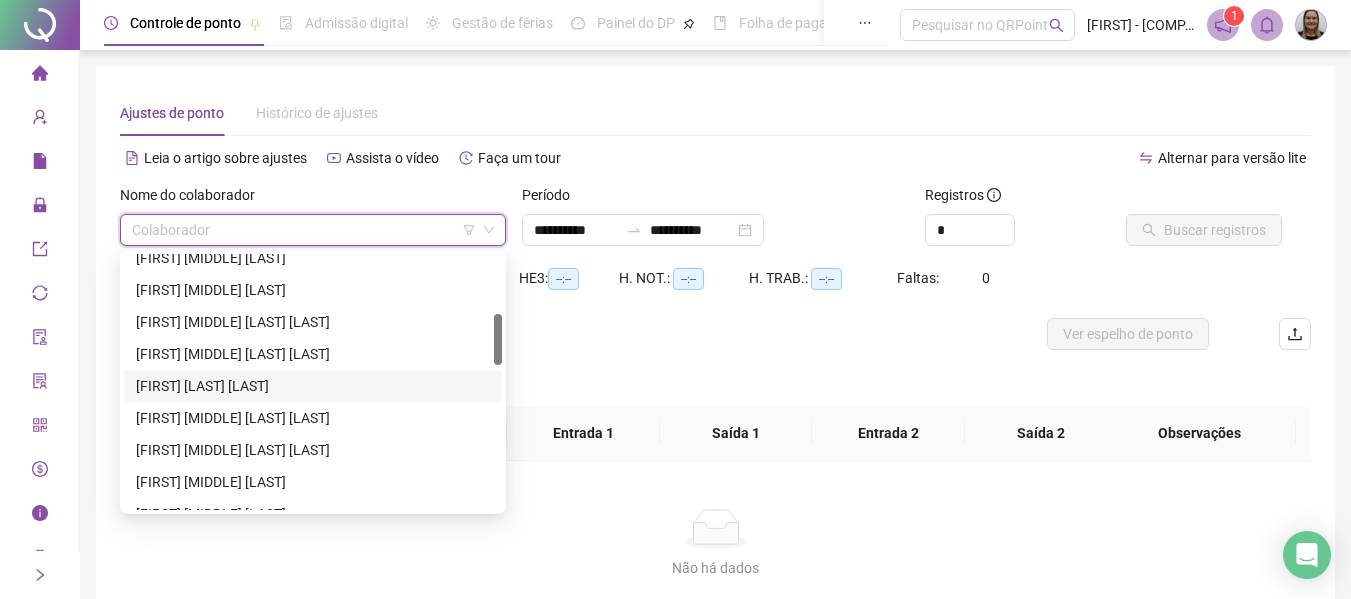 scroll, scrollTop: 700, scrollLeft: 0, axis: vertical 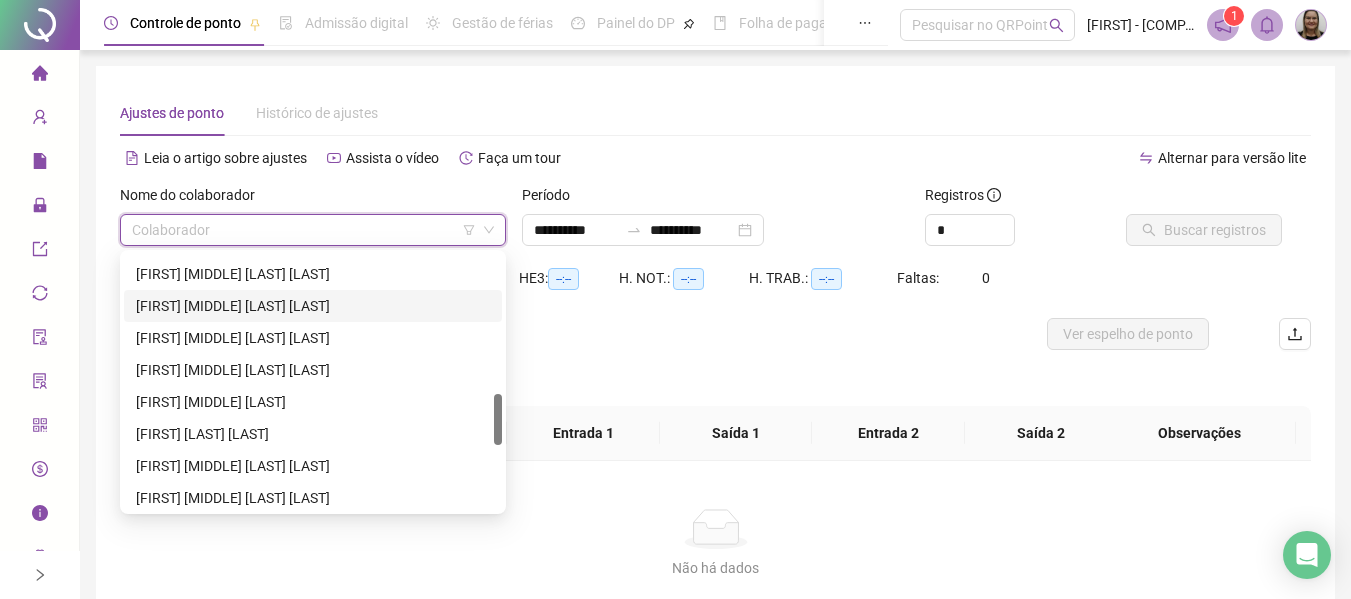 click on "[FIRST] [MIDDLE] [LAST] [LAST]" at bounding box center [313, 306] 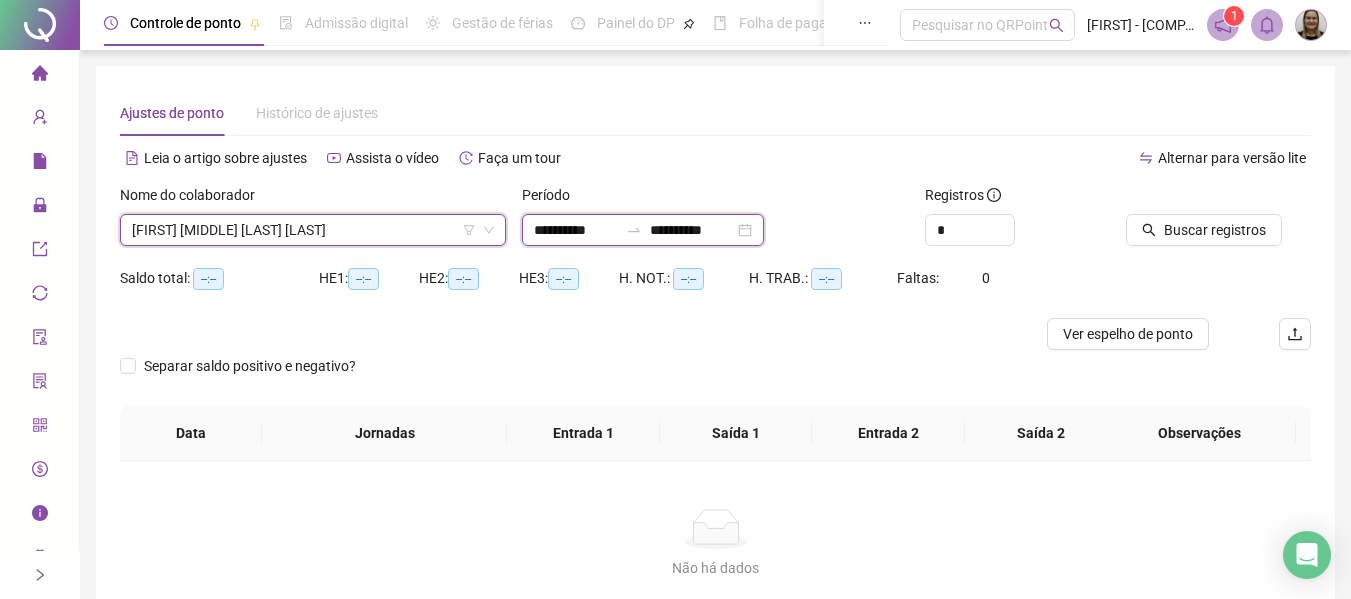 click on "**********" at bounding box center (576, 230) 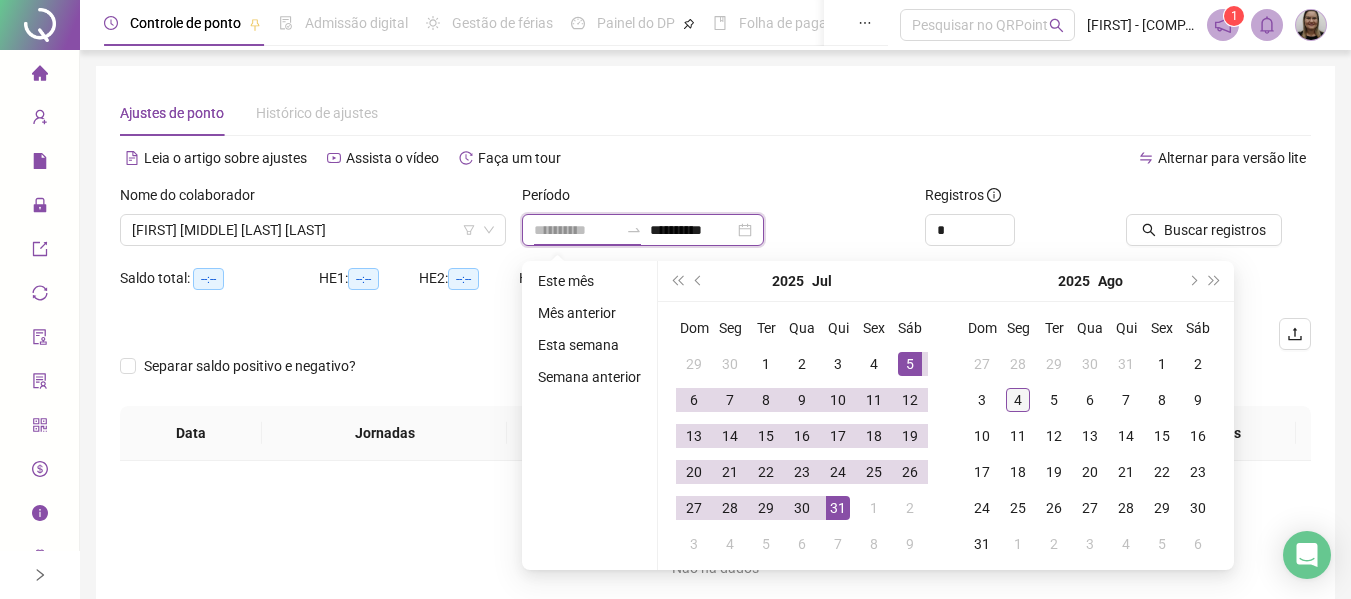 type on "**********" 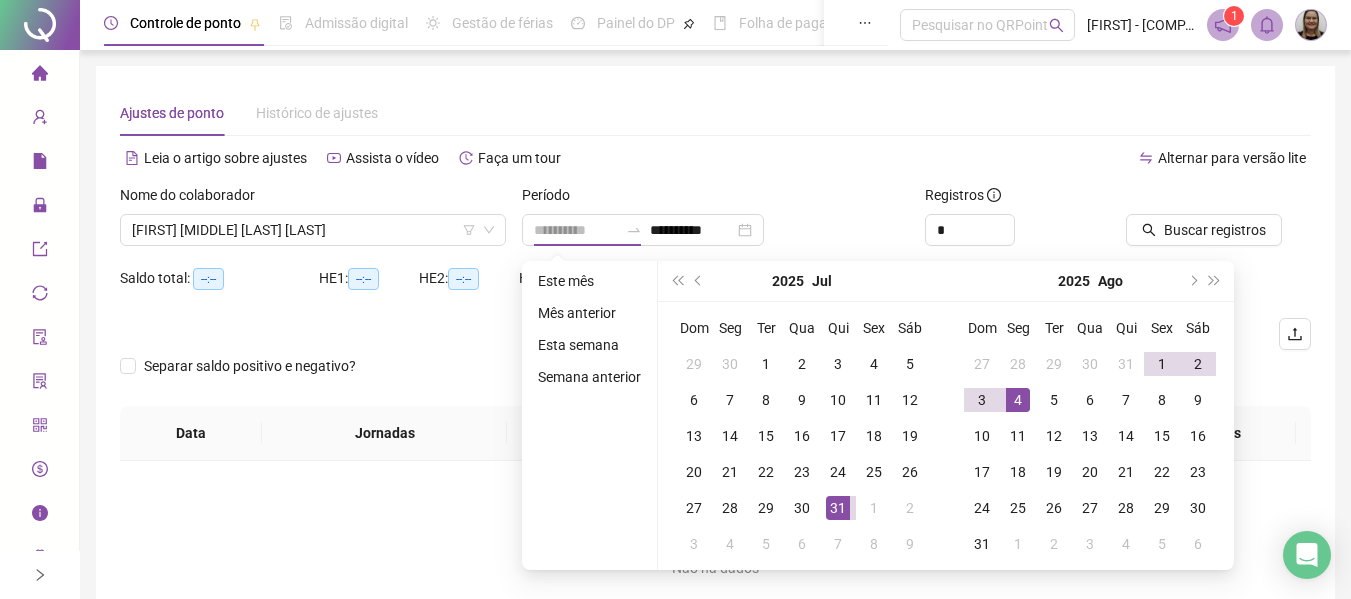 click on "4" at bounding box center (1018, 400) 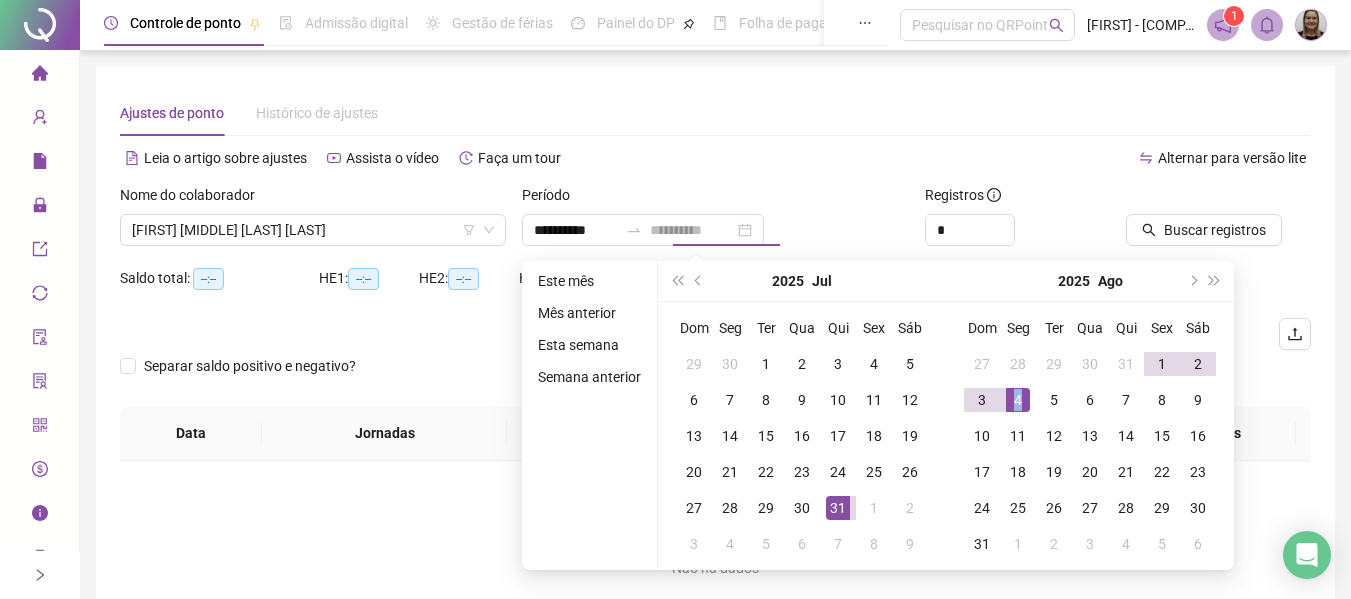 click on "4" at bounding box center [1018, 400] 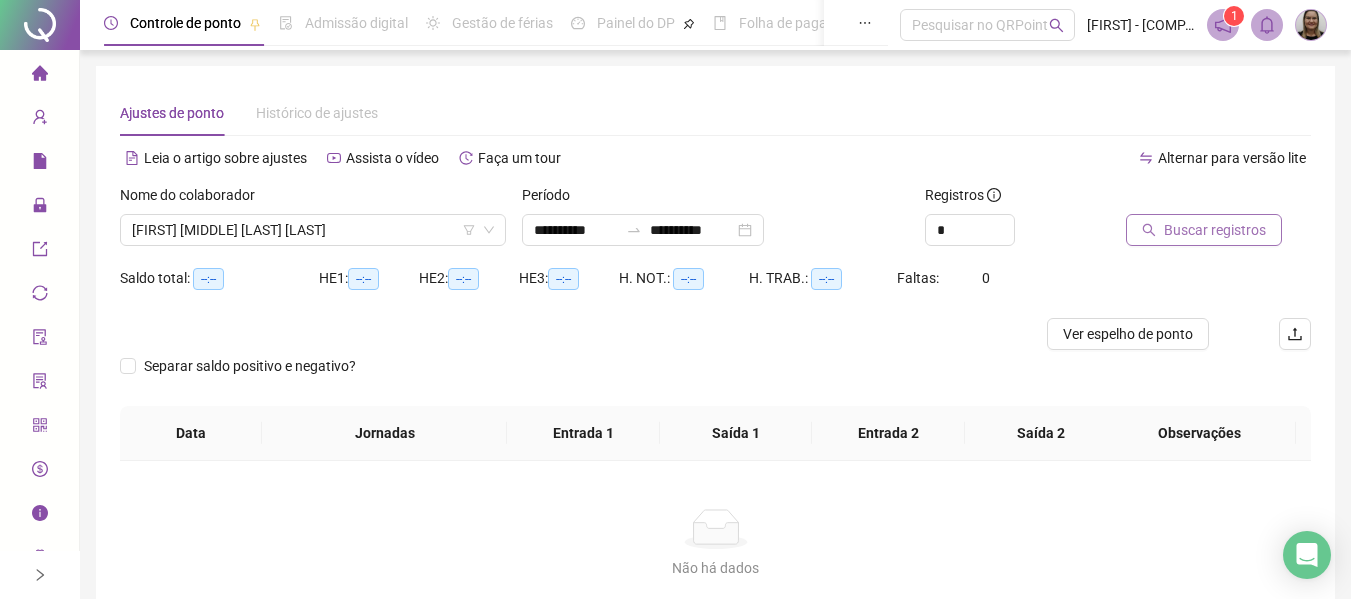click on "Buscar registros" at bounding box center [1204, 230] 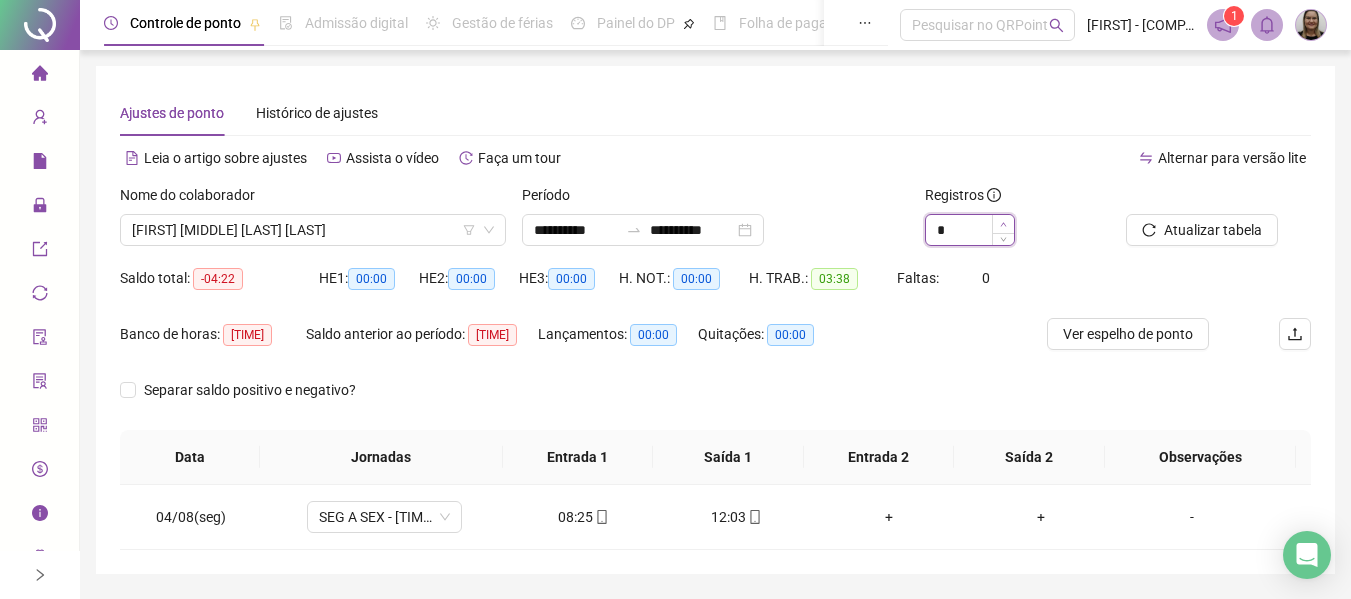 type on "*" 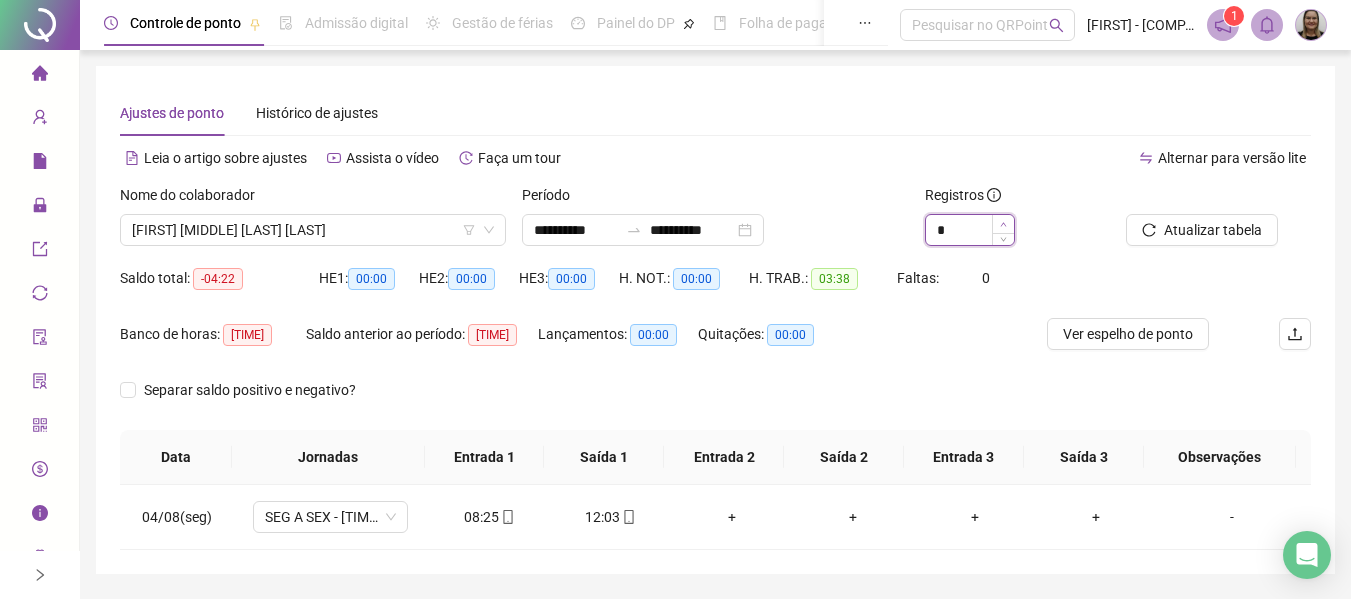 click 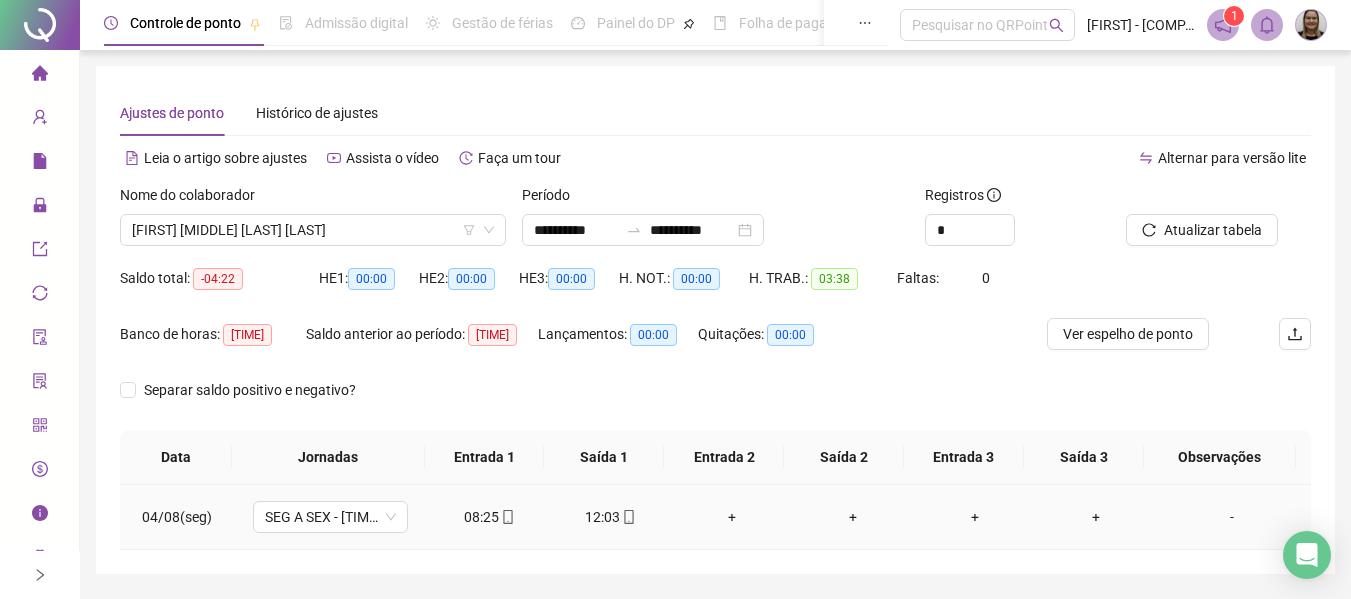 click on "+" at bounding box center (731, 517) 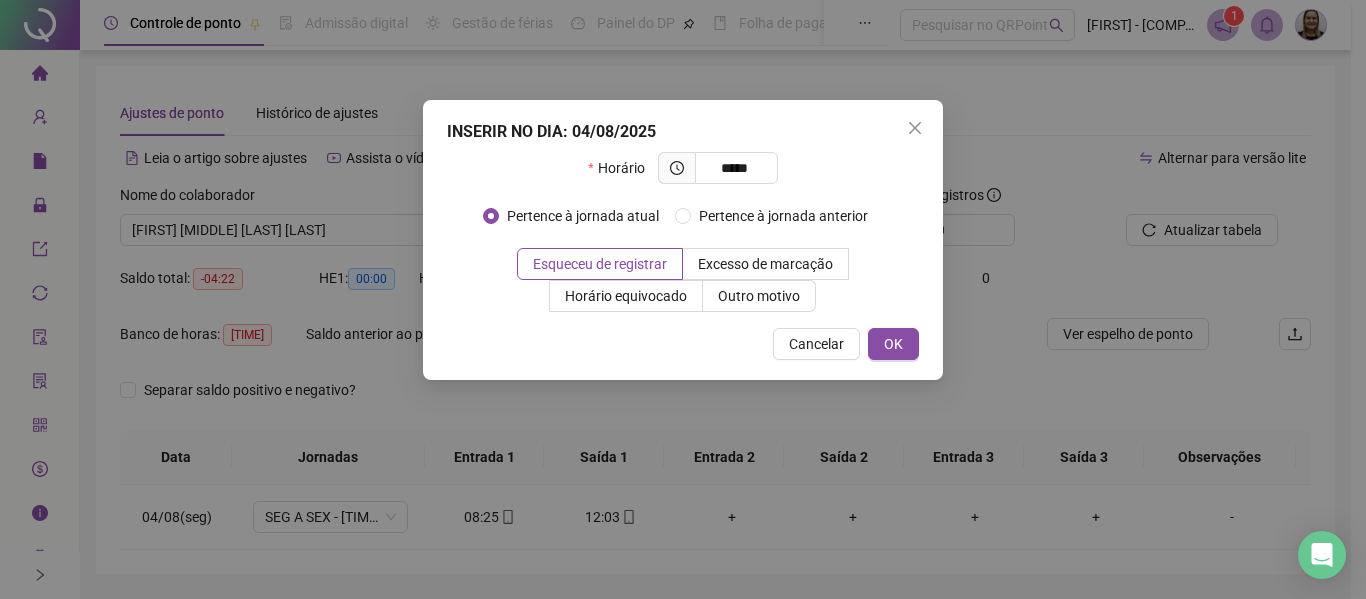 type on "*****" 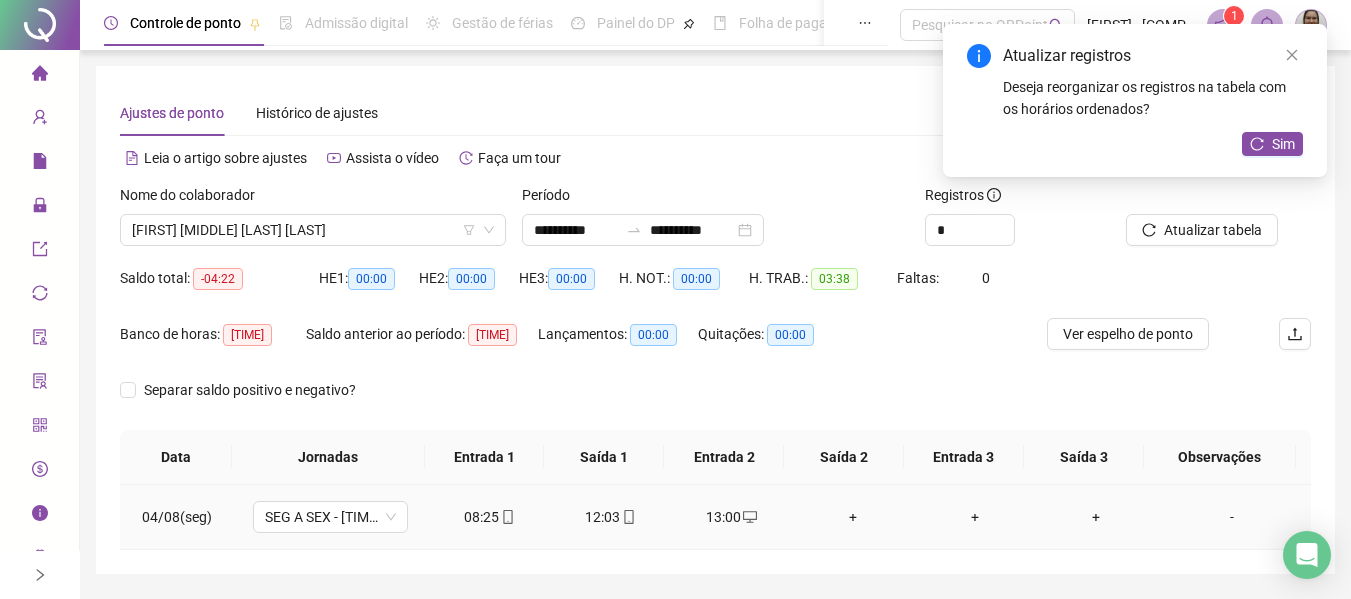 click on "+" at bounding box center [853, 517] 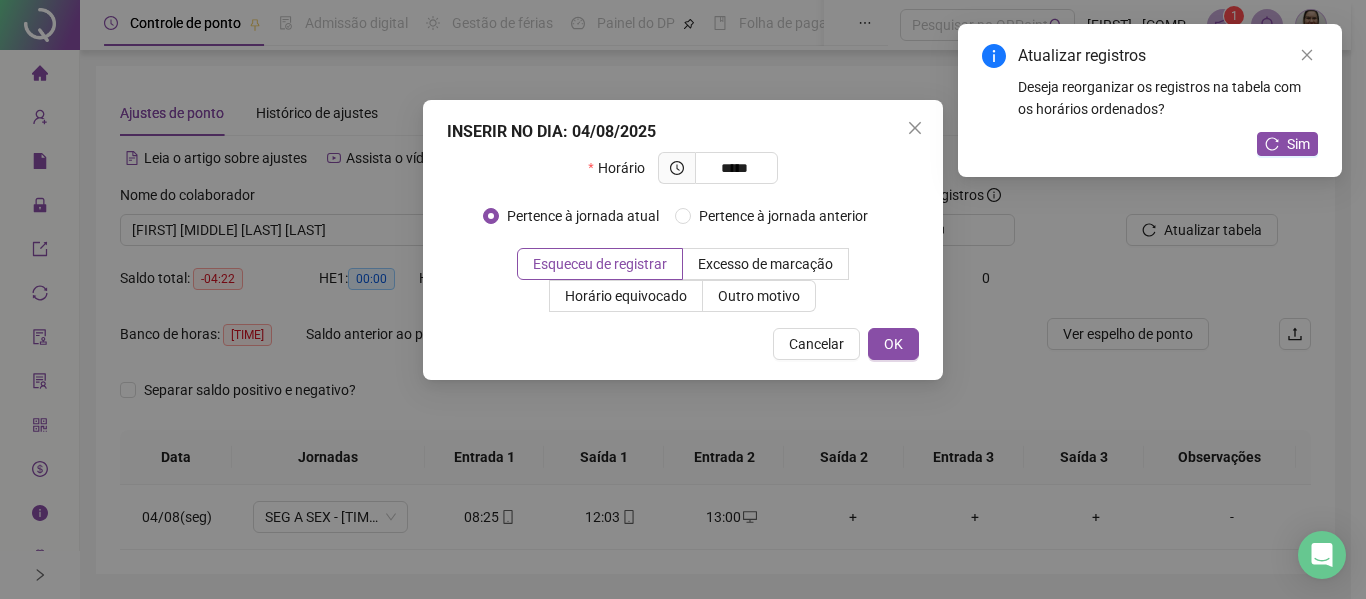 type on "*****" 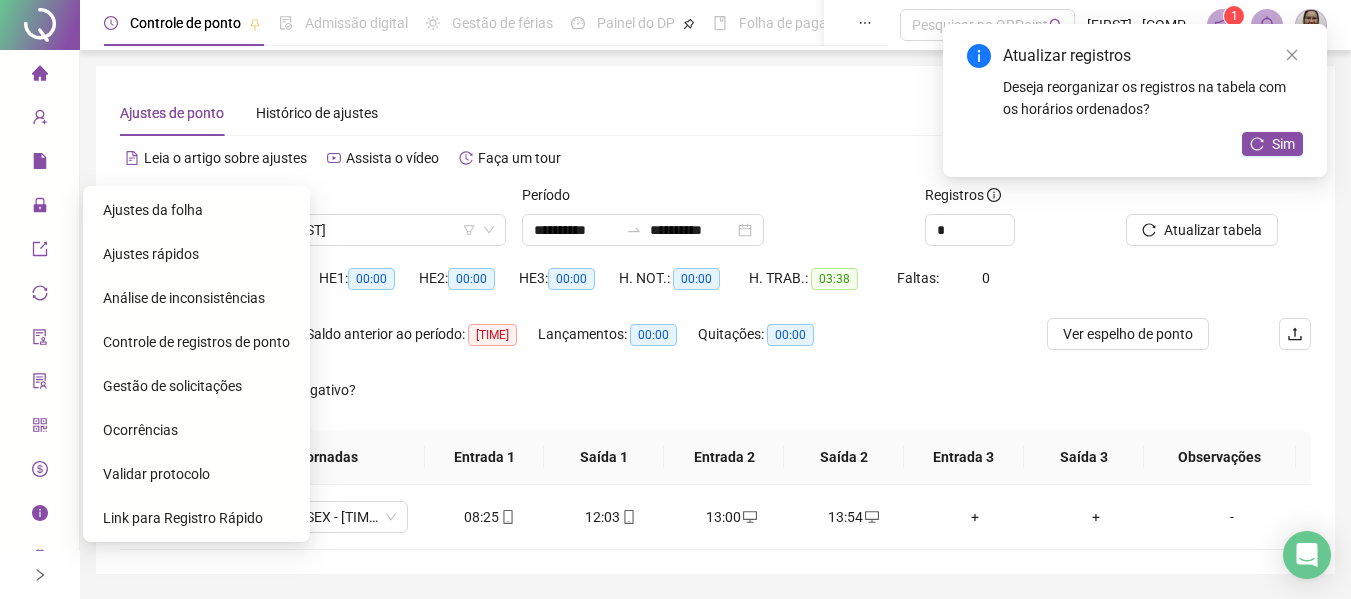 click on "Gestão de solicitações" at bounding box center [172, 386] 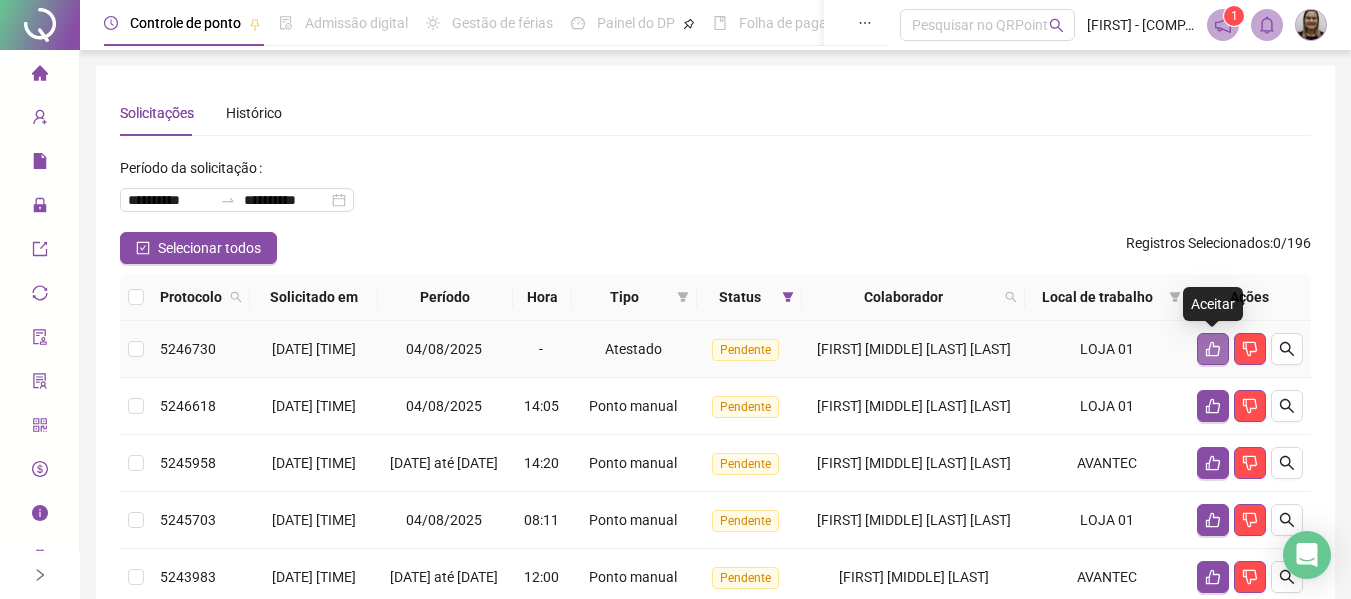 click at bounding box center (1213, 349) 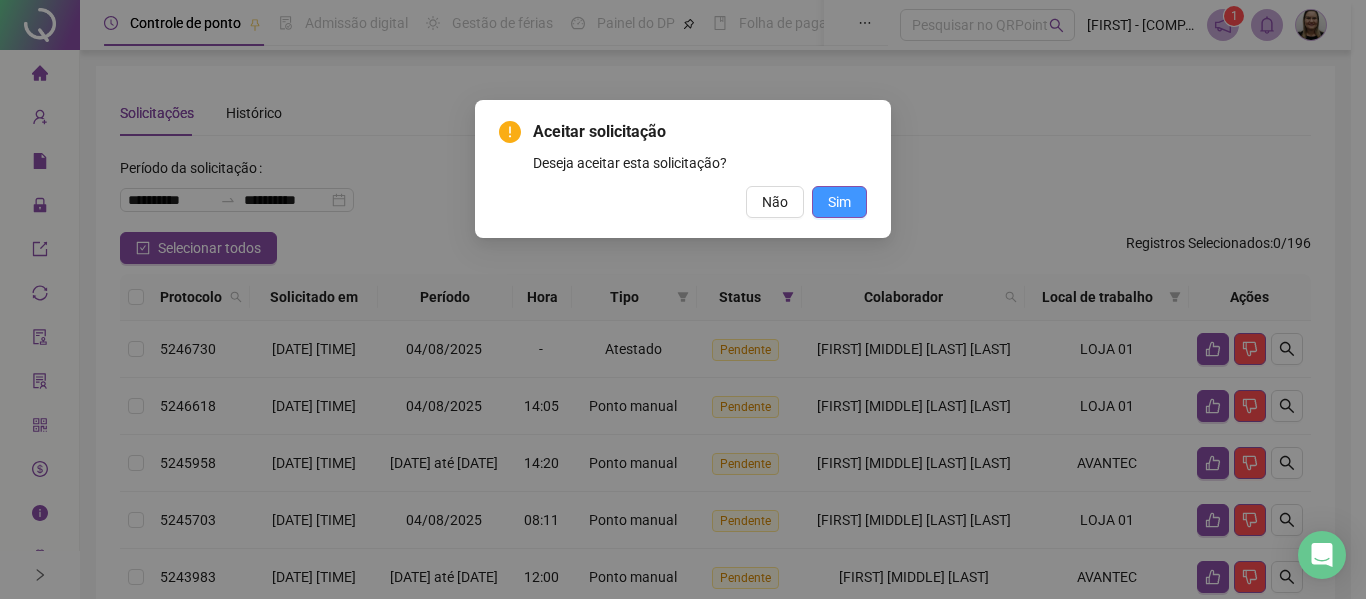 click on "Sim" at bounding box center [839, 202] 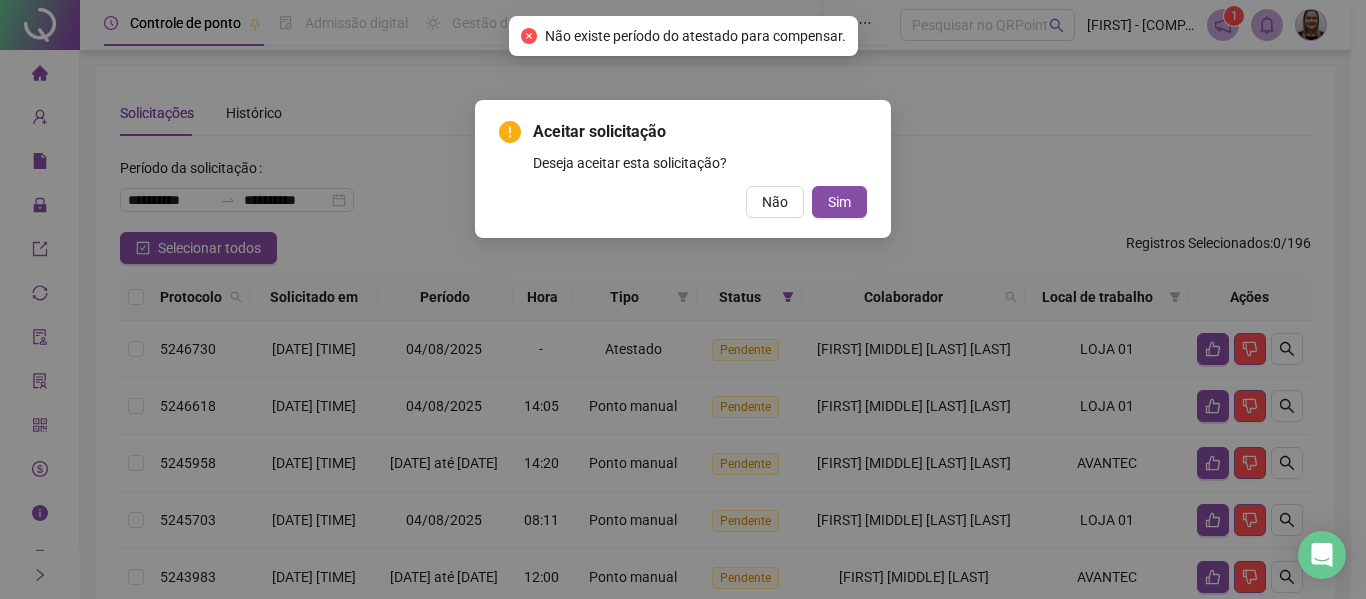 click on "Aceitar solicitação Deseja aceitar esta solicitação? Não Sim" at bounding box center (683, 299) 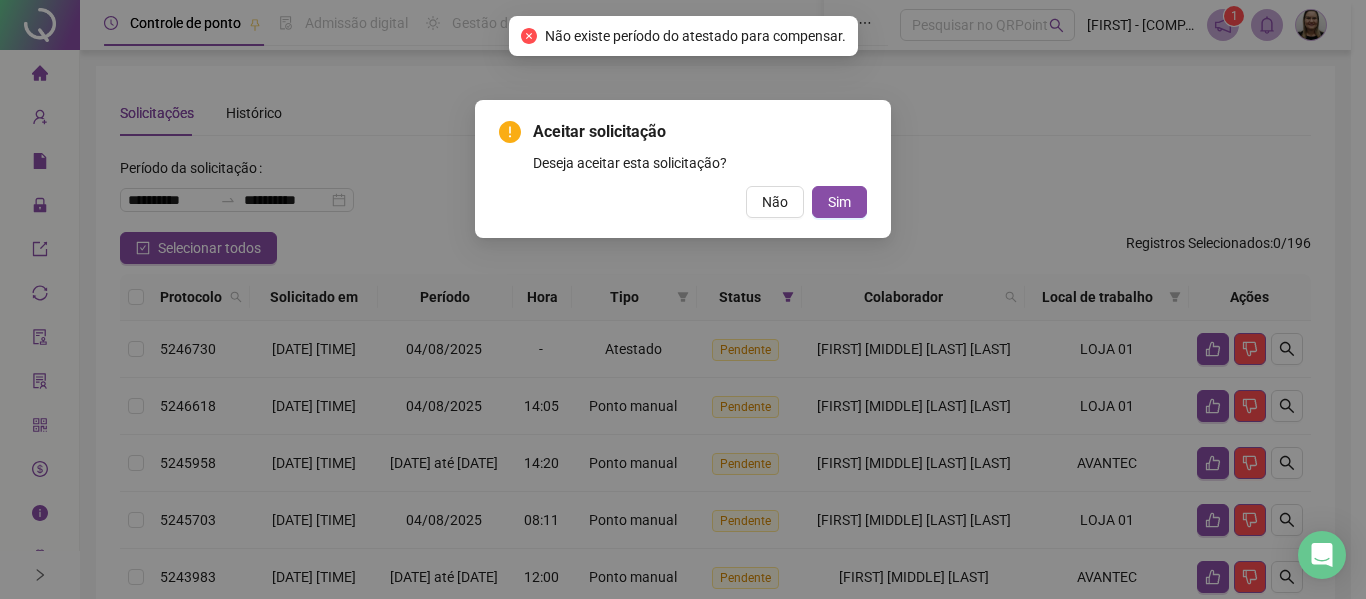 drag, startPoint x: 768, startPoint y: 198, endPoint x: 846, endPoint y: 213, distance: 79.429214 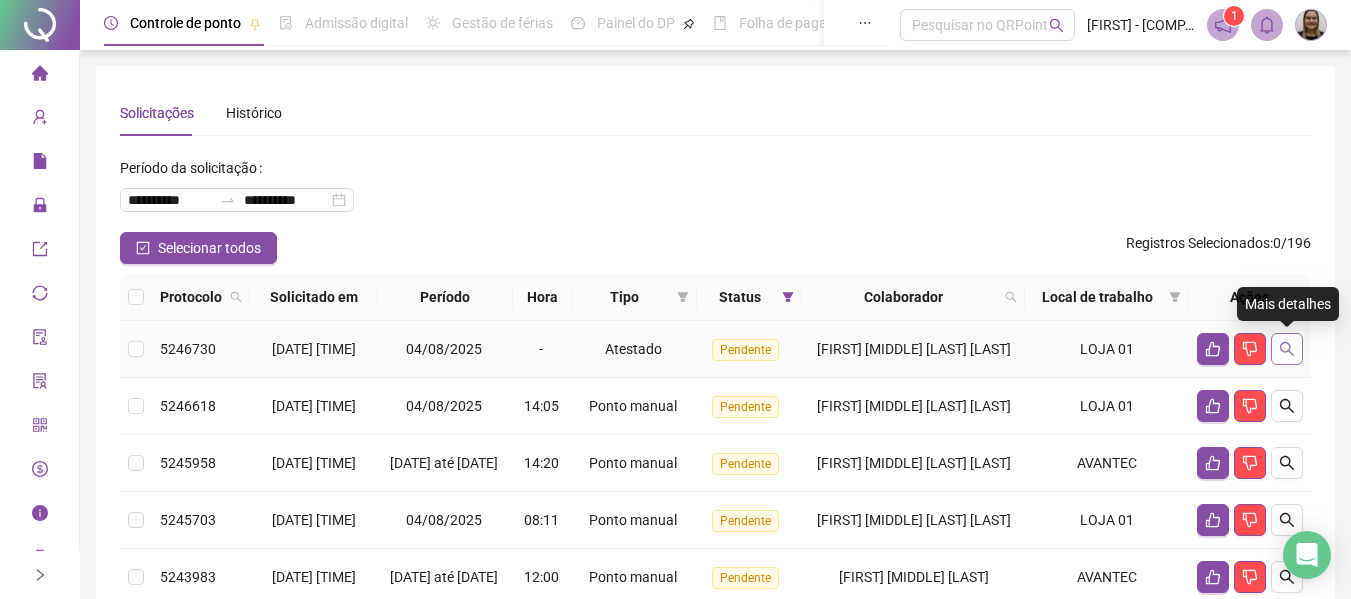 click 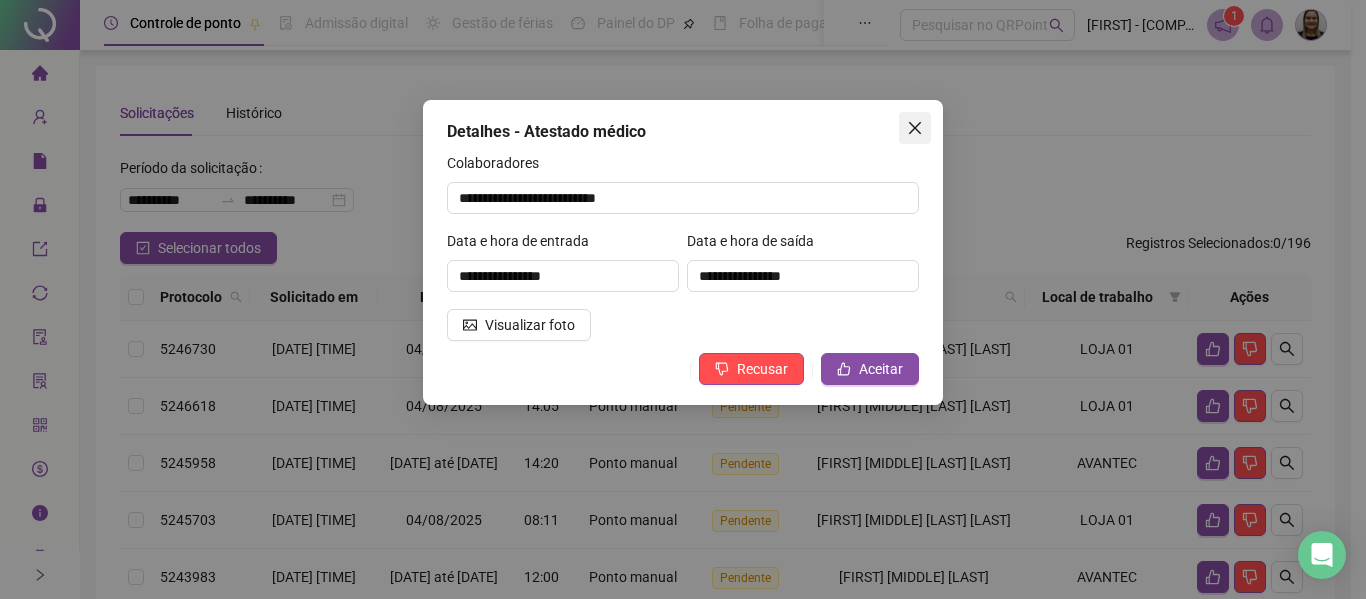 click 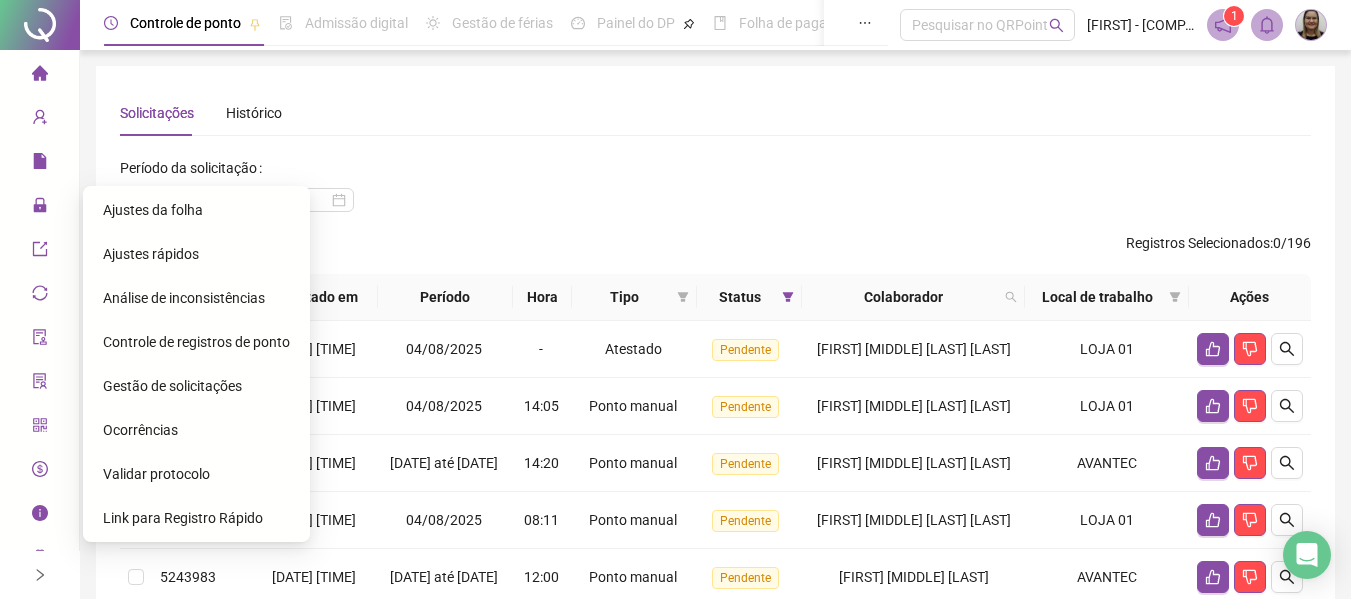 click on "Ajustes da folha" at bounding box center (153, 210) 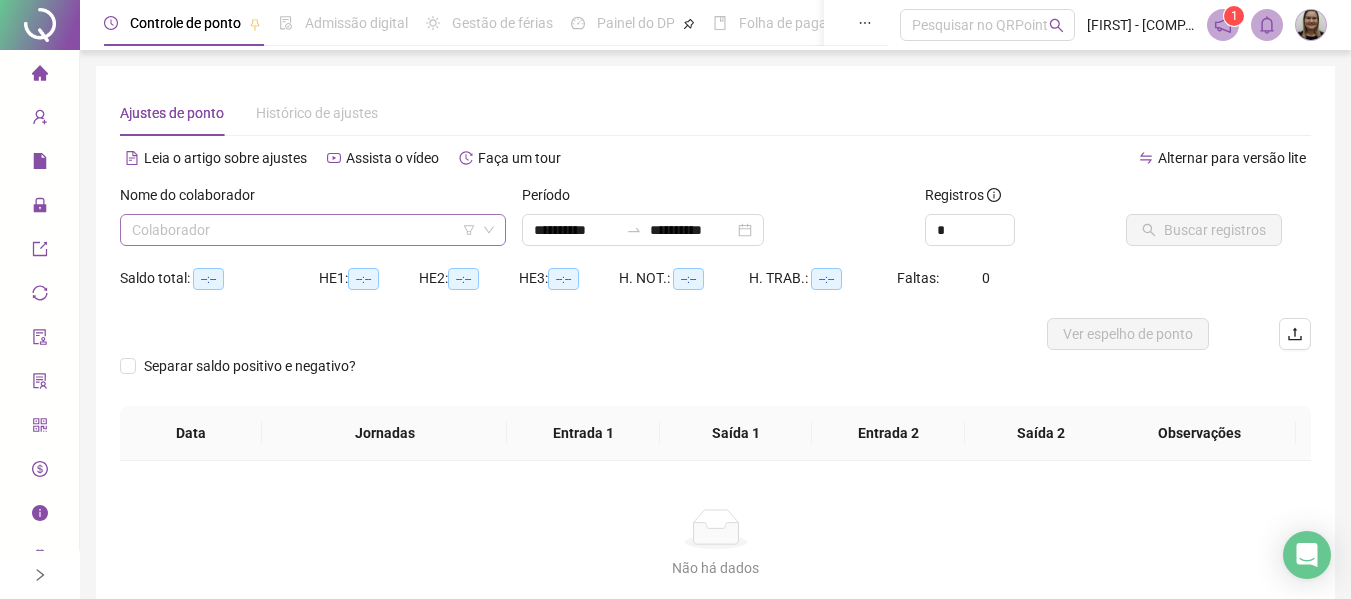 click at bounding box center [304, 230] 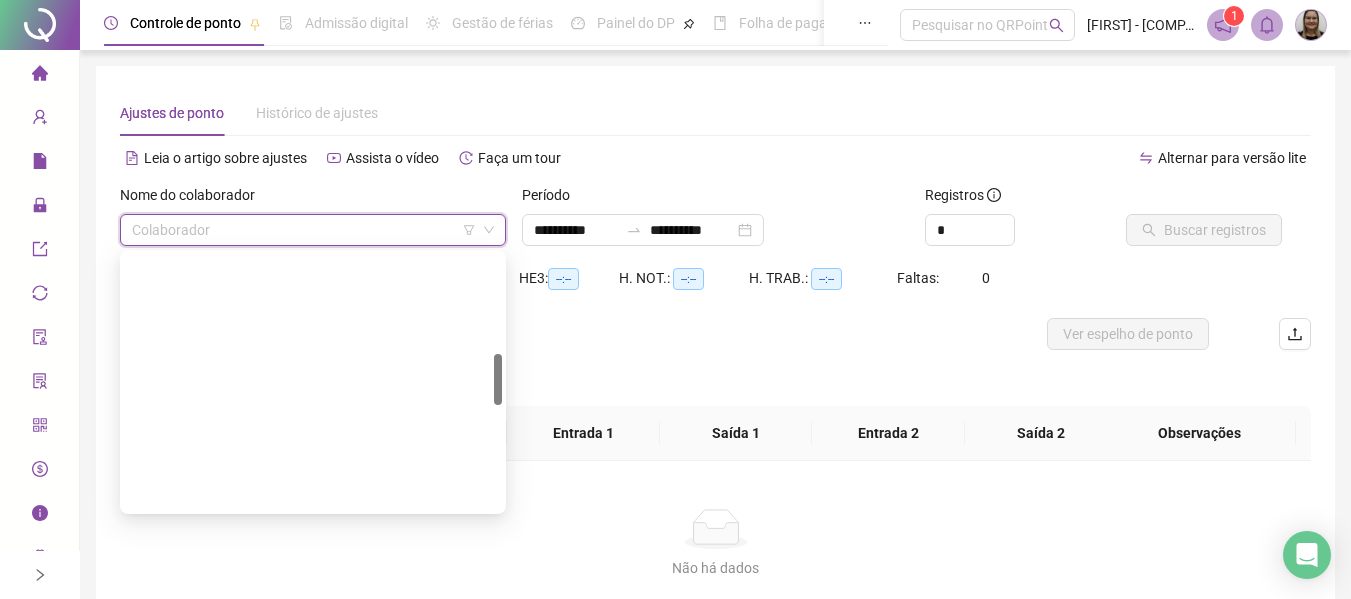 scroll, scrollTop: 500, scrollLeft: 0, axis: vertical 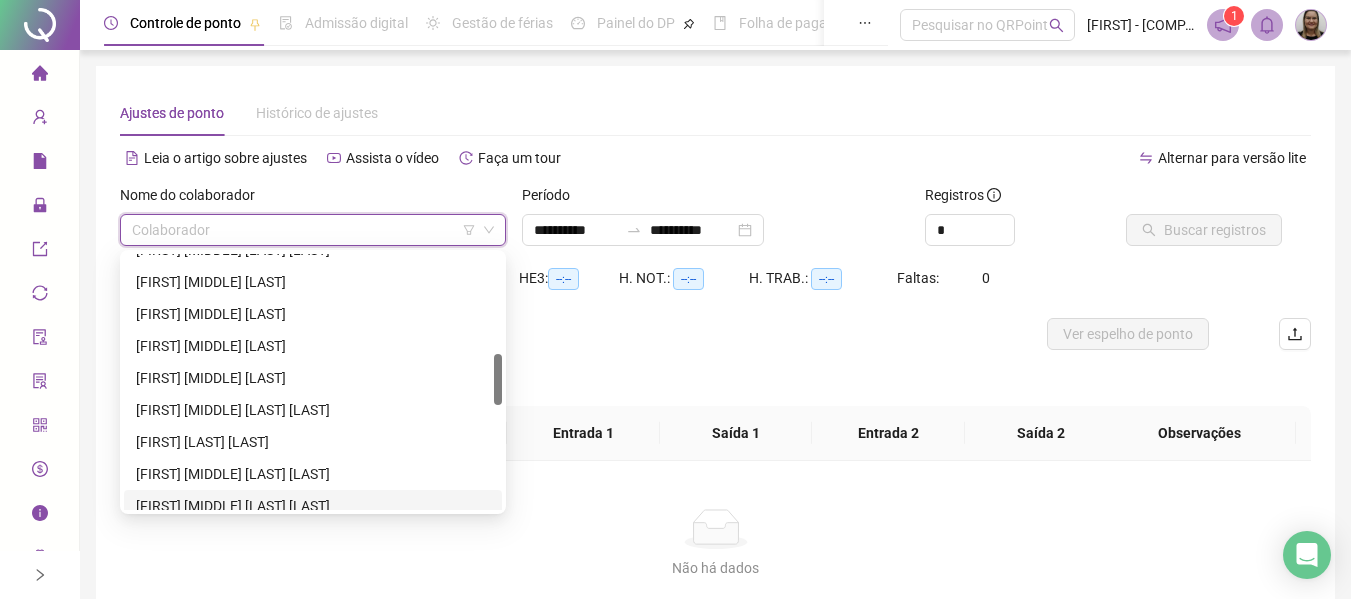 click on "[FIRST] [MIDDLE] [LAST] [LAST]" at bounding box center [313, 506] 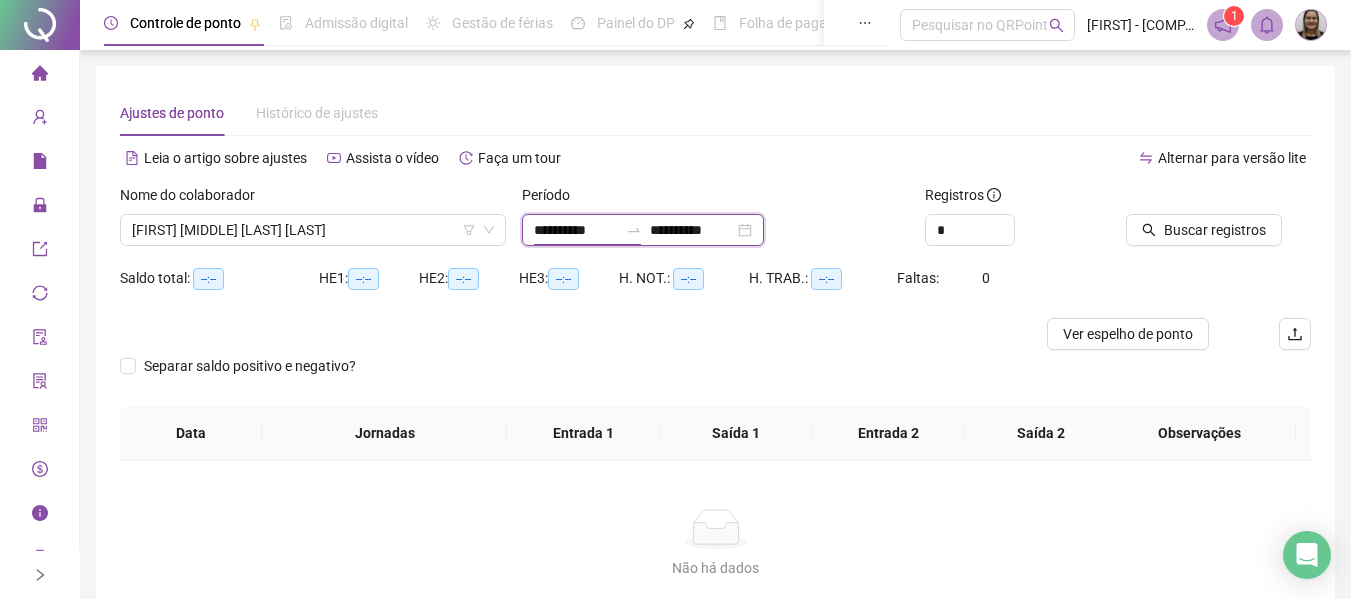 click on "**********" at bounding box center [576, 230] 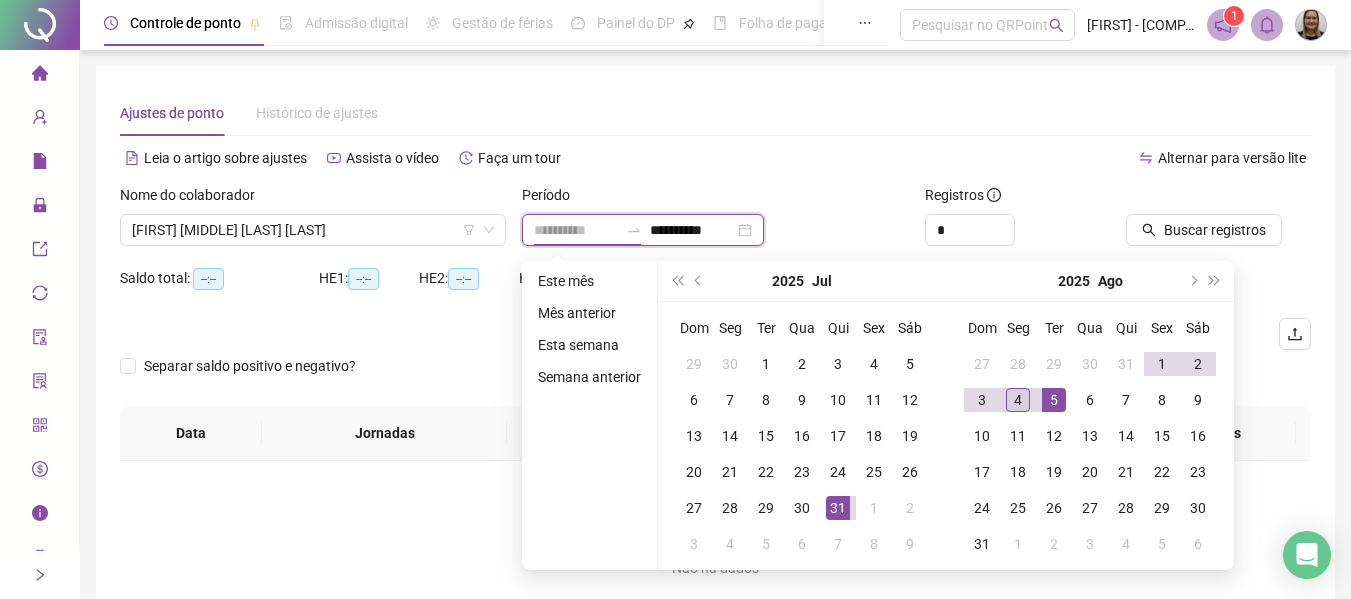 type on "**********" 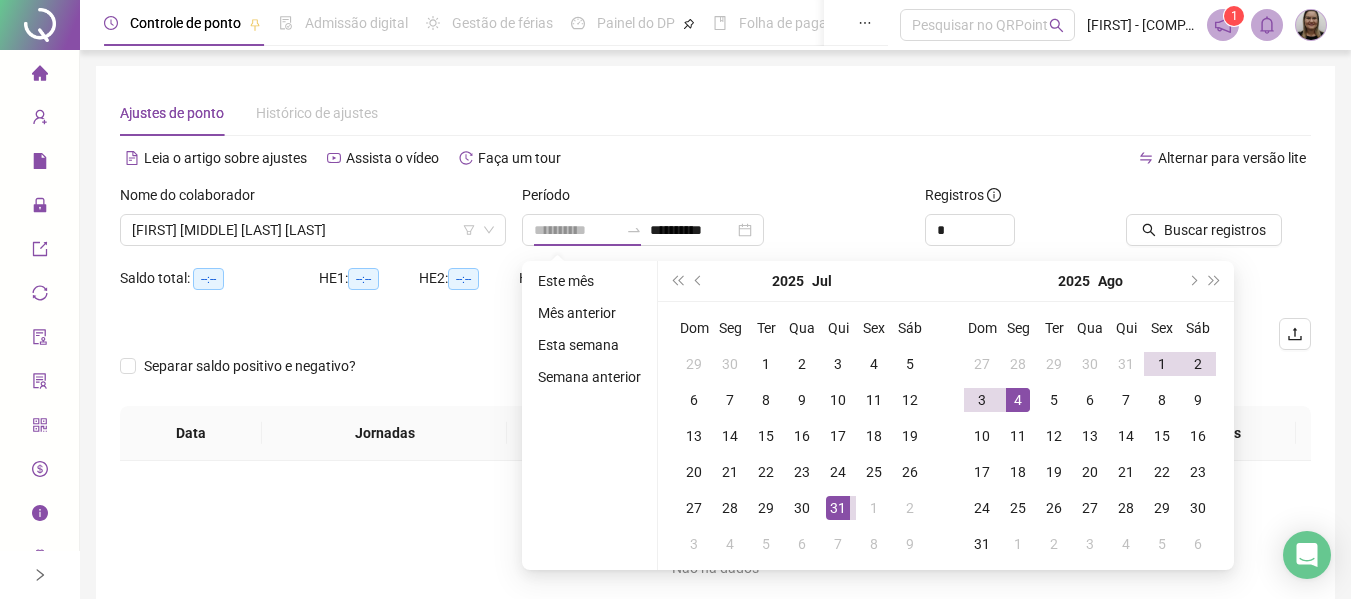 click on "4" at bounding box center (1018, 400) 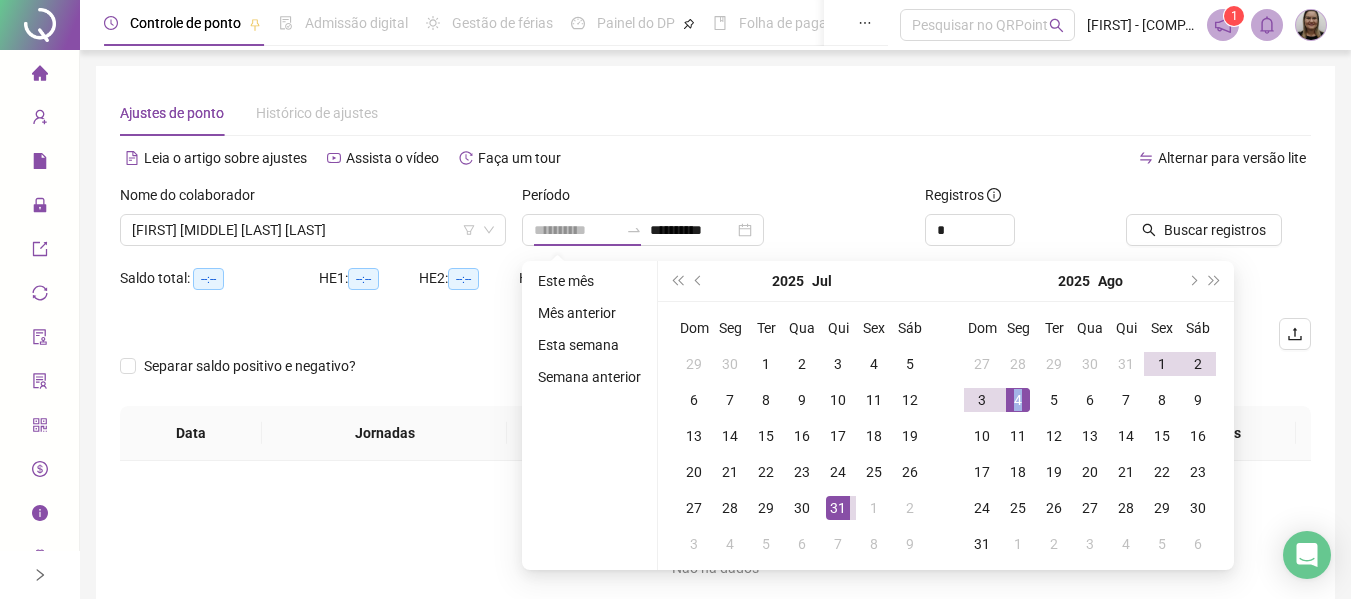 click on "4" at bounding box center [1018, 400] 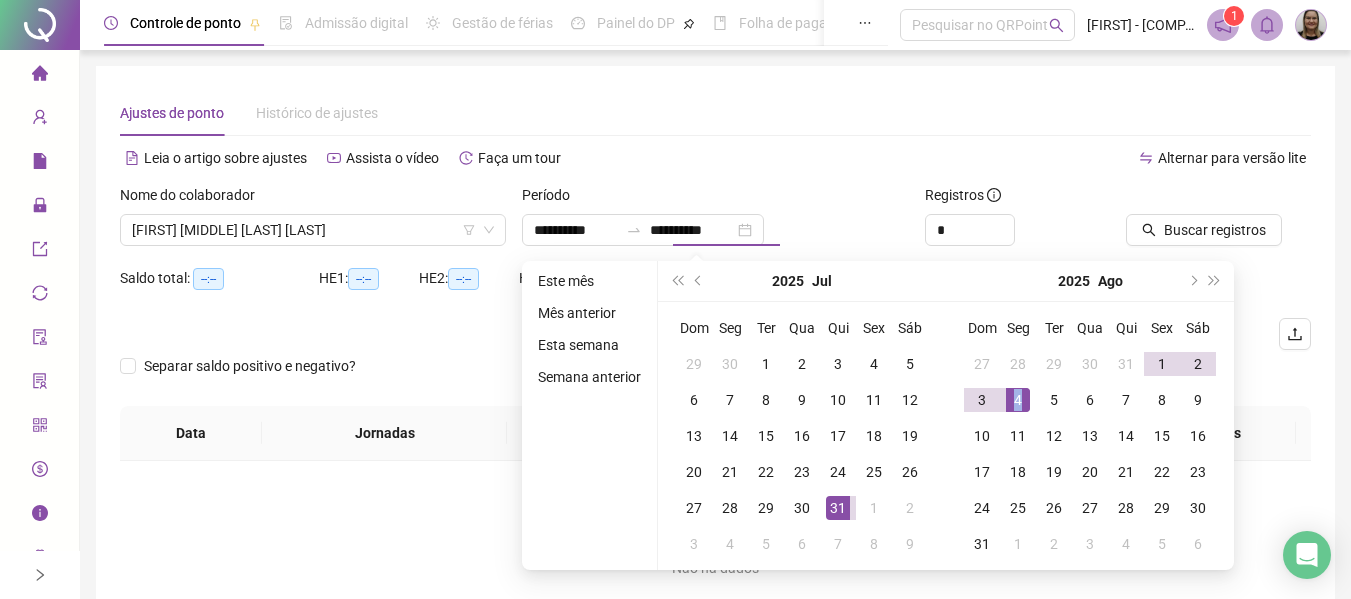 type on "**********" 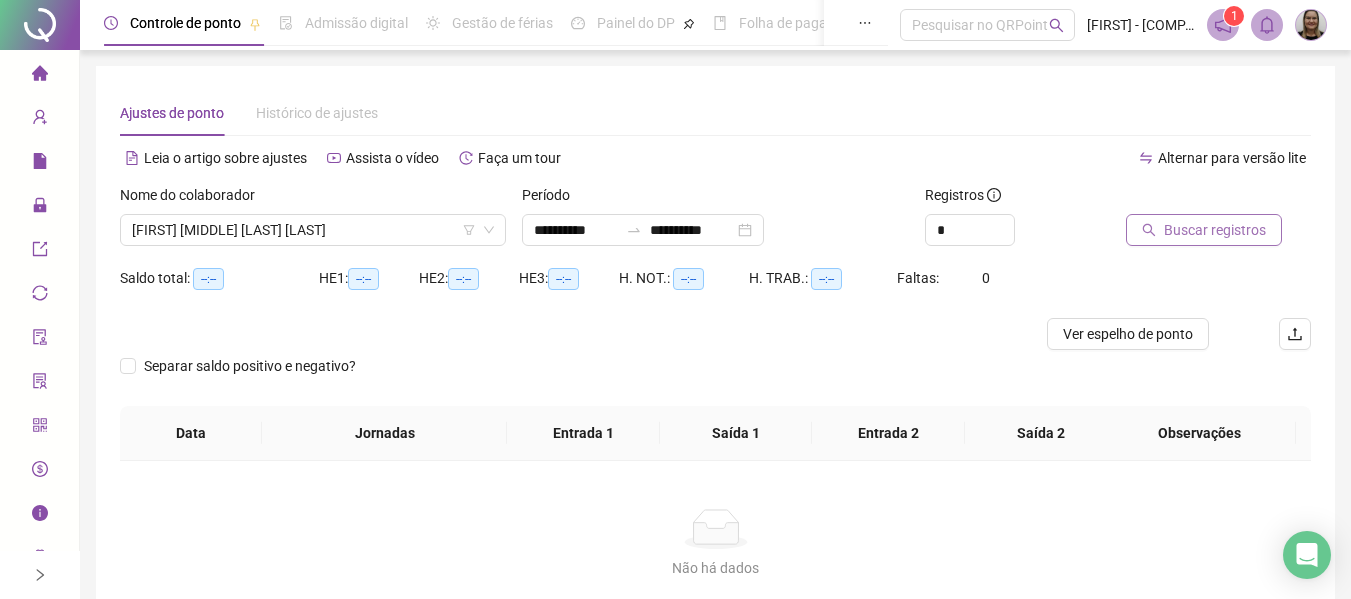 click on "Buscar registros" at bounding box center (1215, 230) 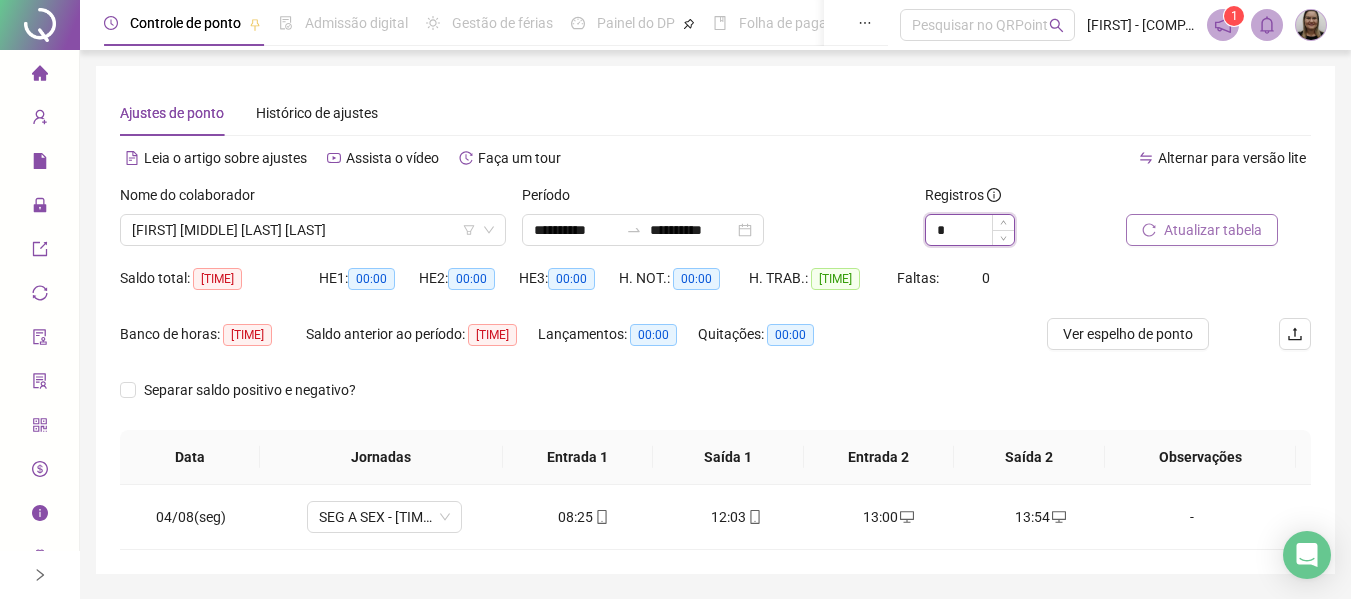 type on "*" 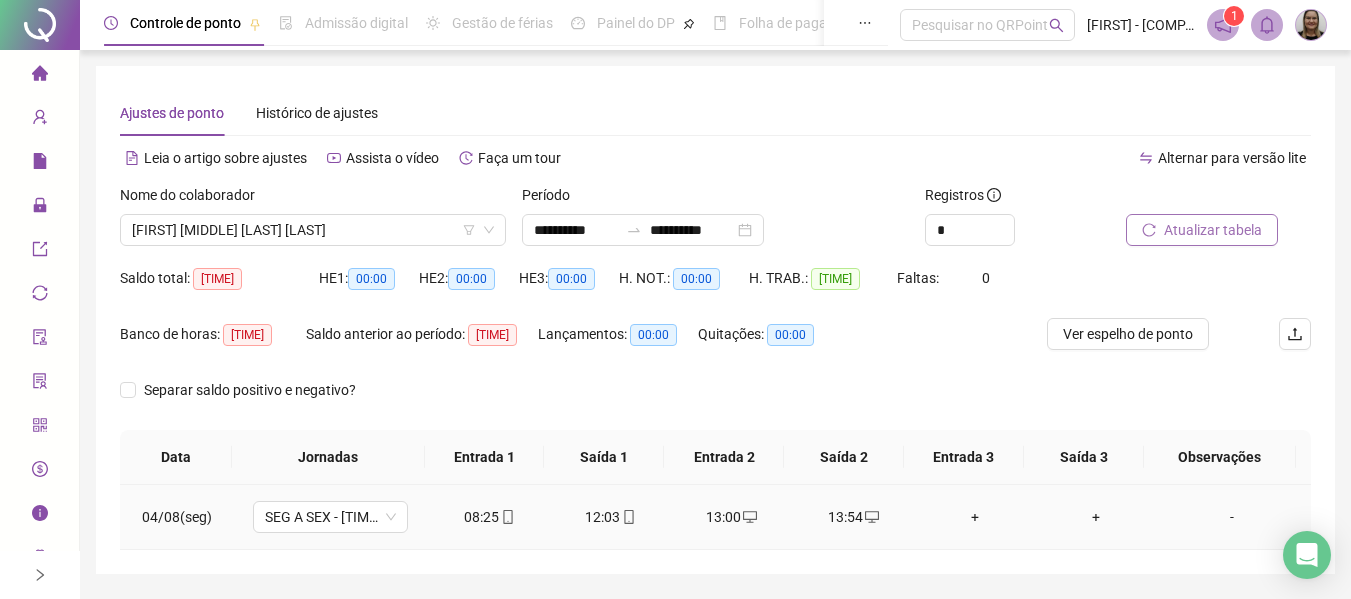 click on "+" at bounding box center (974, 517) 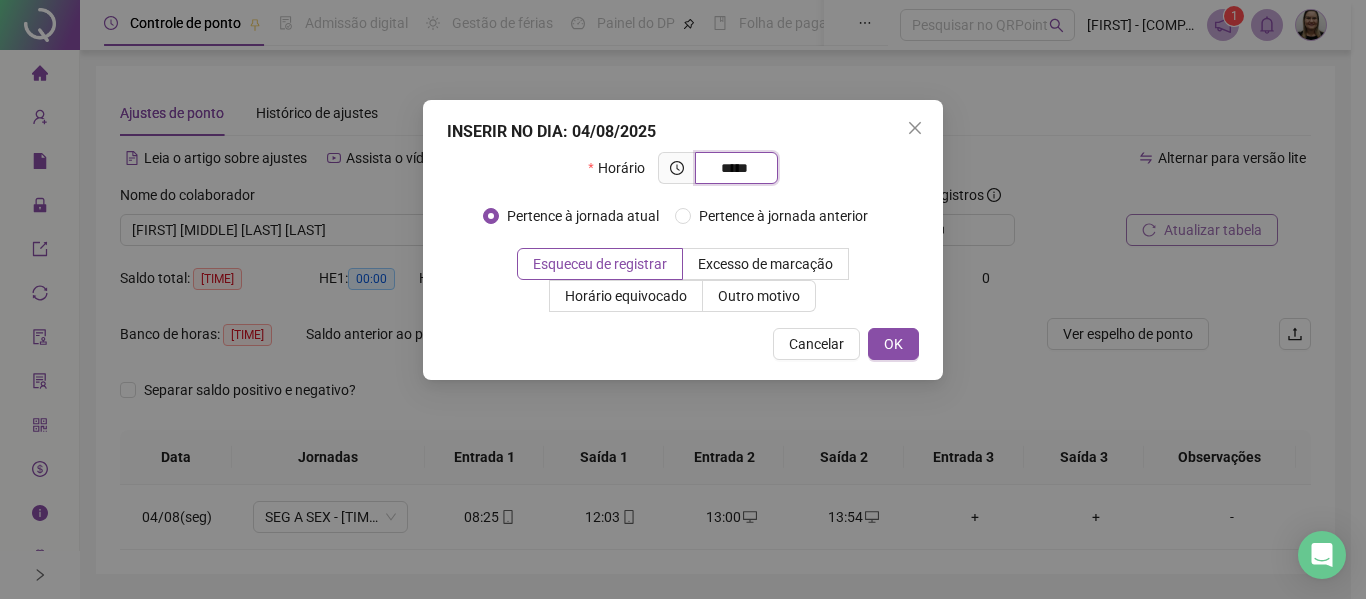 type on "*****" 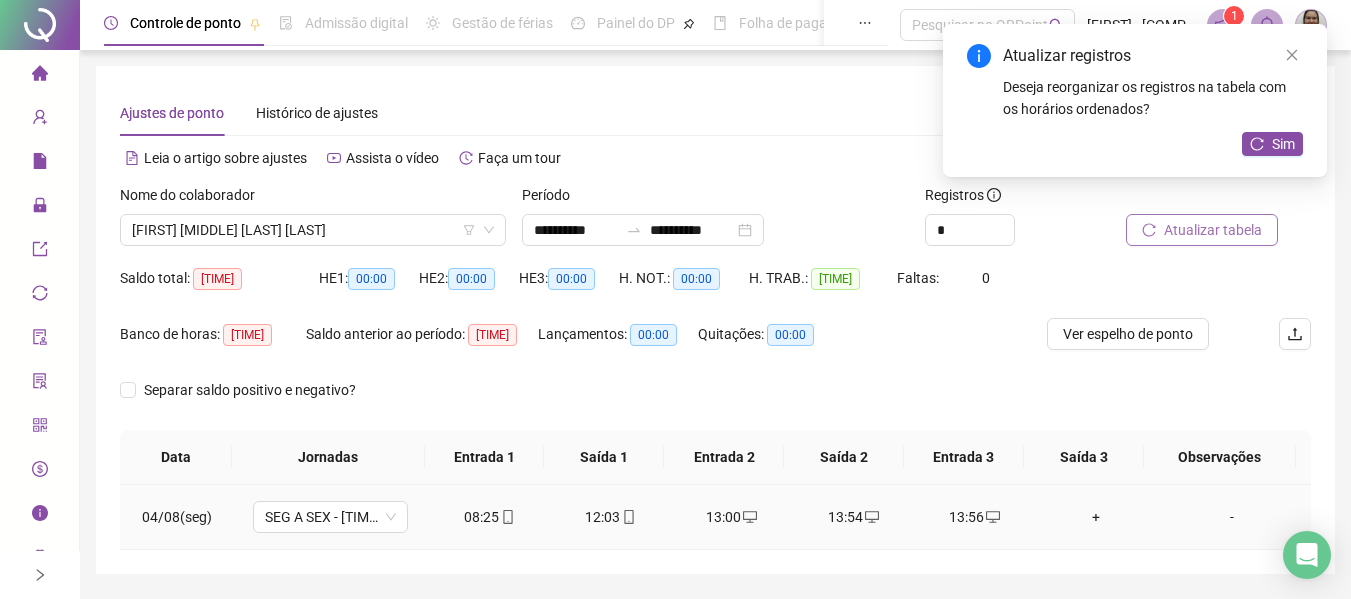 click on "13:54" at bounding box center [853, 517] 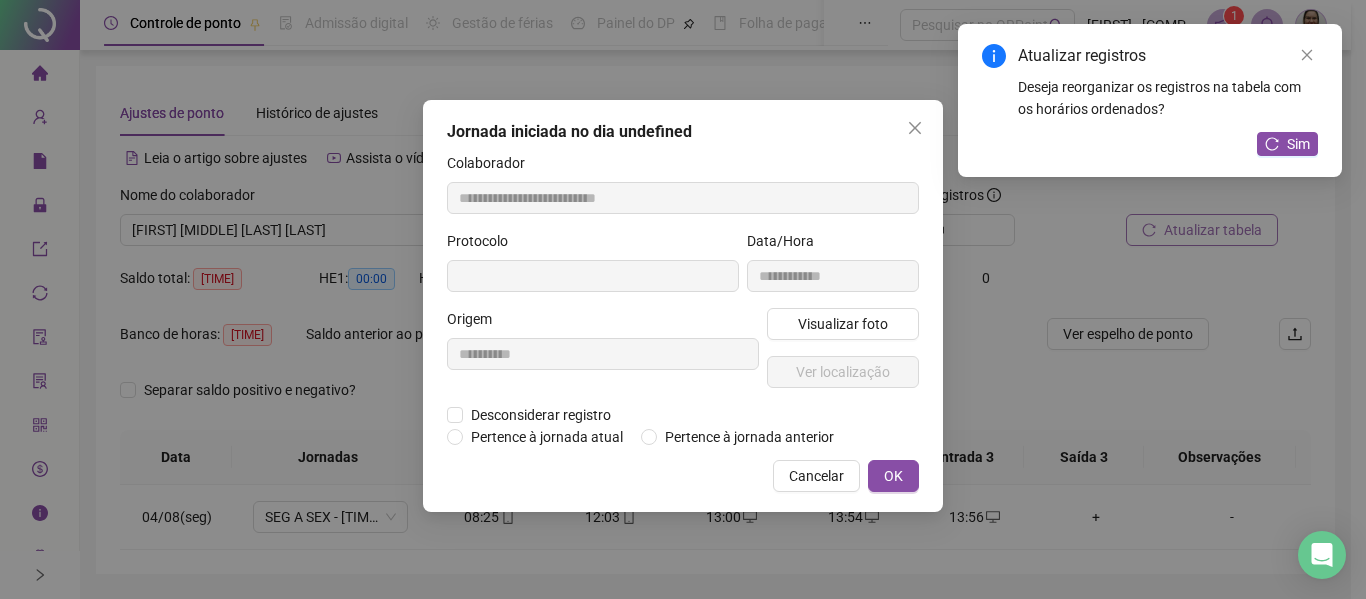 type on "**********" 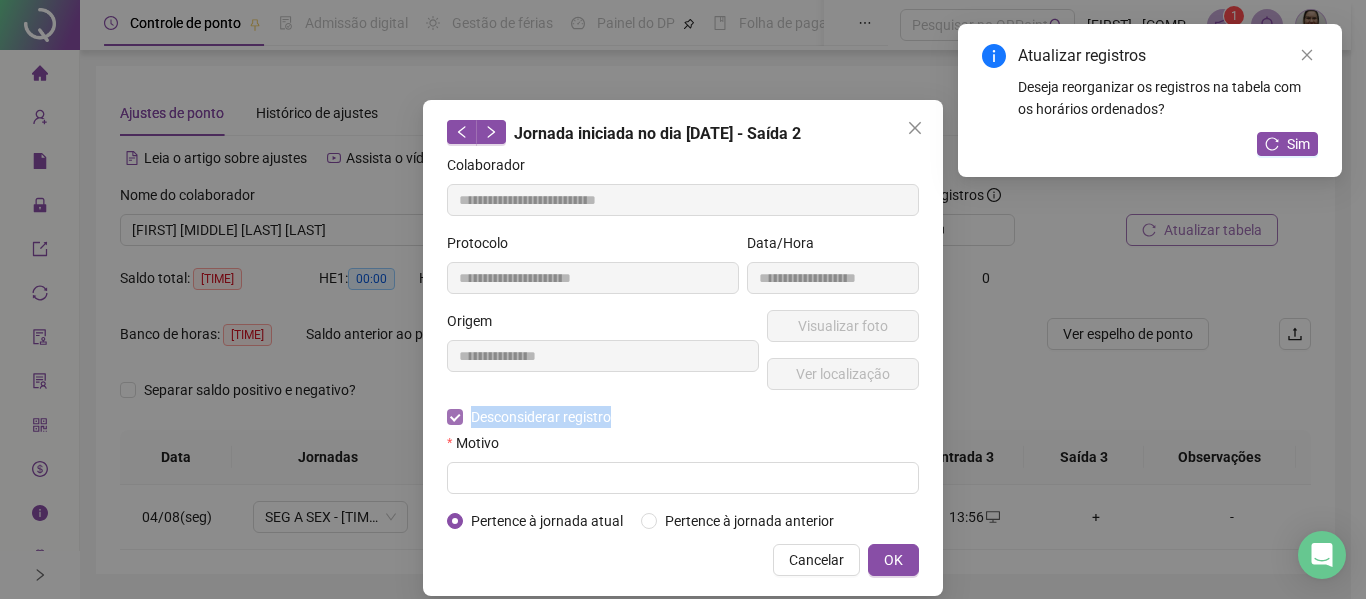 copy on "Desconsiderar registro" 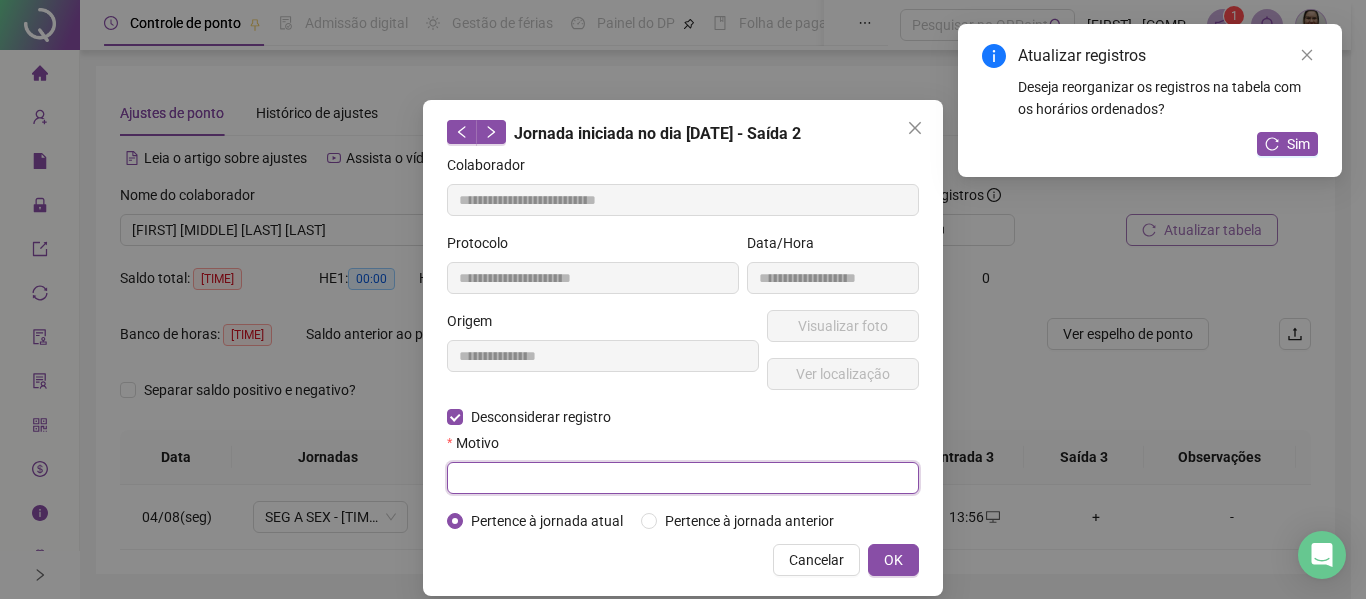 click at bounding box center [683, 478] 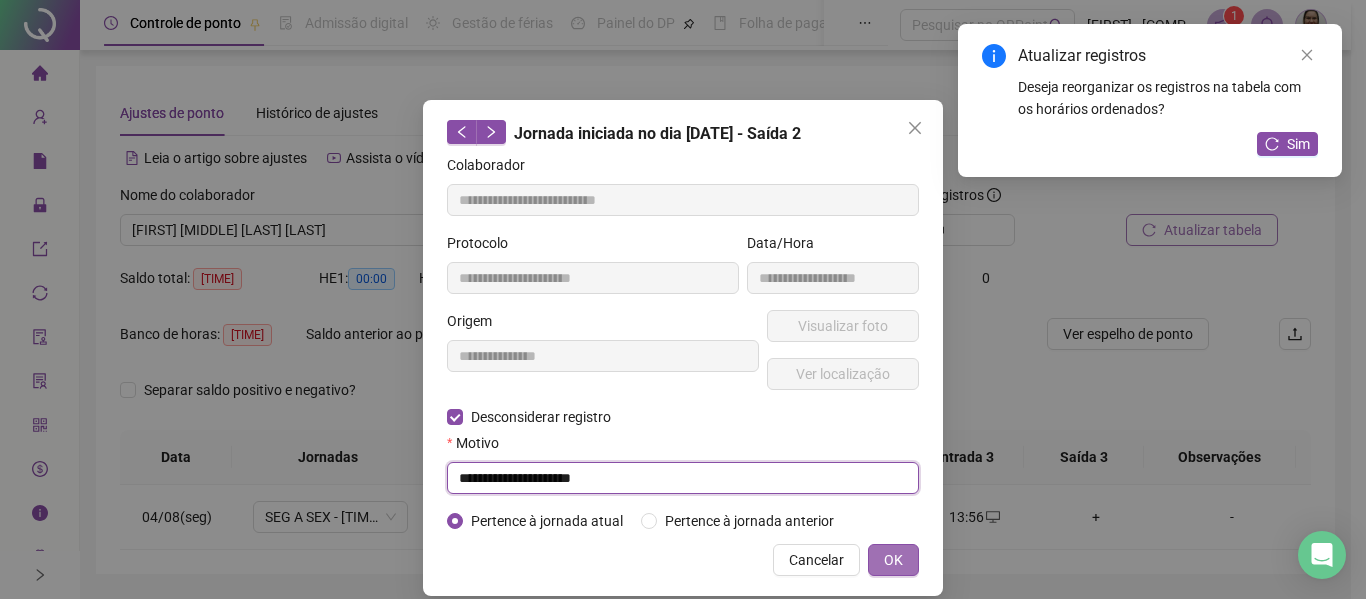 type on "**********" 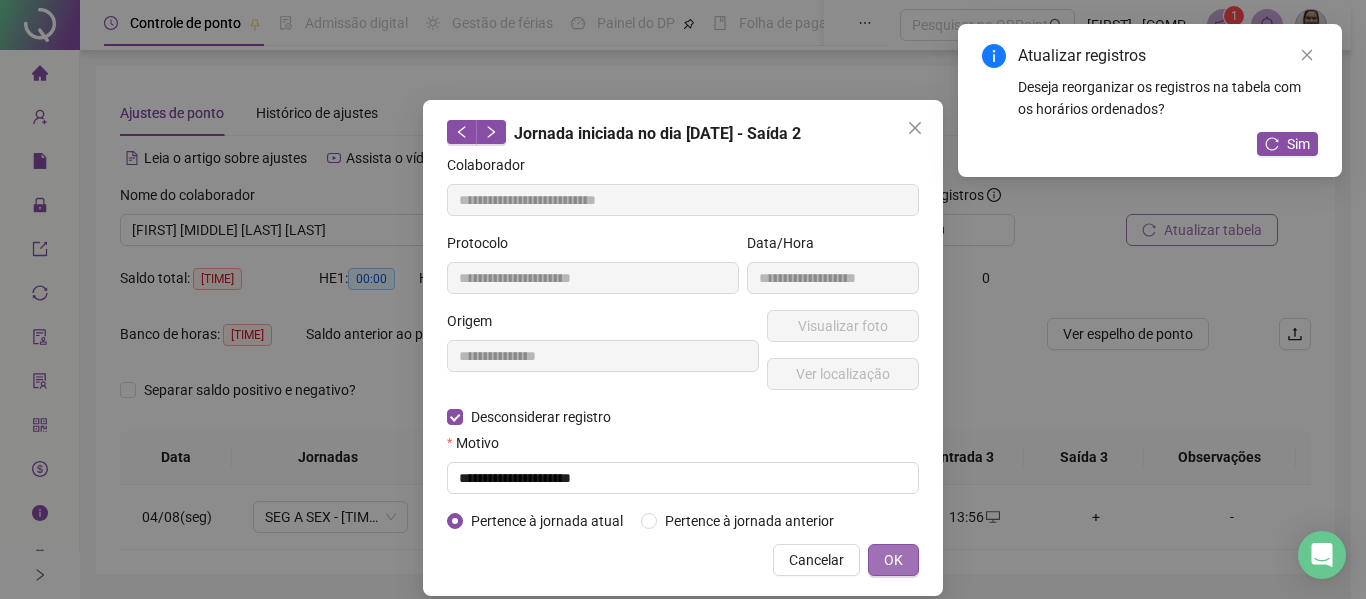 click on "OK" at bounding box center [893, 560] 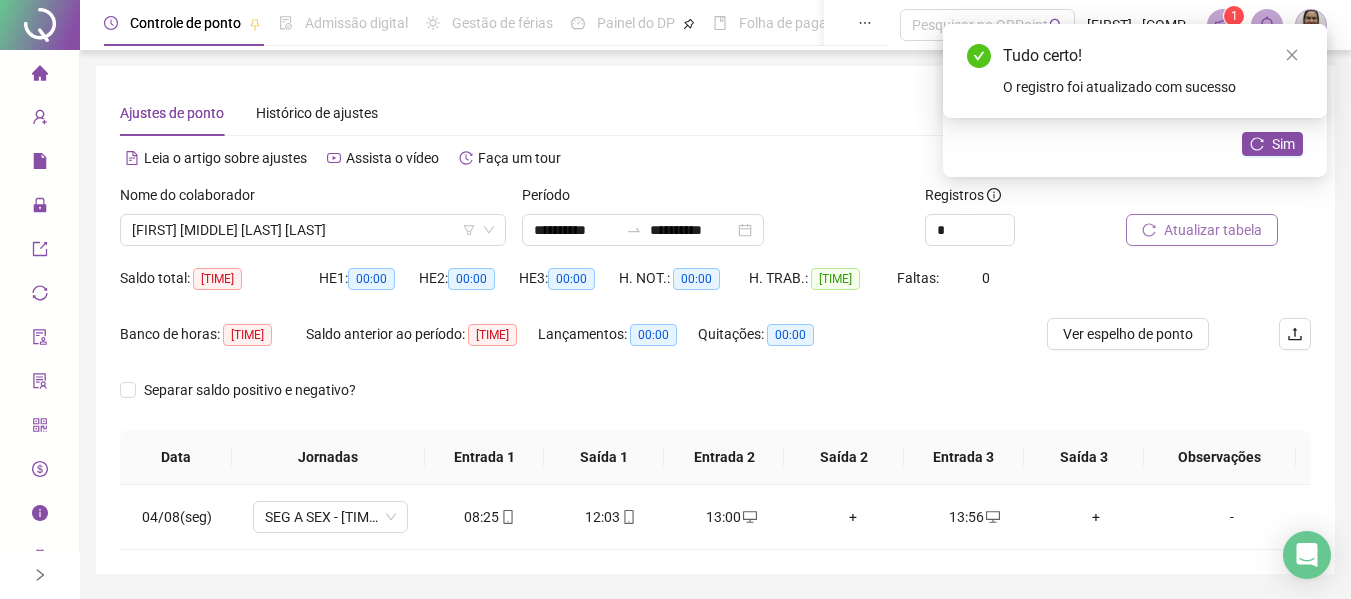 click on "Atualizar tabela" at bounding box center (1213, 230) 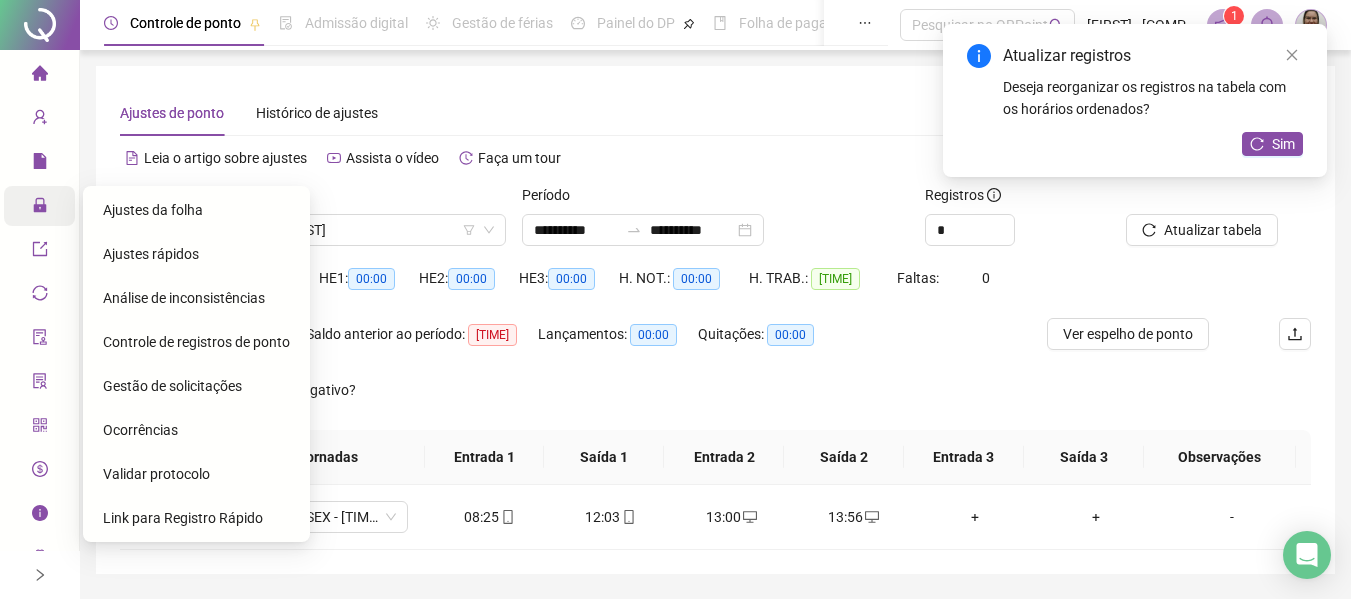 click 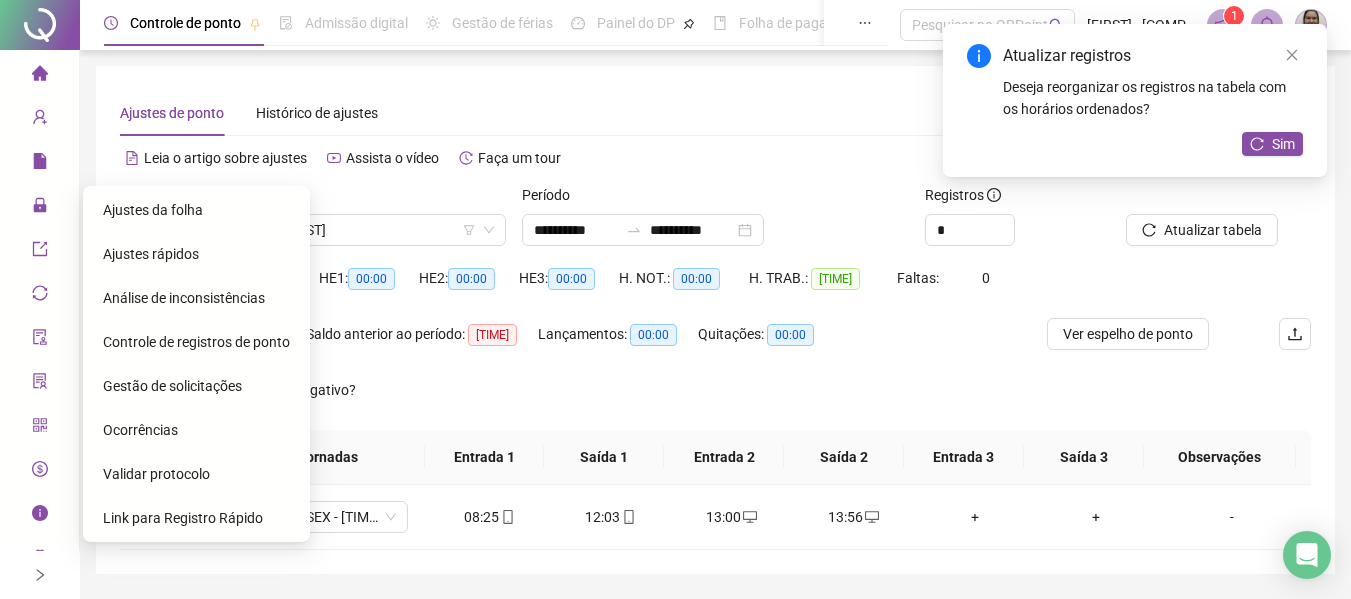click on "Gestão de solicitações" at bounding box center (172, 386) 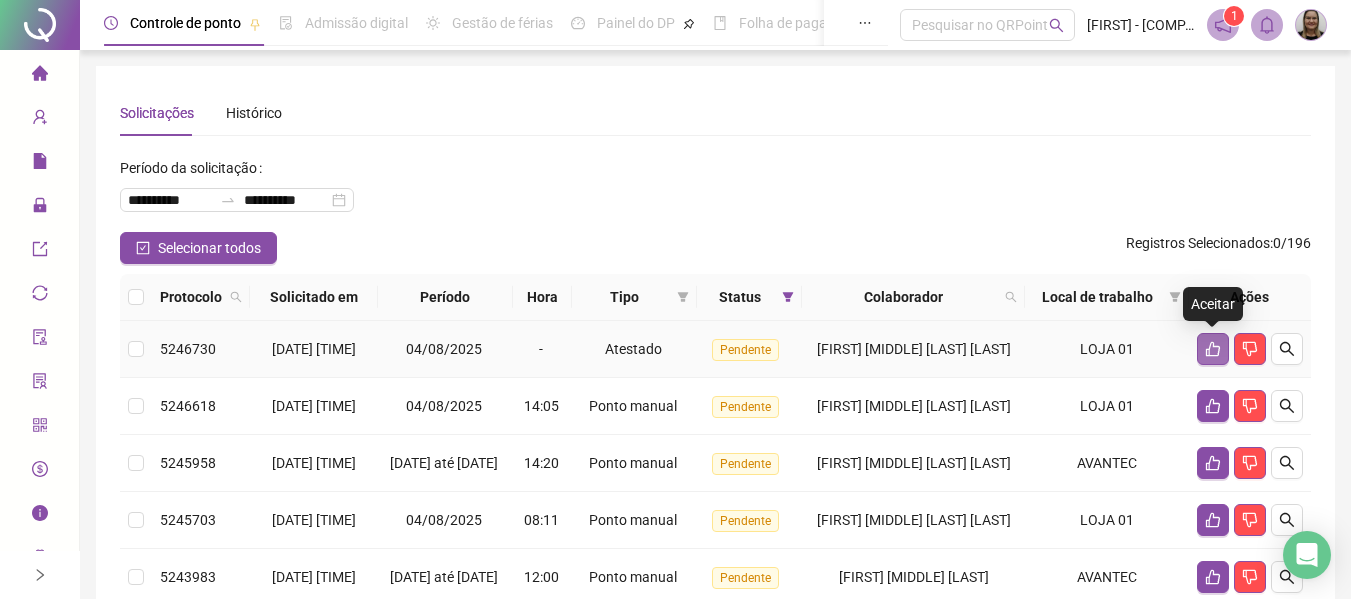 click at bounding box center (1213, 349) 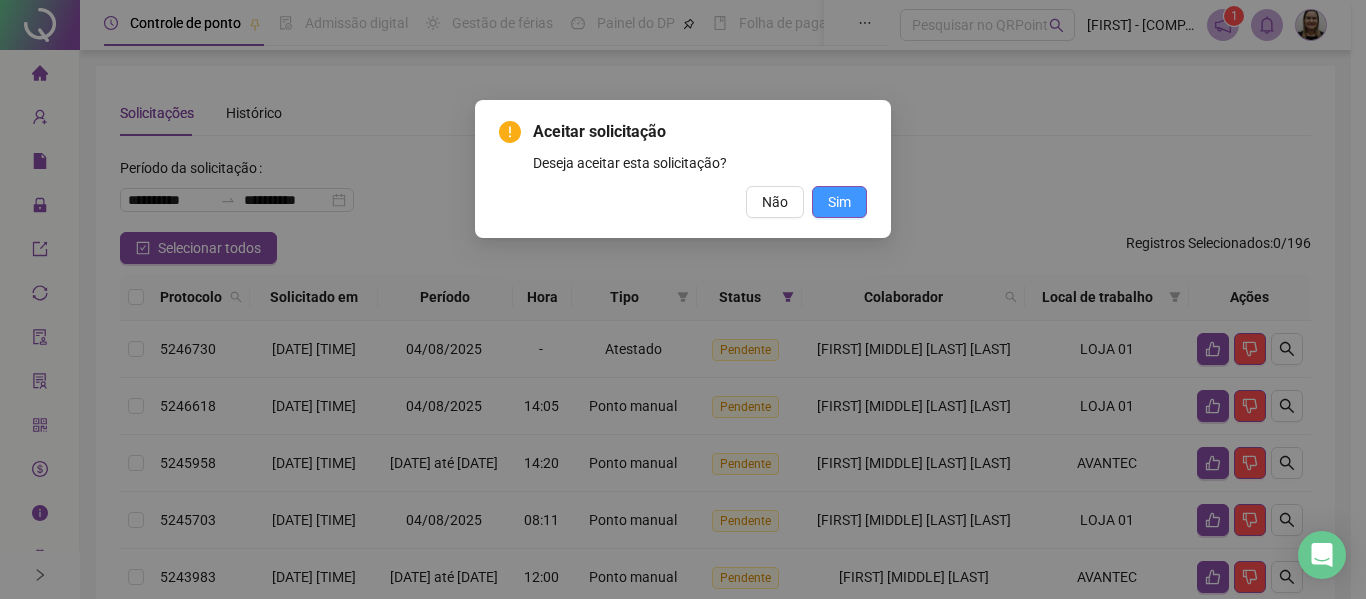 click on "Sim" at bounding box center [839, 202] 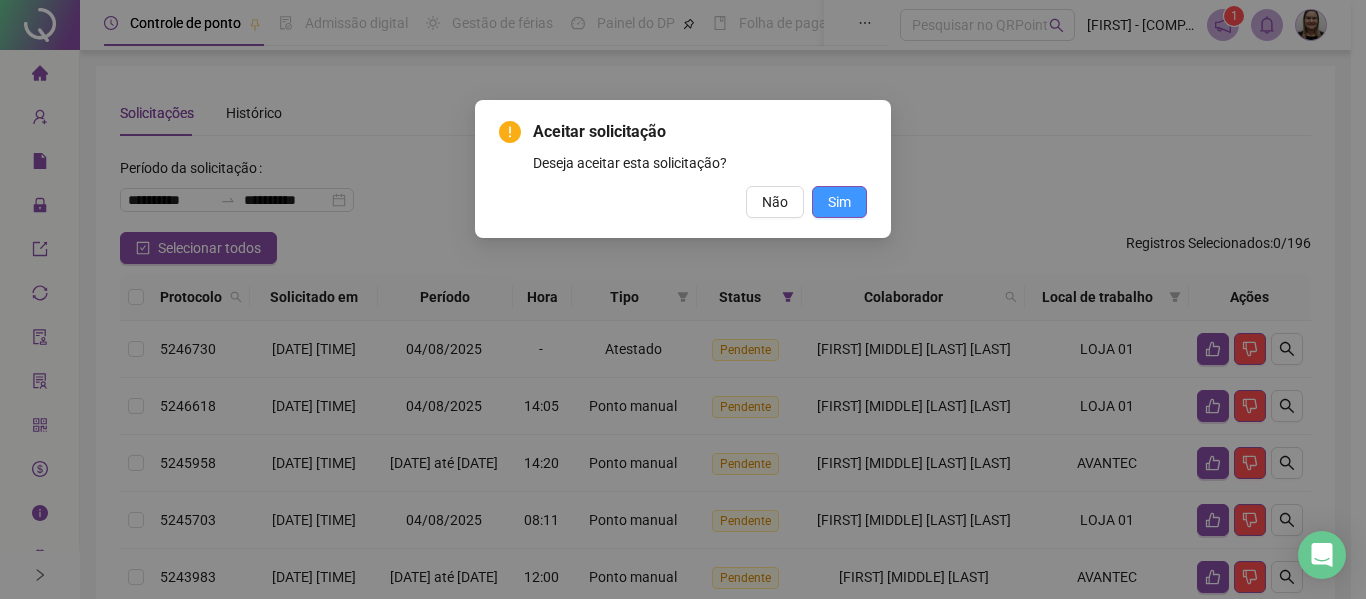 click on "Sim" at bounding box center [839, 202] 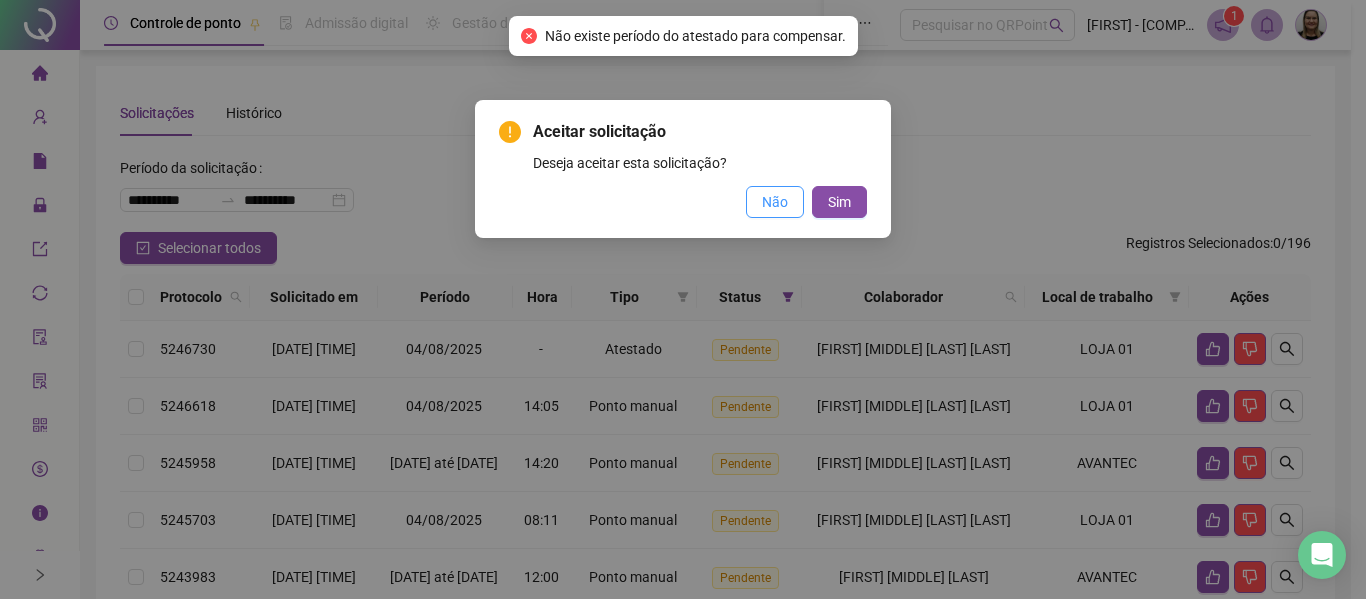 click on "Não" at bounding box center (775, 202) 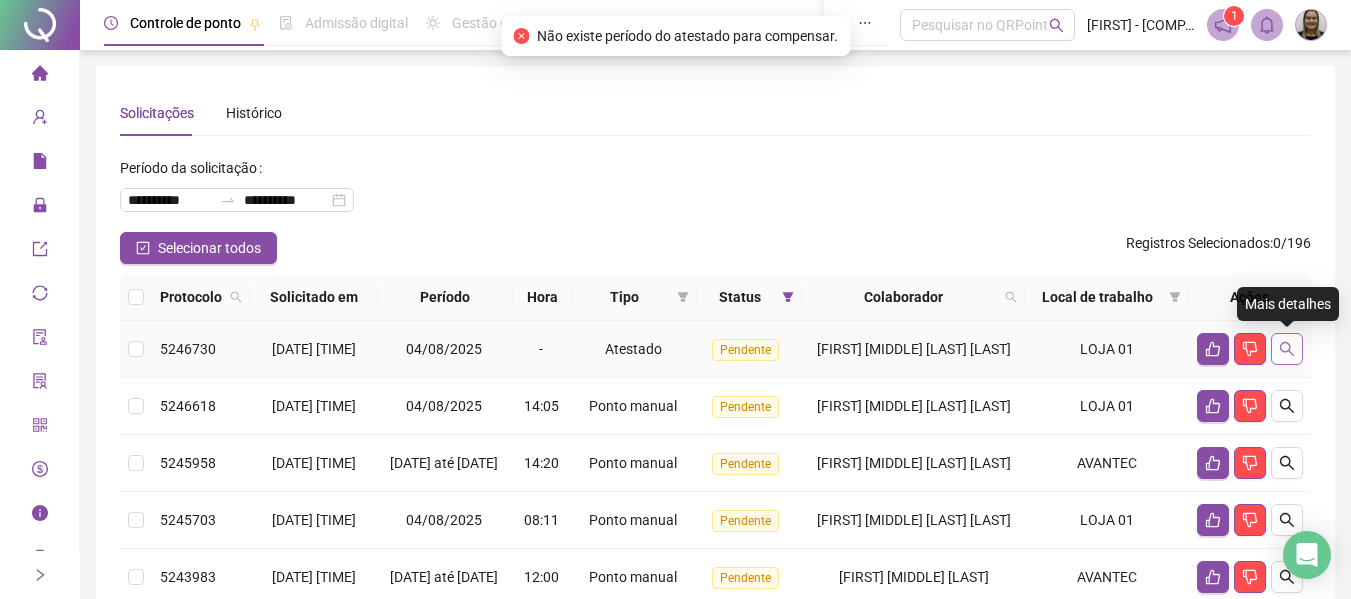 click at bounding box center (1287, 349) 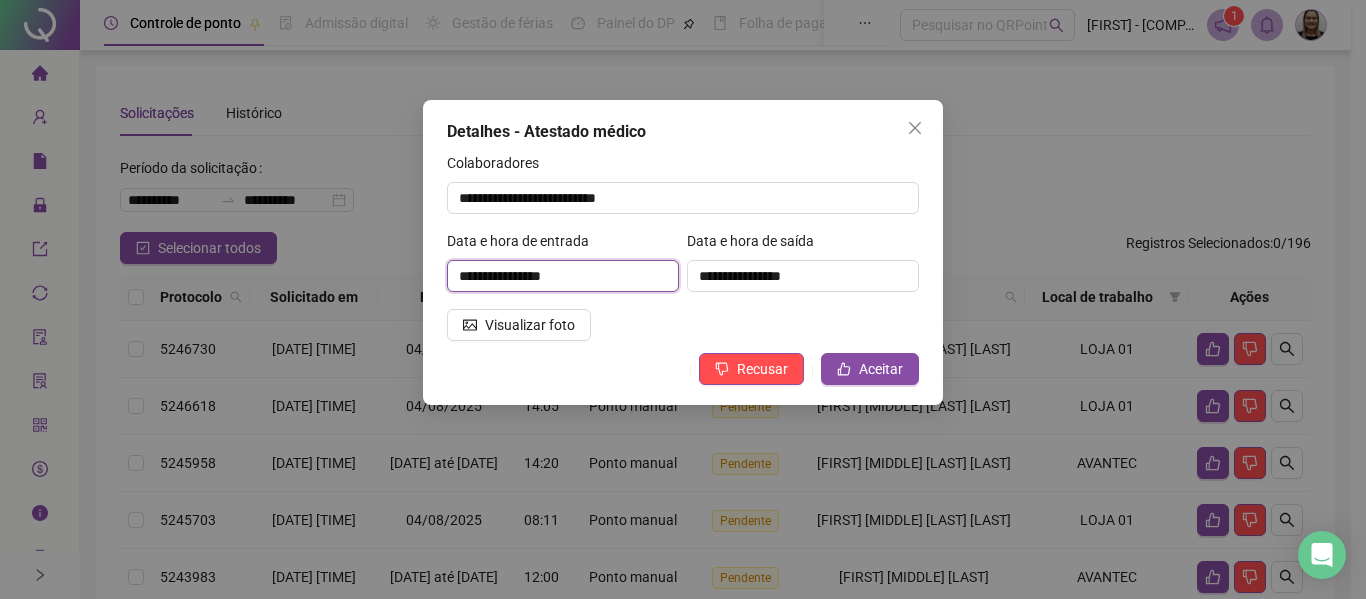 click on "**********" at bounding box center (563, 276) 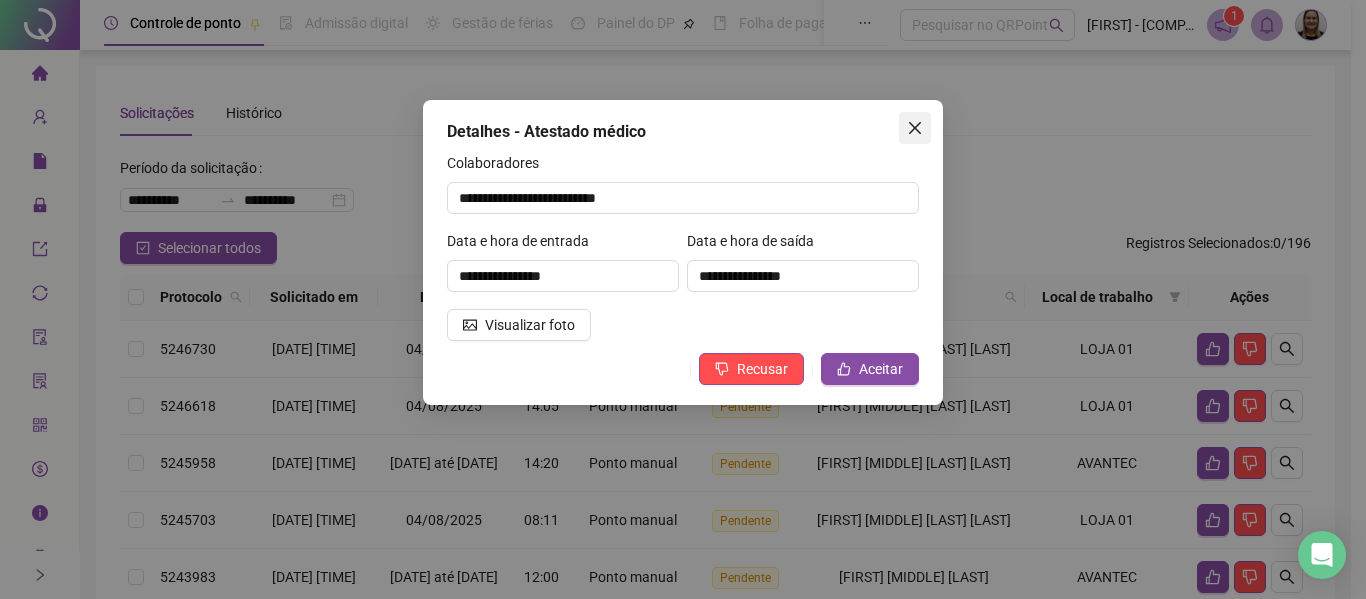 click 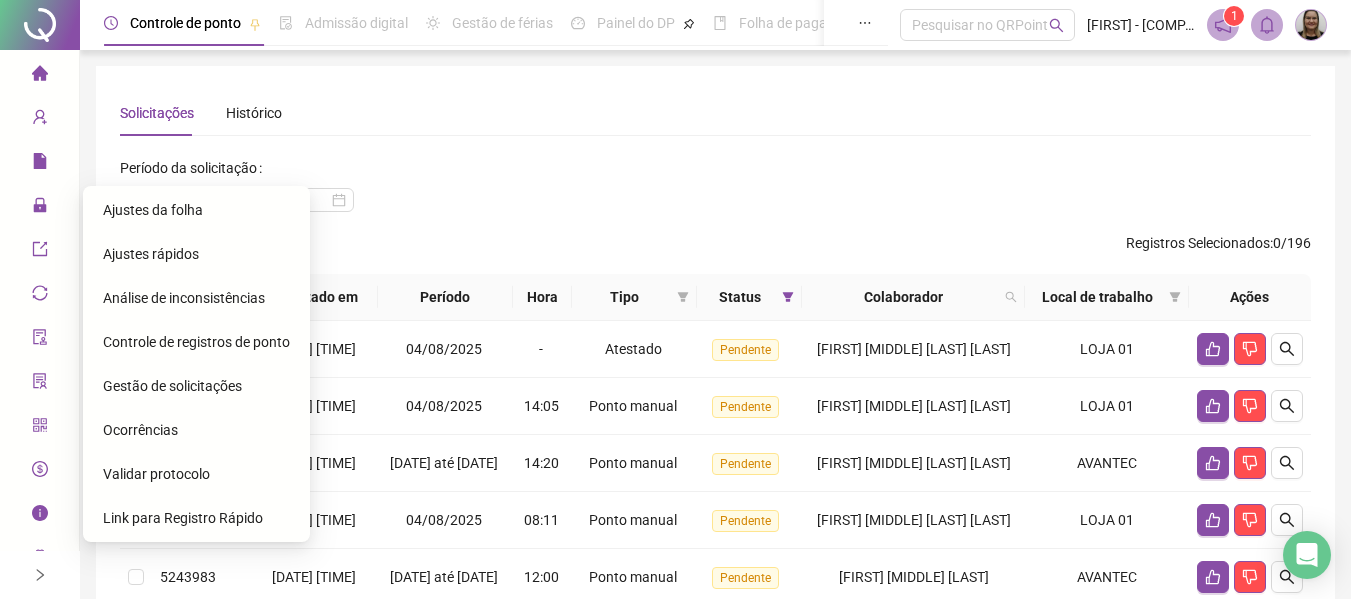 click on "Gestão de solicitações" at bounding box center (172, 386) 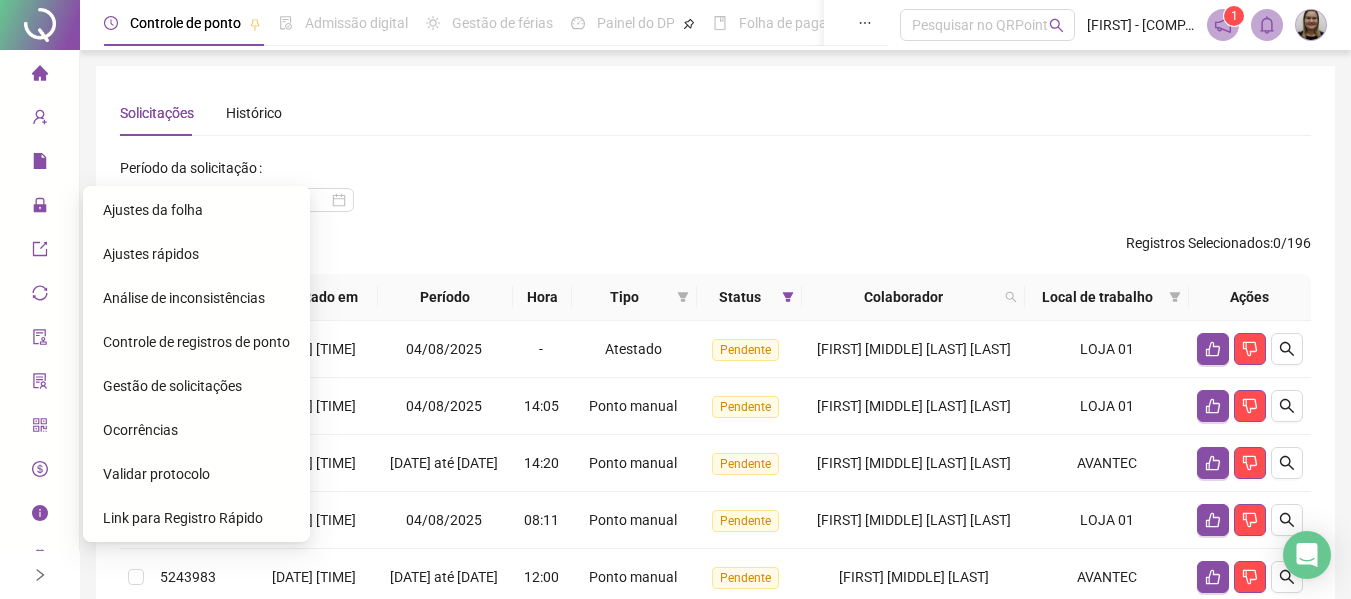 click on "Ajustes da folha" at bounding box center (153, 210) 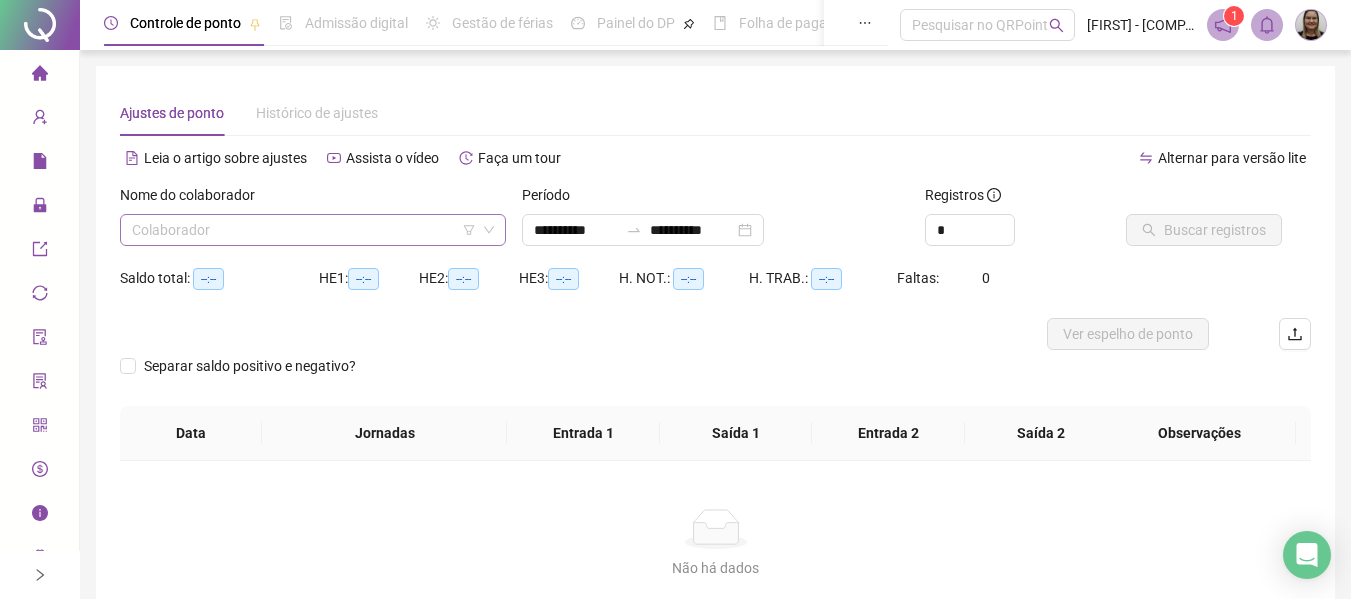 click at bounding box center (304, 230) 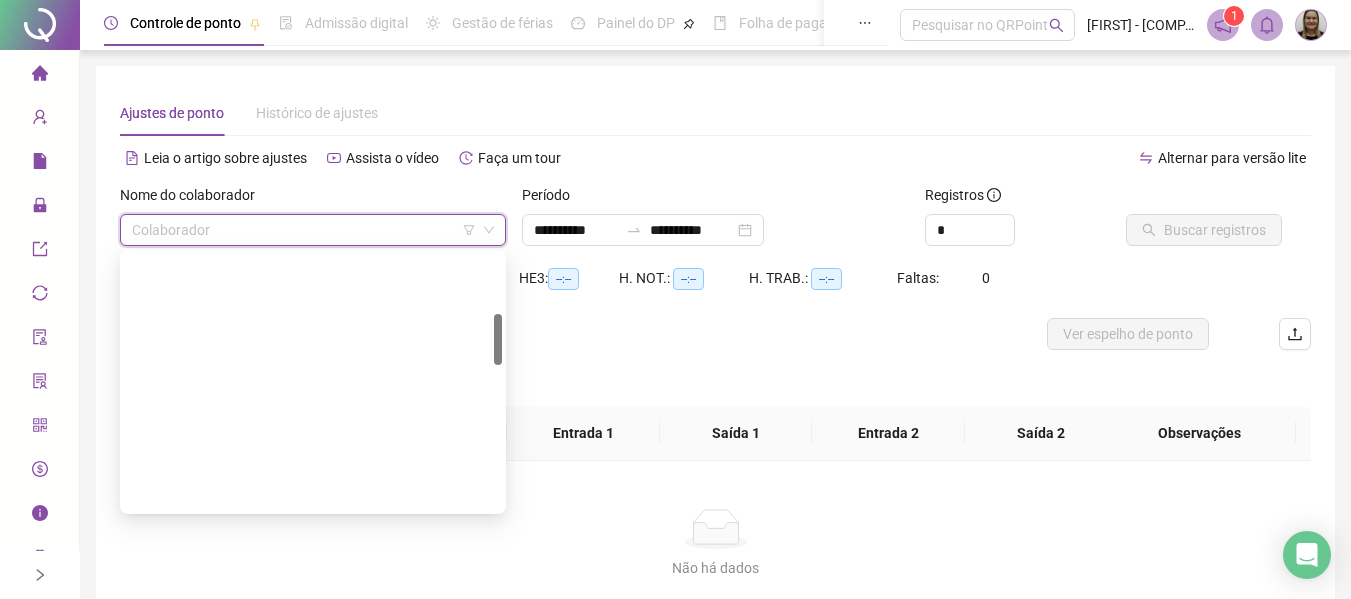 scroll, scrollTop: 500, scrollLeft: 0, axis: vertical 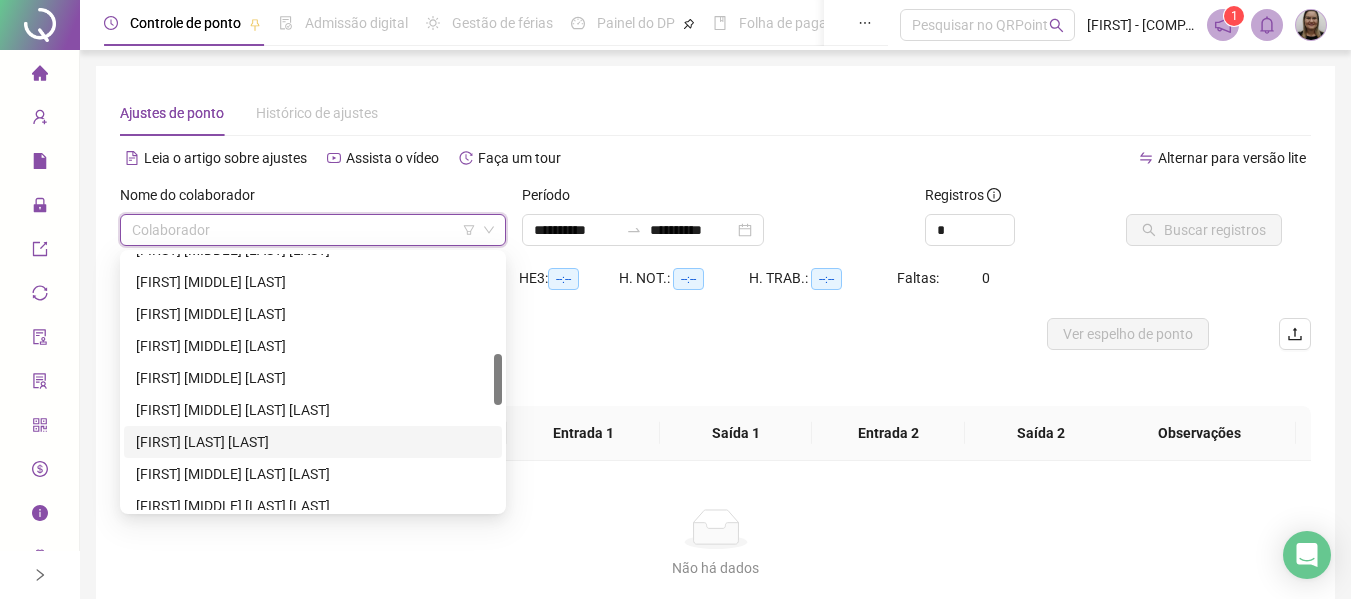click on "[FIRST] [LAST] [LAST]" at bounding box center [313, 442] 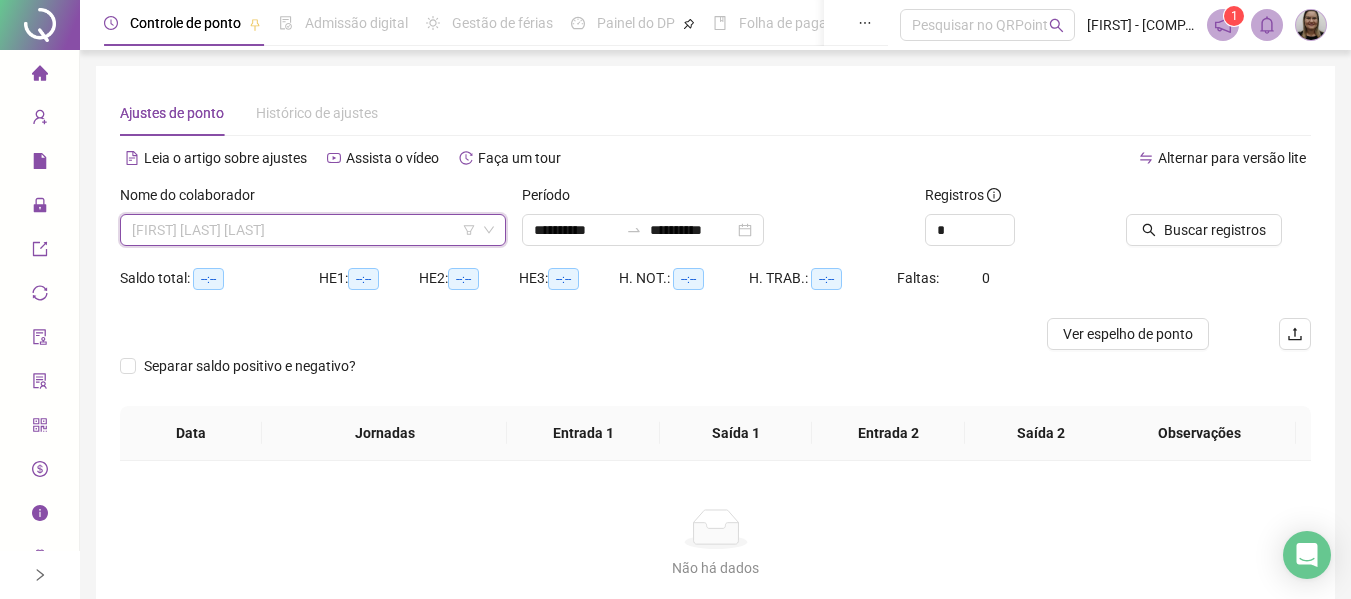 drag, startPoint x: 342, startPoint y: 225, endPoint x: 293, endPoint y: 333, distance: 118.595955 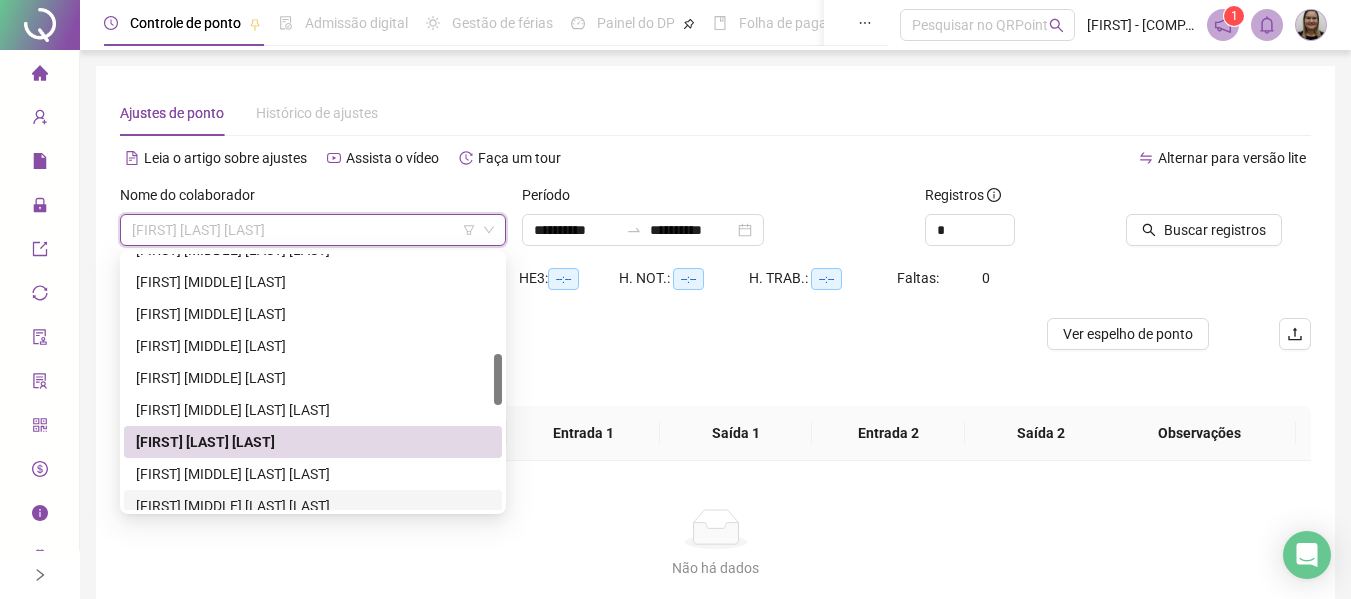 click on "[FIRST] [MIDDLE] [LAST] [LAST]" at bounding box center [313, 506] 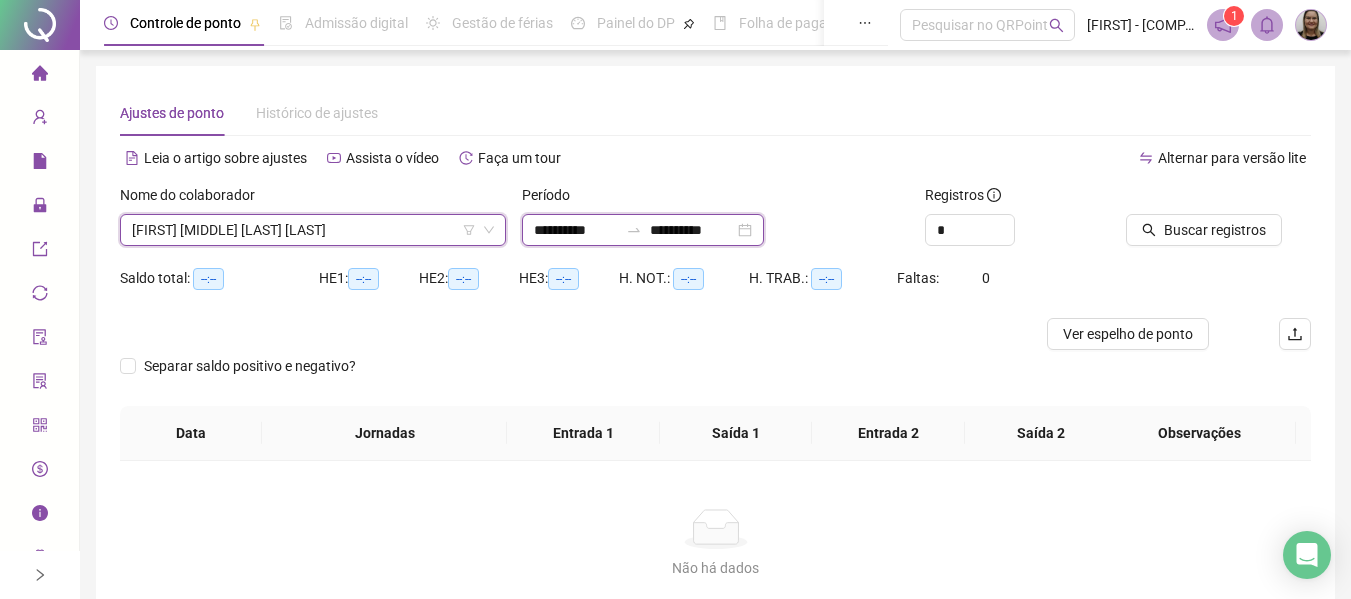 click on "**********" at bounding box center [576, 230] 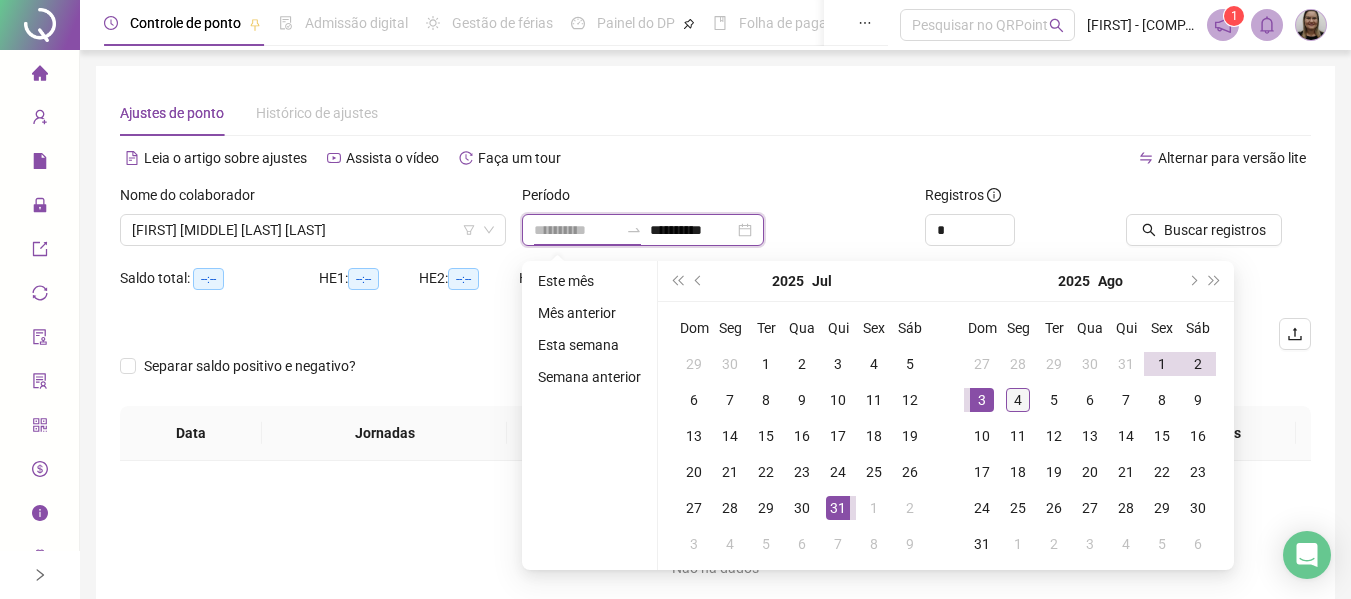 type on "**********" 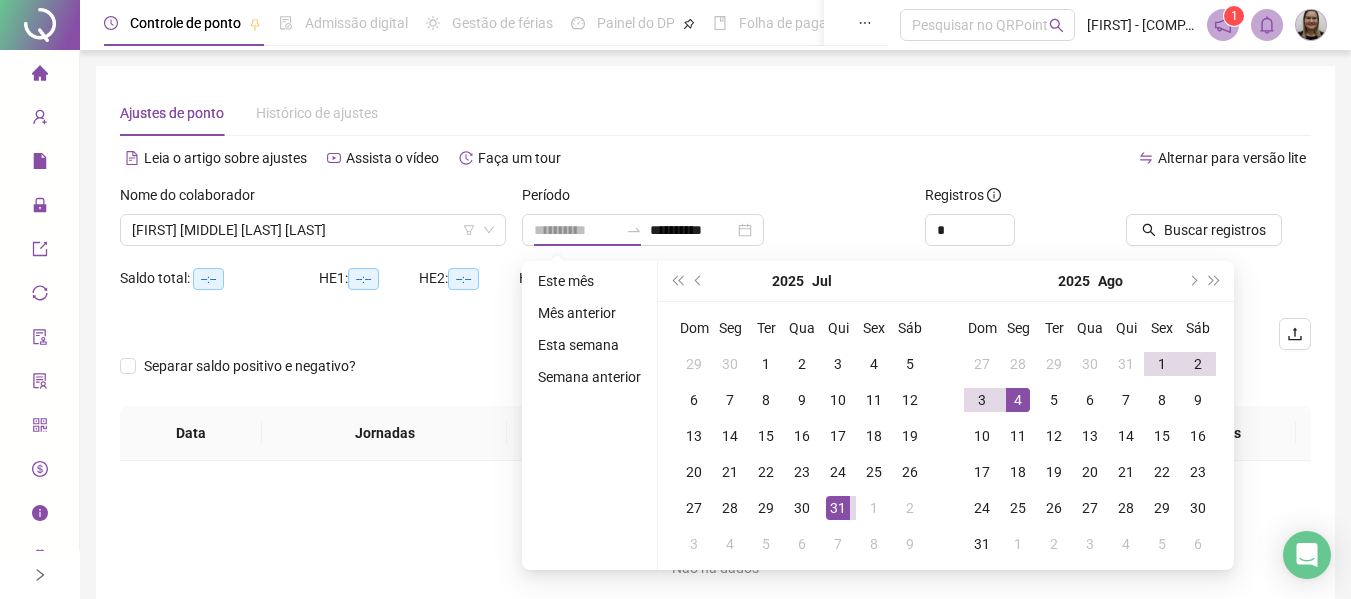 click on "4" at bounding box center [1018, 400] 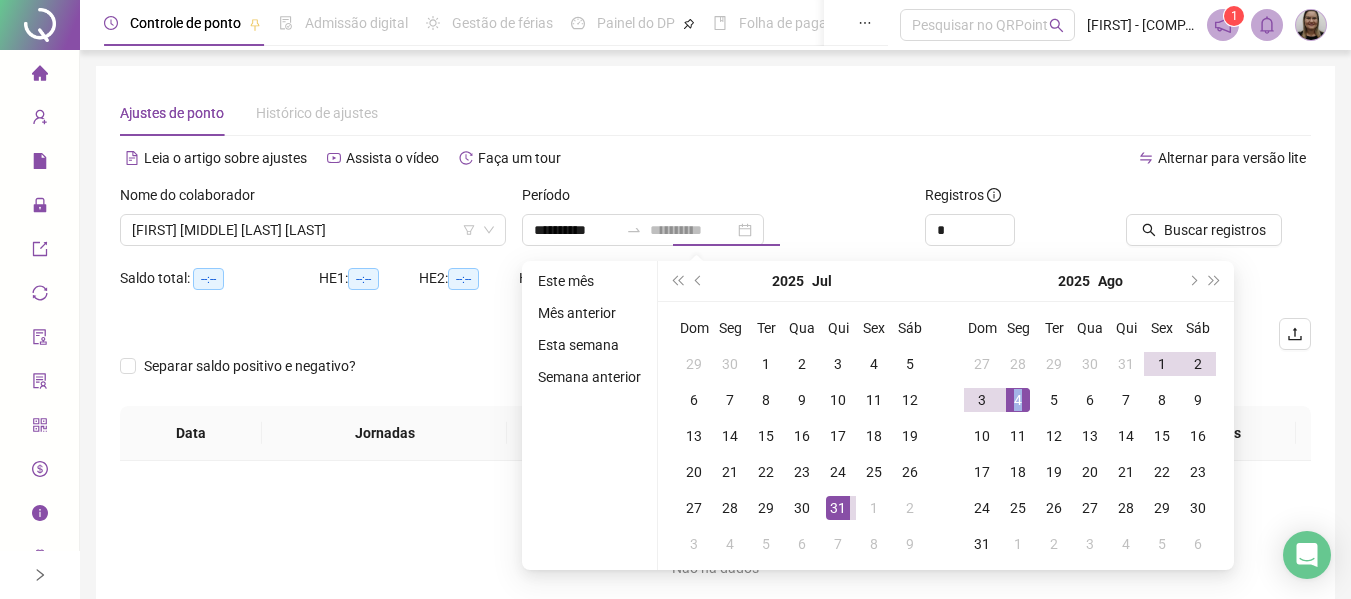 click on "4" at bounding box center [1018, 400] 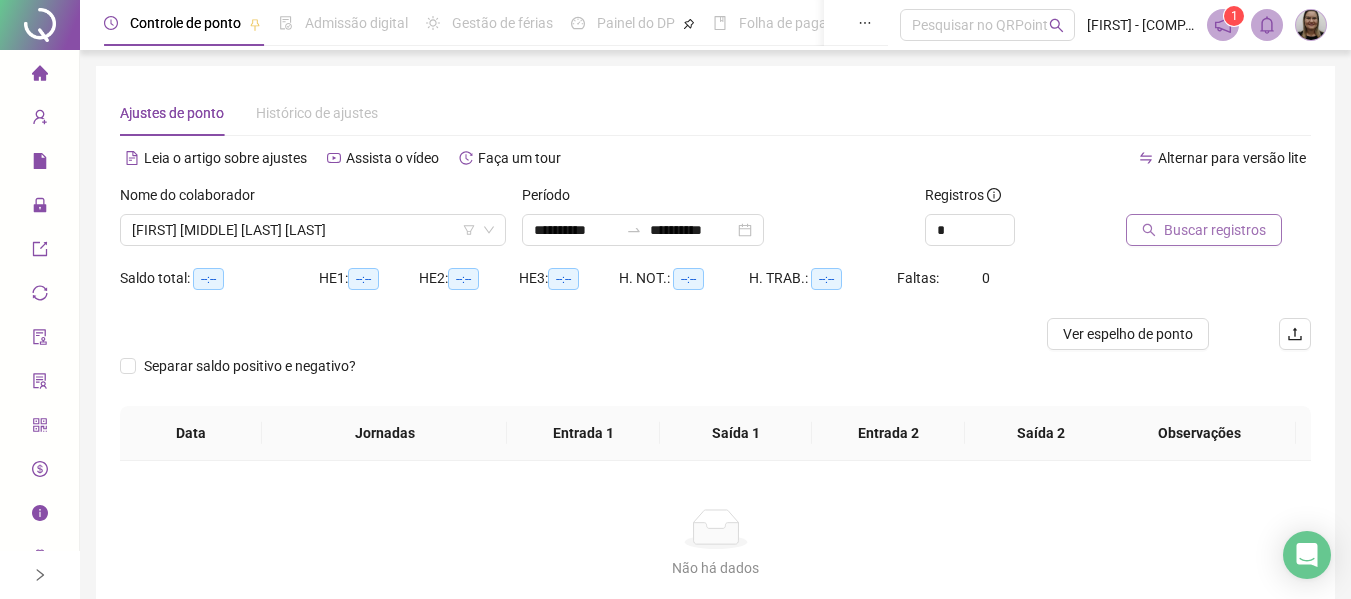 click on "Buscar registros" at bounding box center [1204, 230] 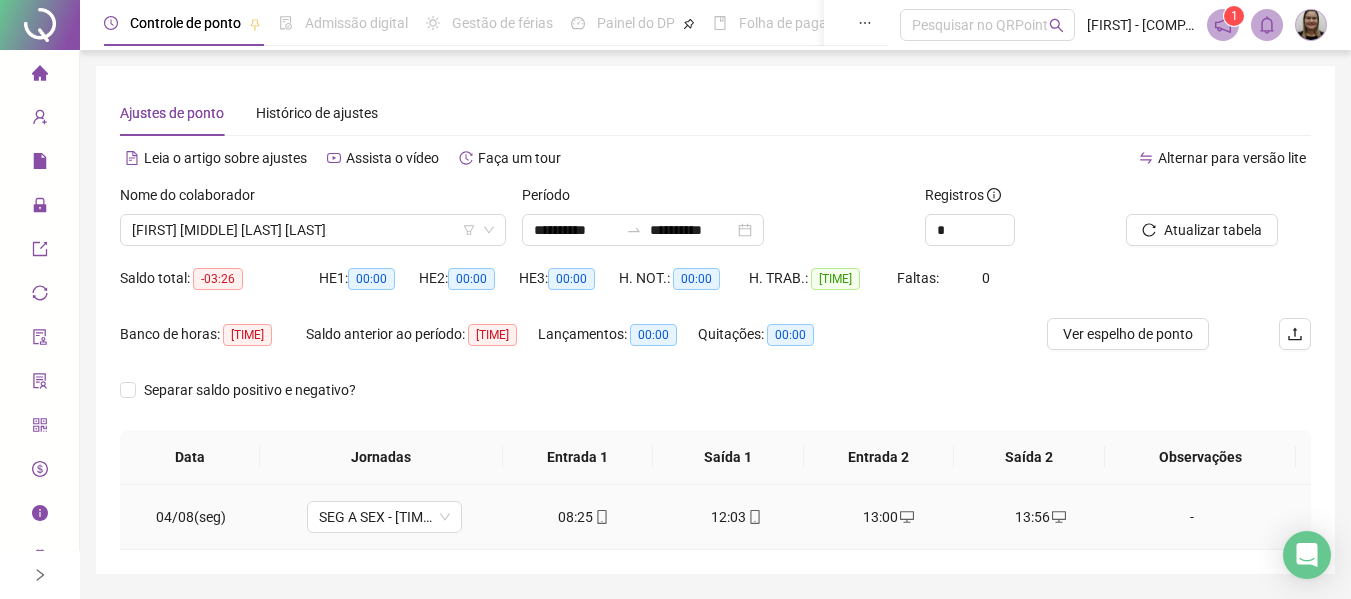 click on "13:00" at bounding box center (888, 517) 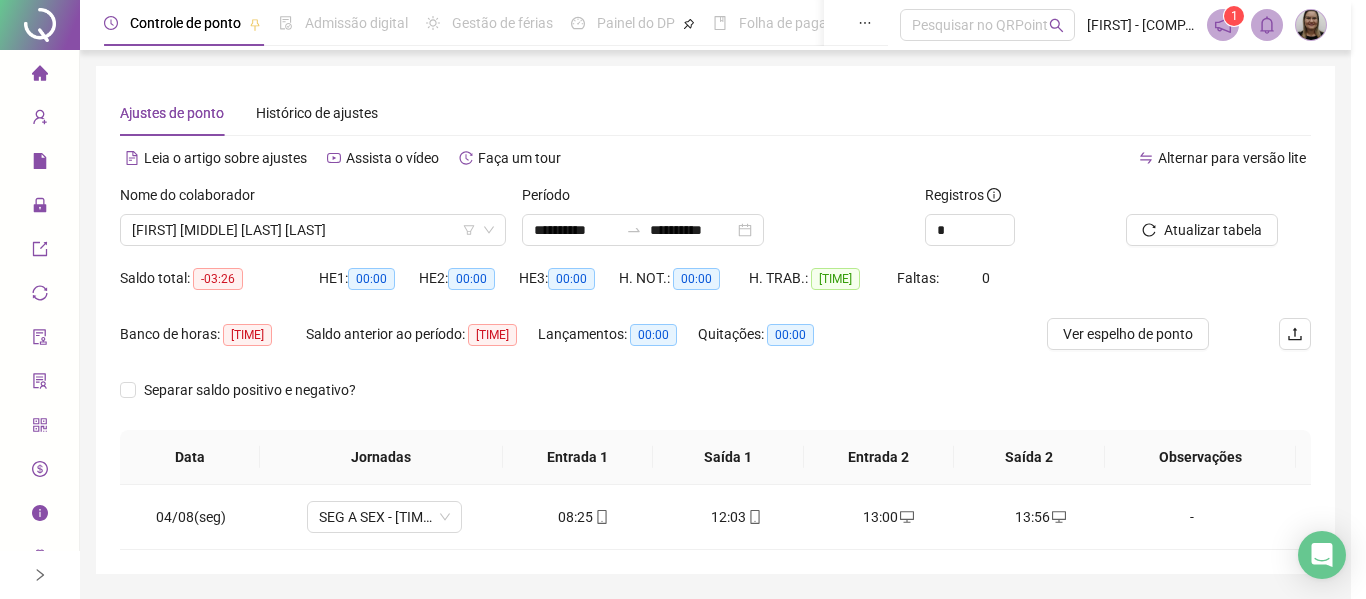 type on "**********" 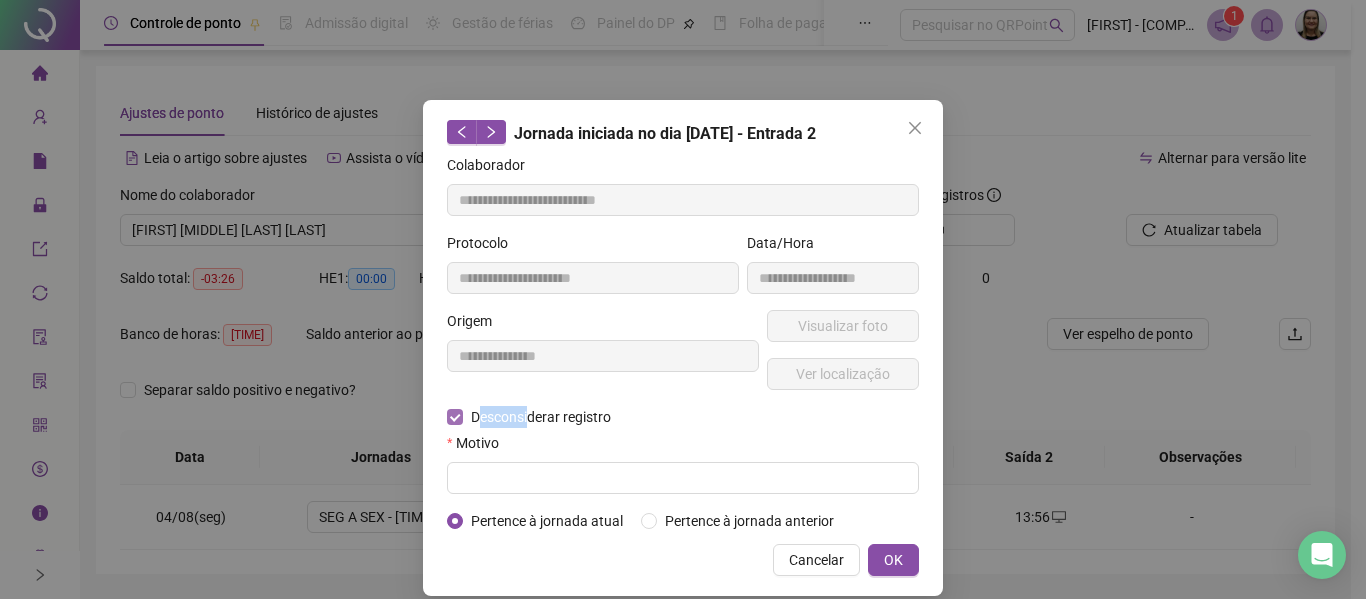 click on "Desconsiderar registro" at bounding box center (541, 417) 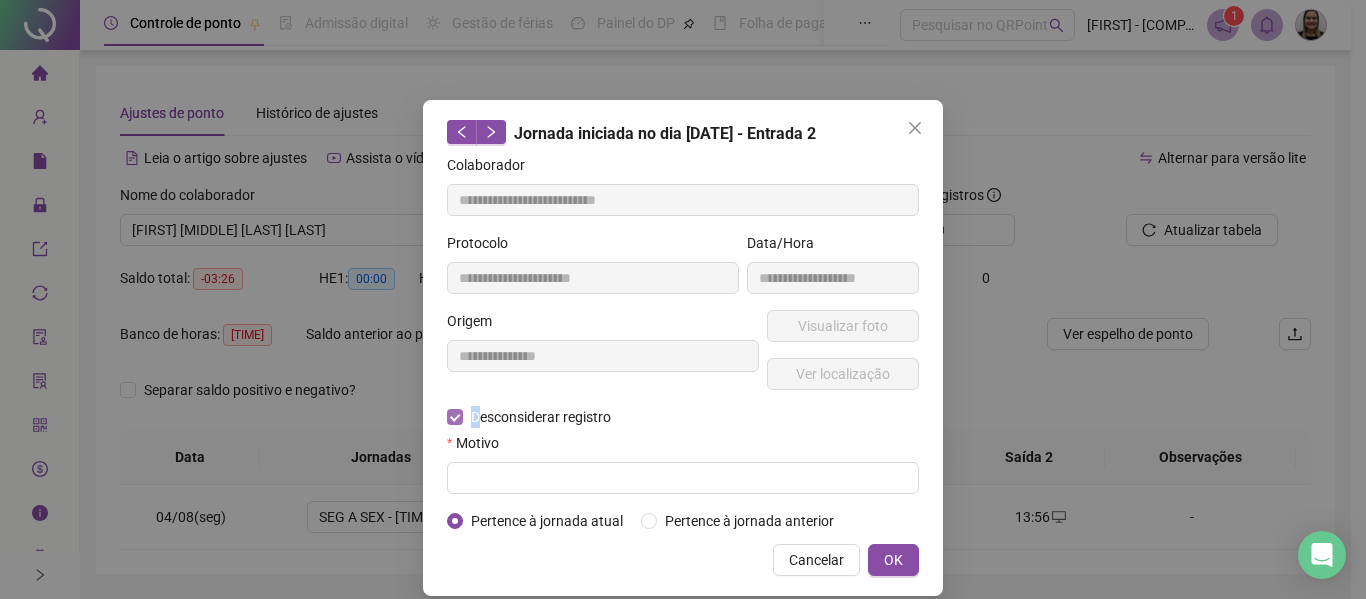 click on "Desconsiderar registro" at bounding box center (541, 417) 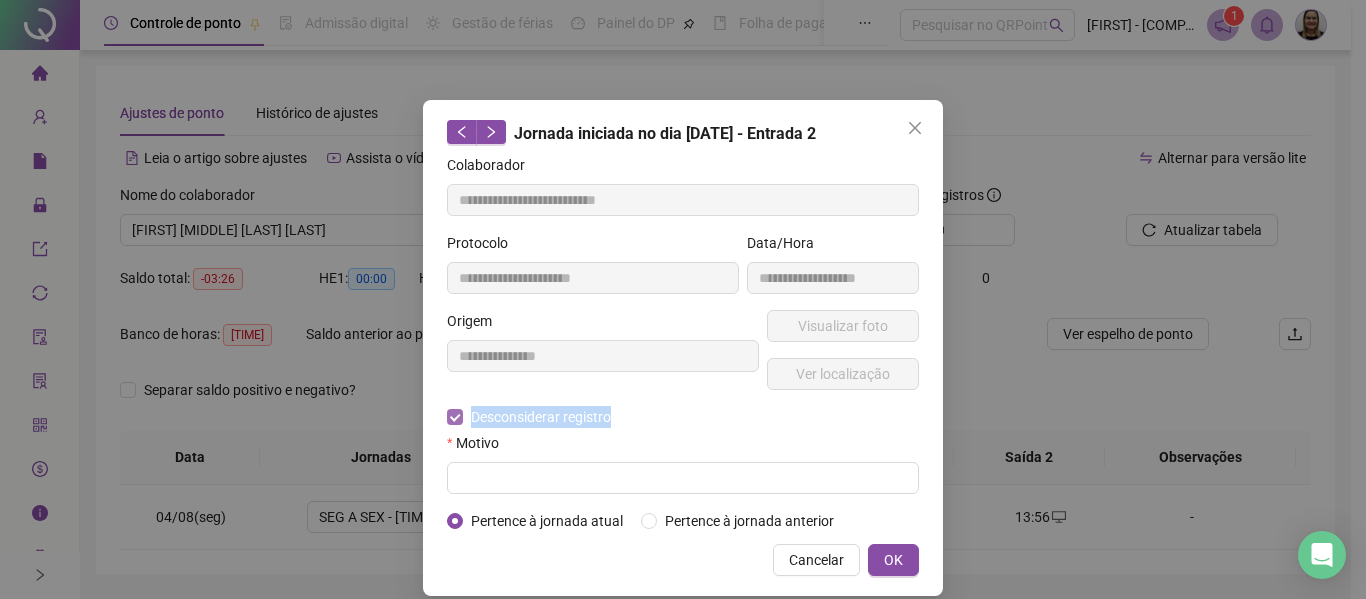 copy on "Desconsiderar registro" 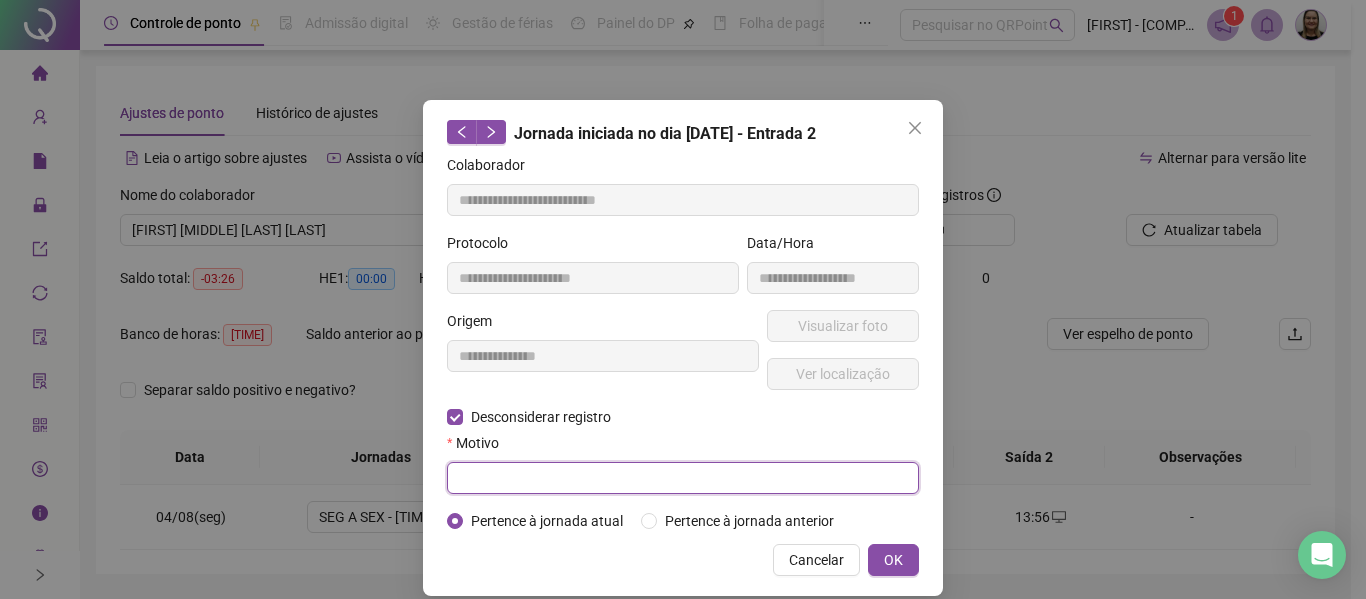 click at bounding box center (683, 478) 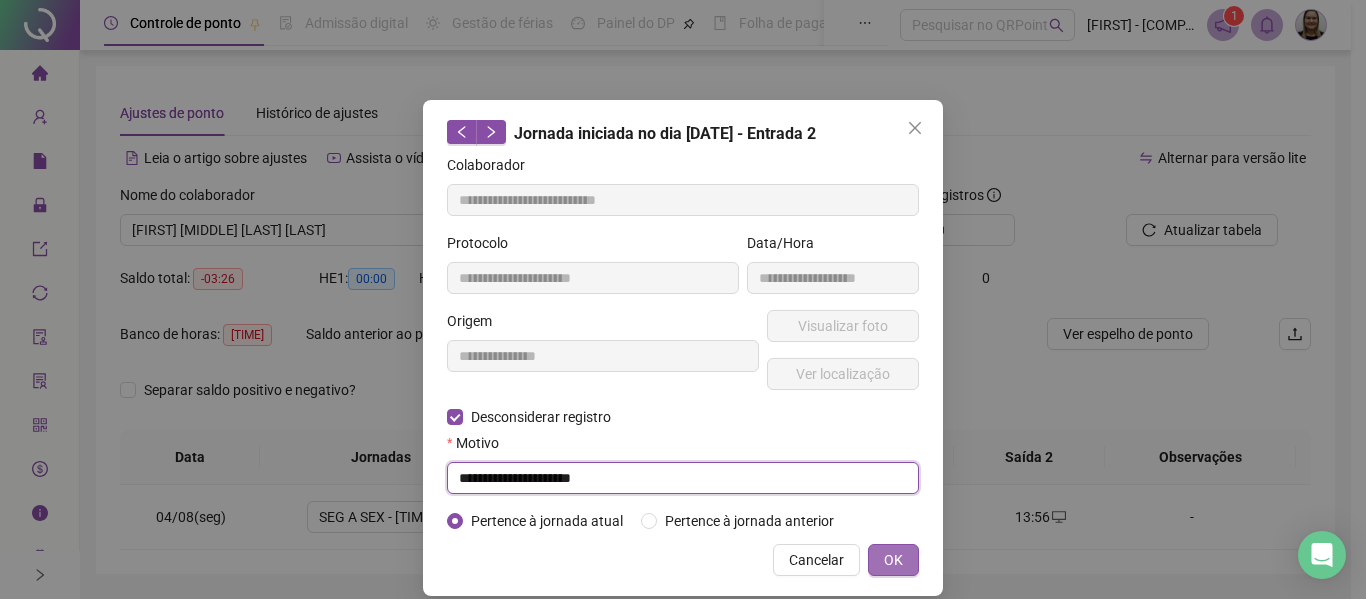 type on "**********" 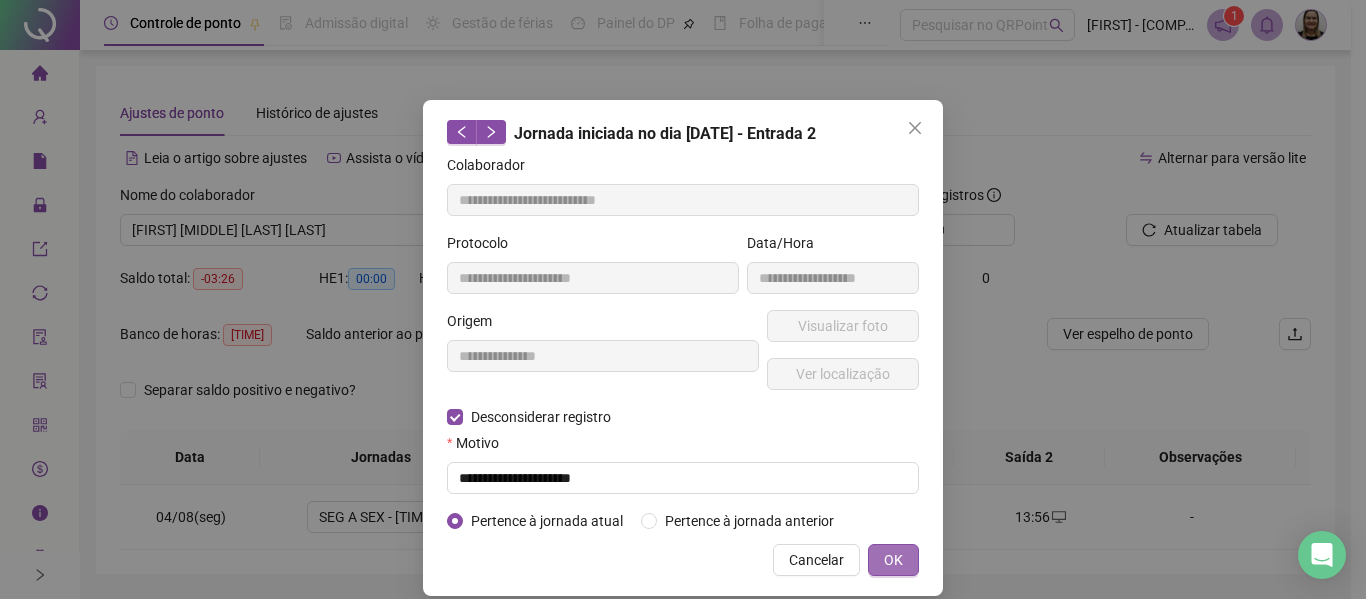 click on "OK" at bounding box center (893, 560) 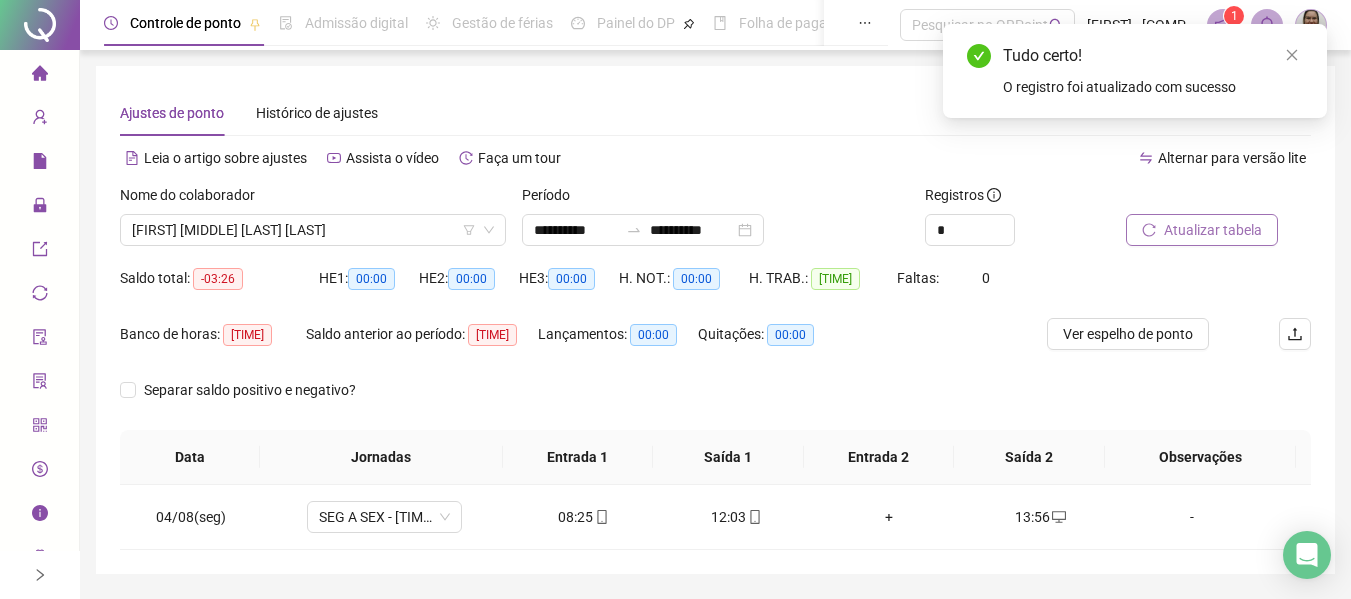 click on "Atualizar tabela" at bounding box center (1213, 230) 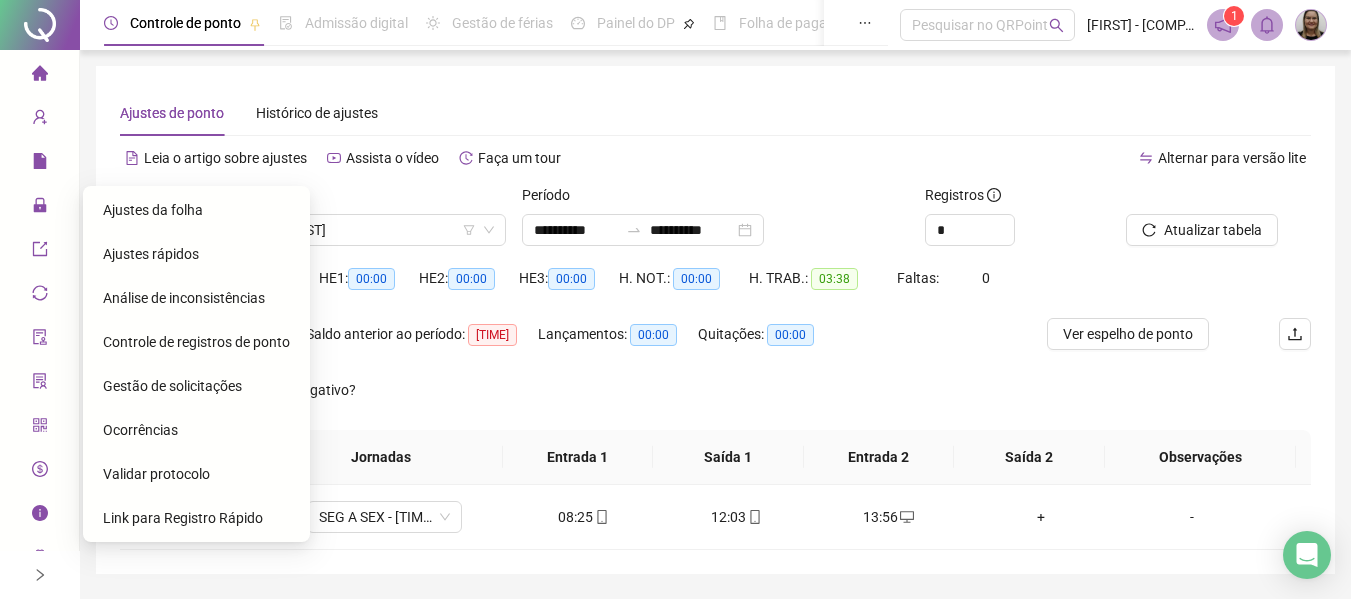 click 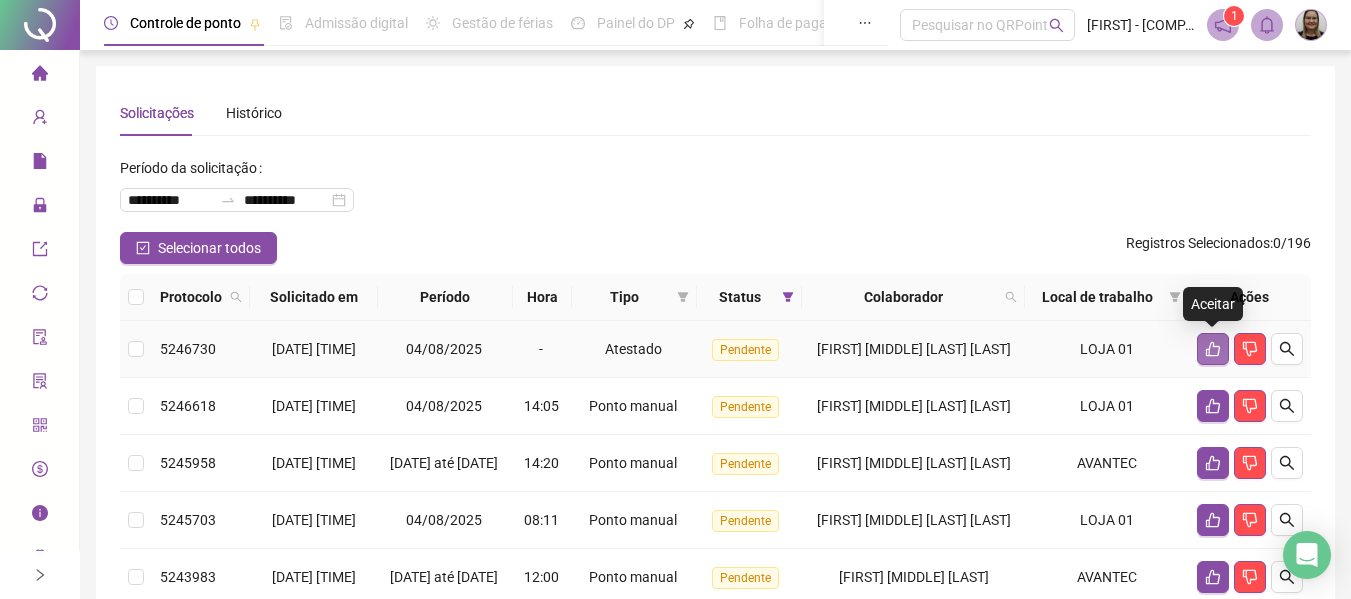 click 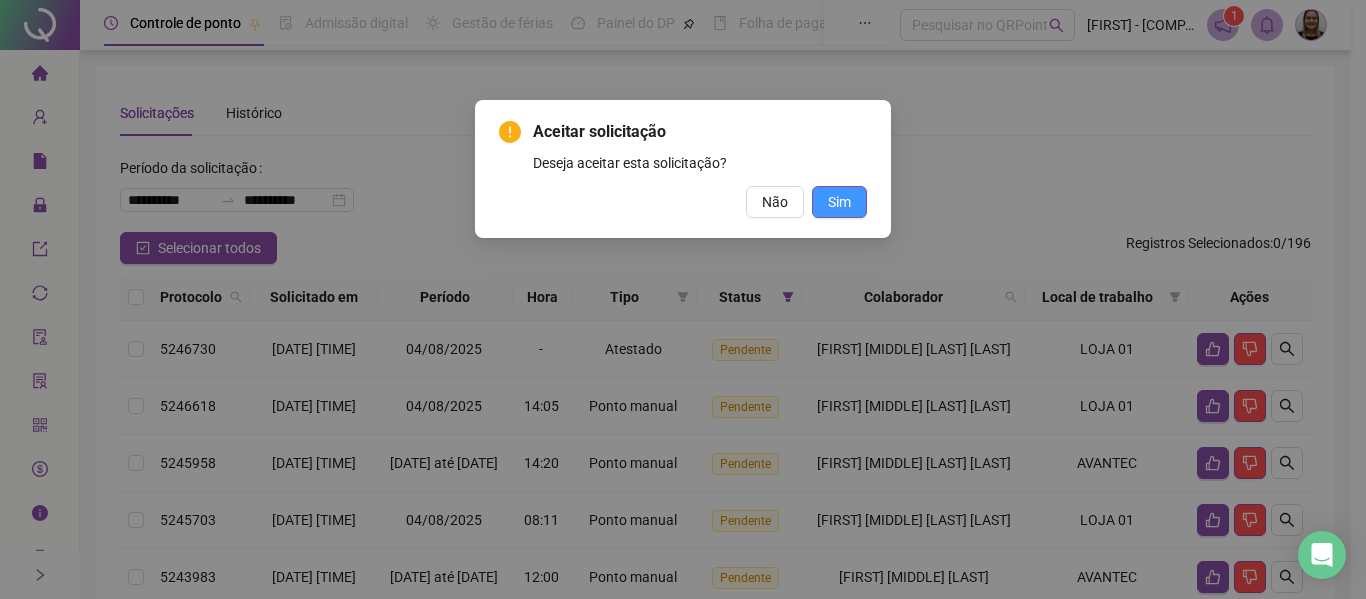 click on "Sim" at bounding box center [839, 202] 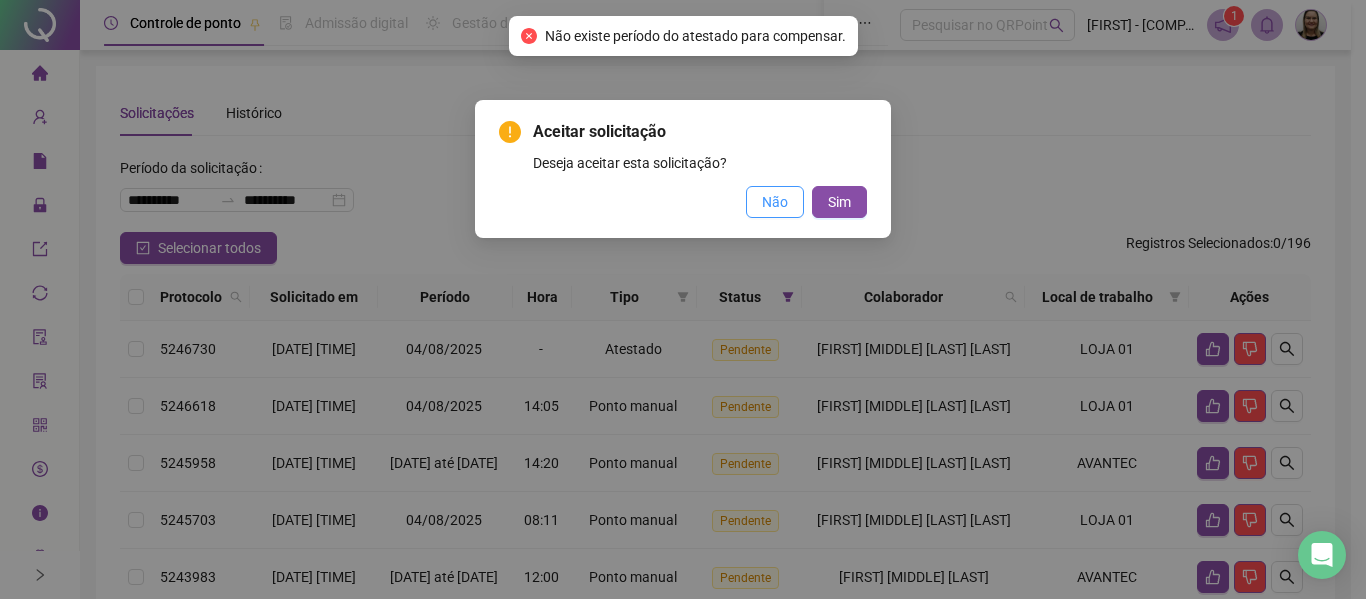 click on "Não" at bounding box center [775, 202] 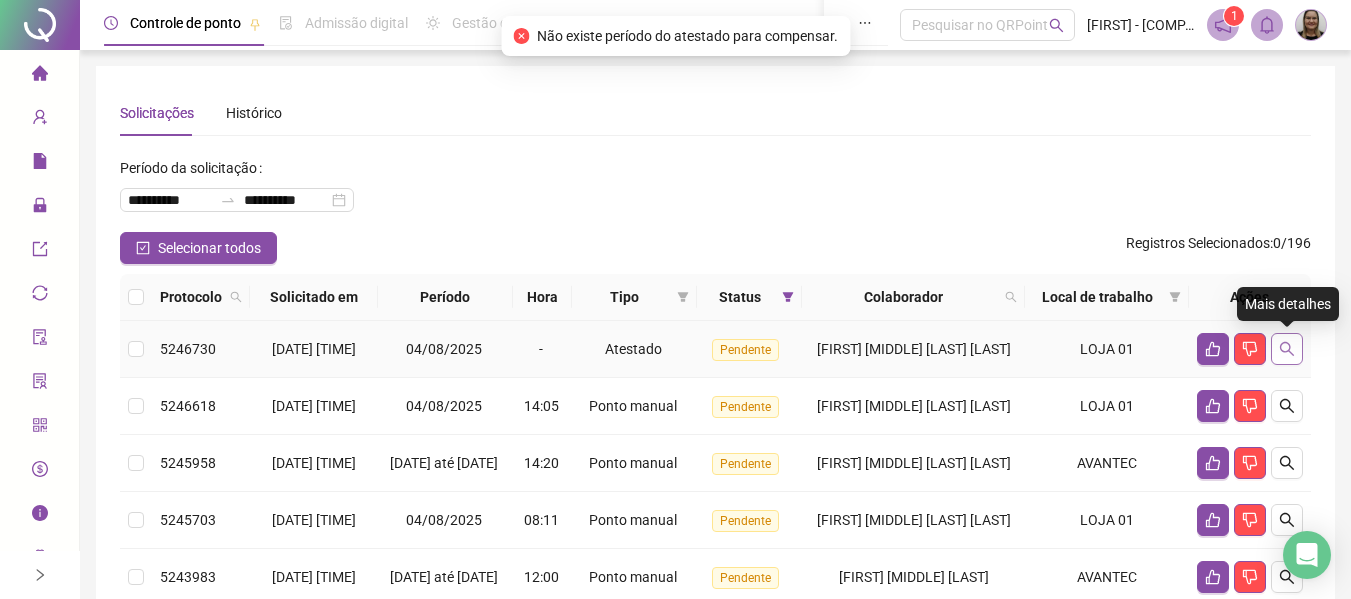 click 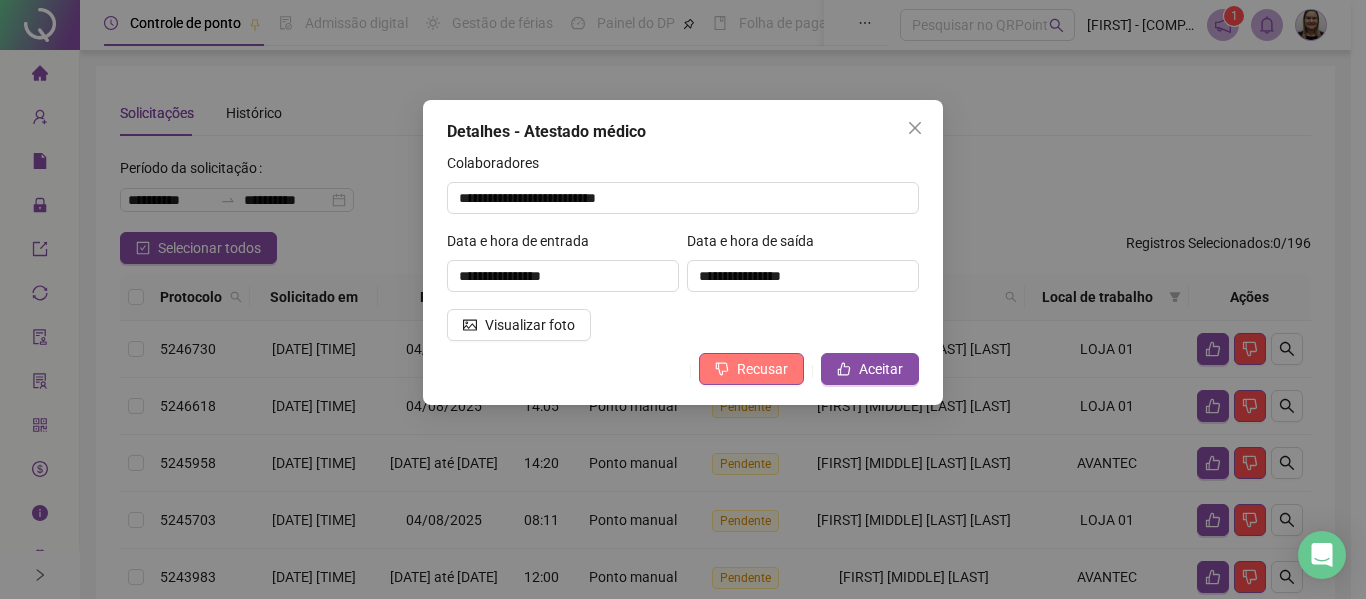 click on "Recusar" at bounding box center (762, 369) 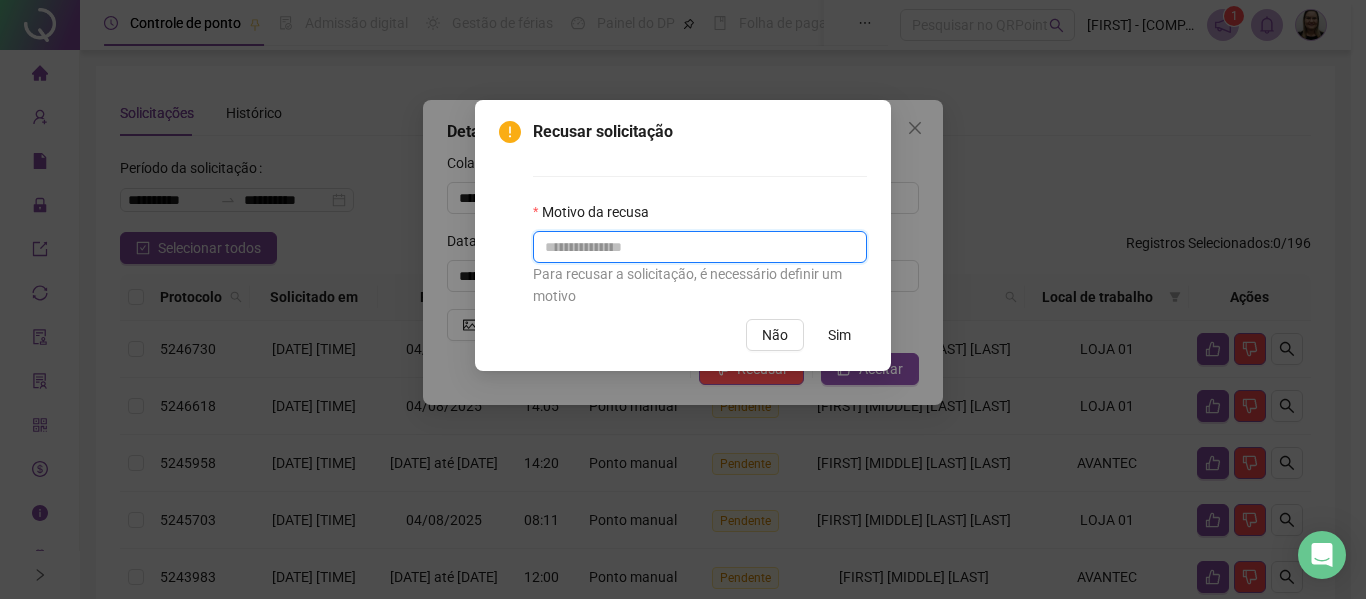 click at bounding box center (700, 247) 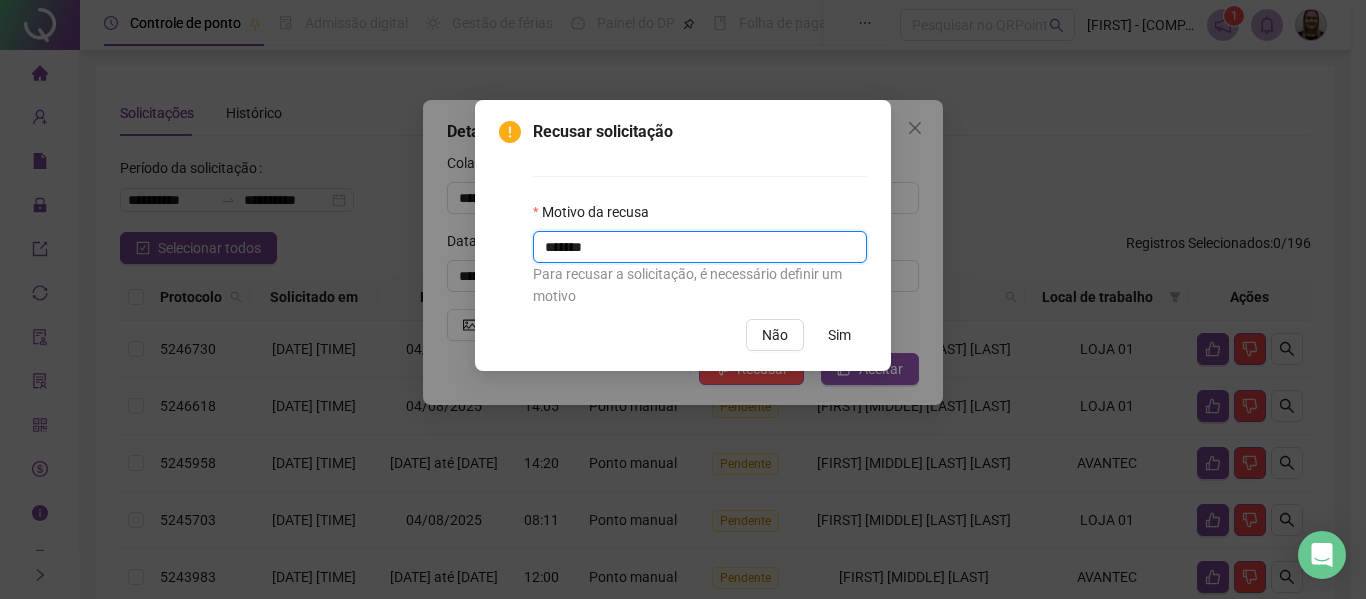 type on "******" 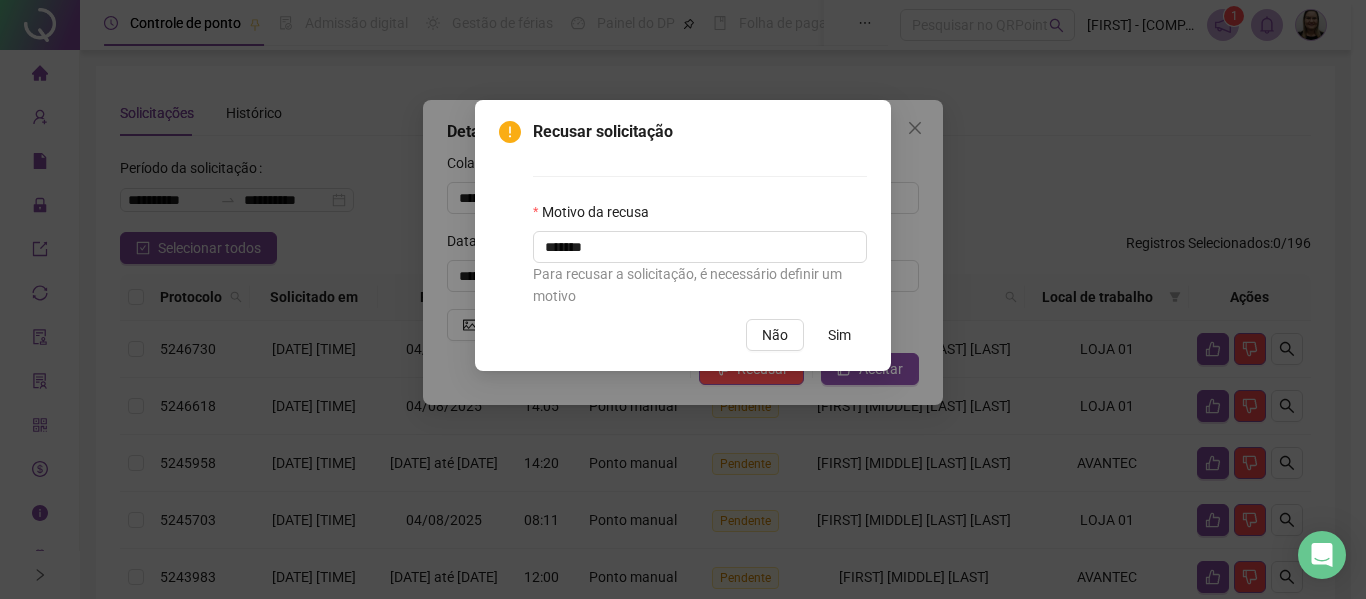 click on "Sim" at bounding box center (839, 335) 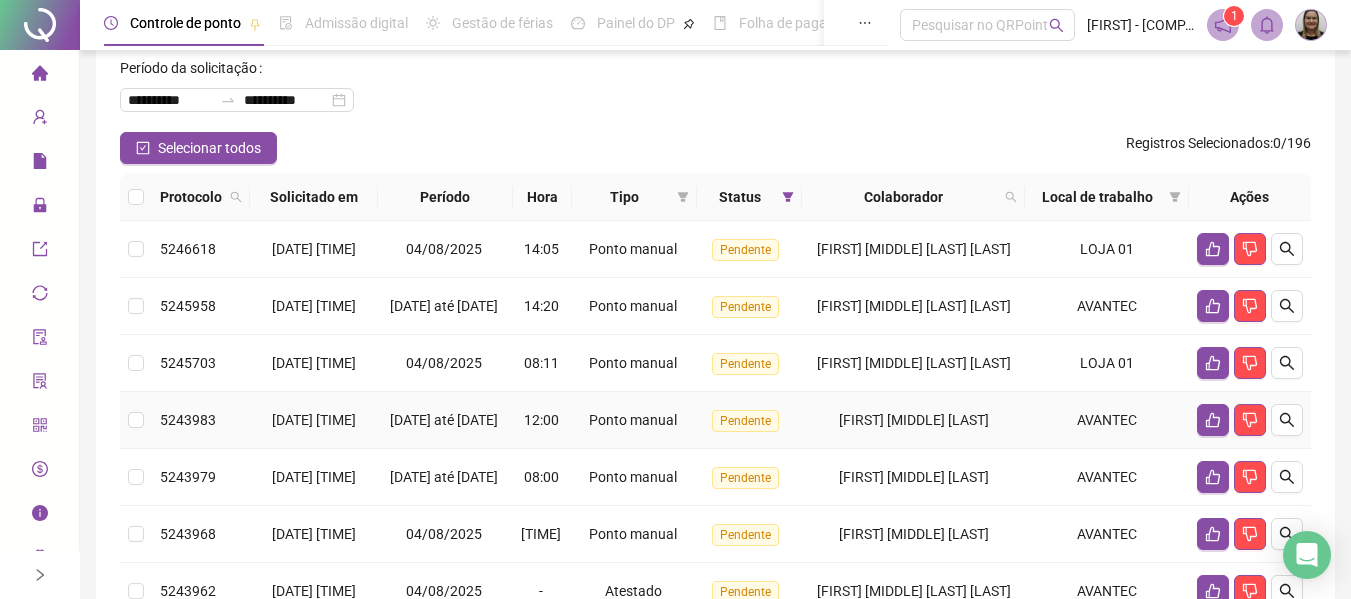 scroll, scrollTop: 200, scrollLeft: 0, axis: vertical 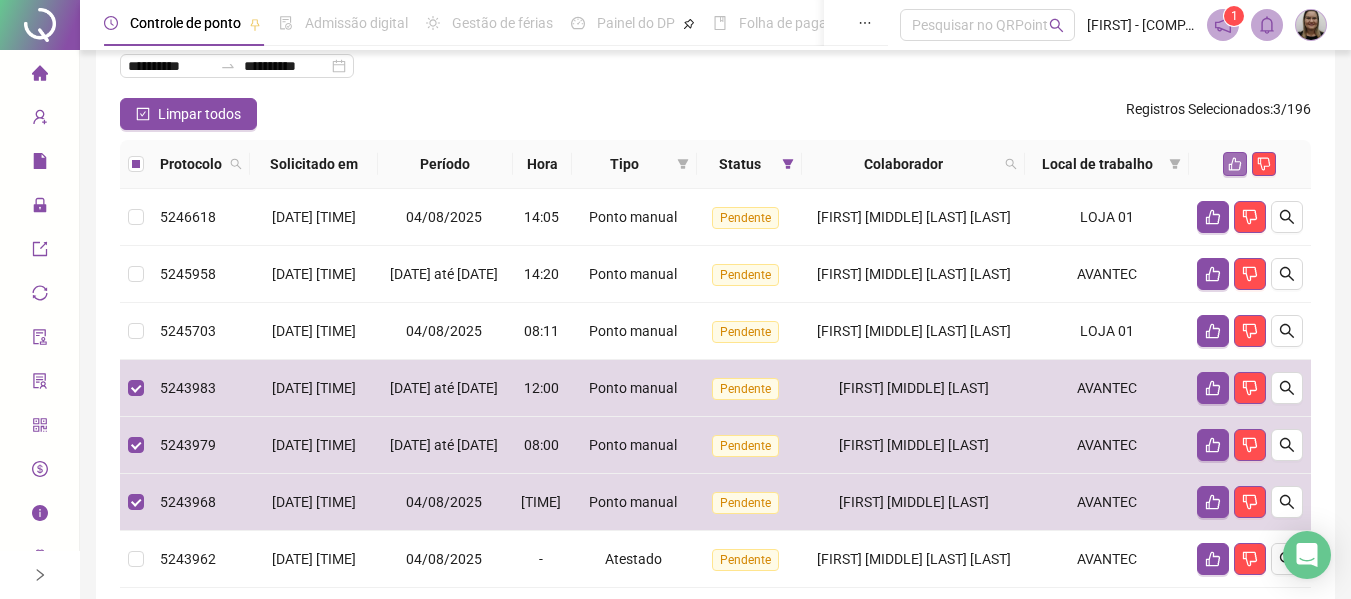 click 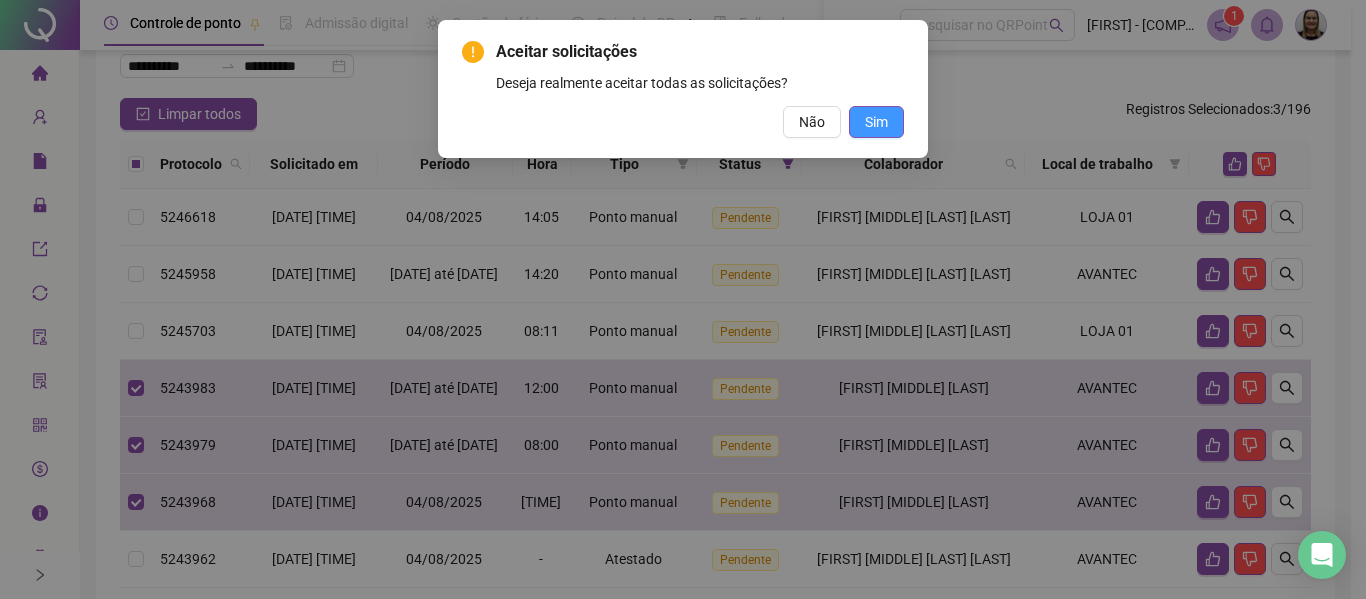 click on "Sim" at bounding box center (876, 122) 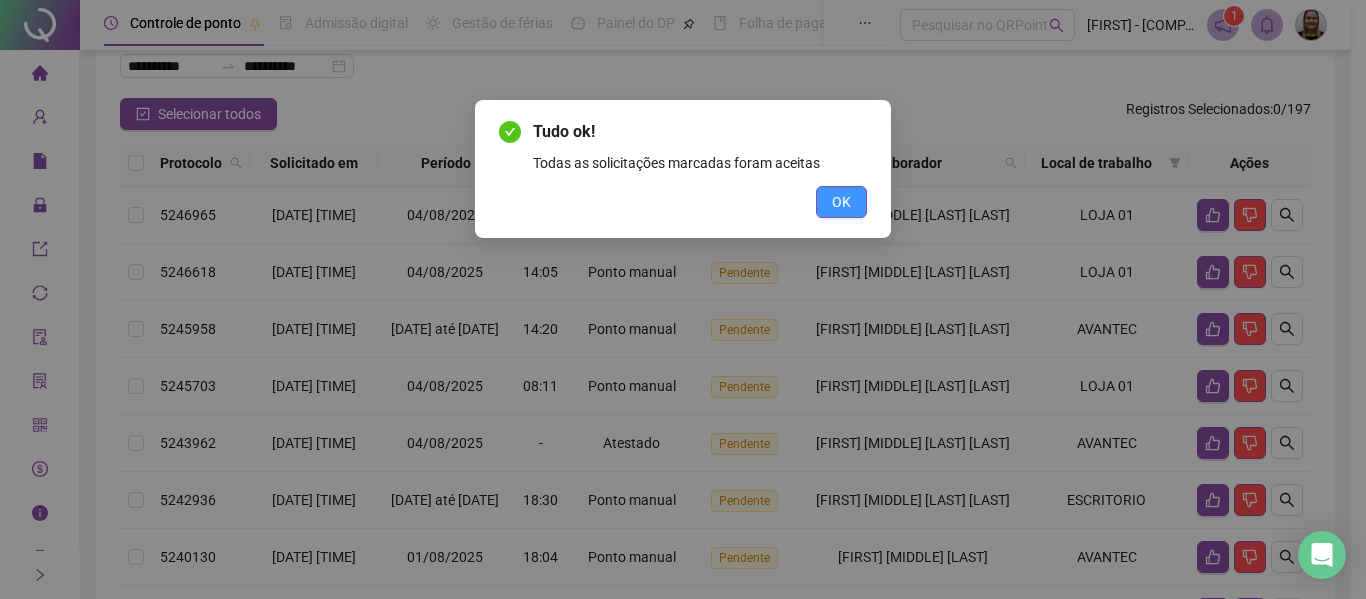 click on "OK" at bounding box center (841, 202) 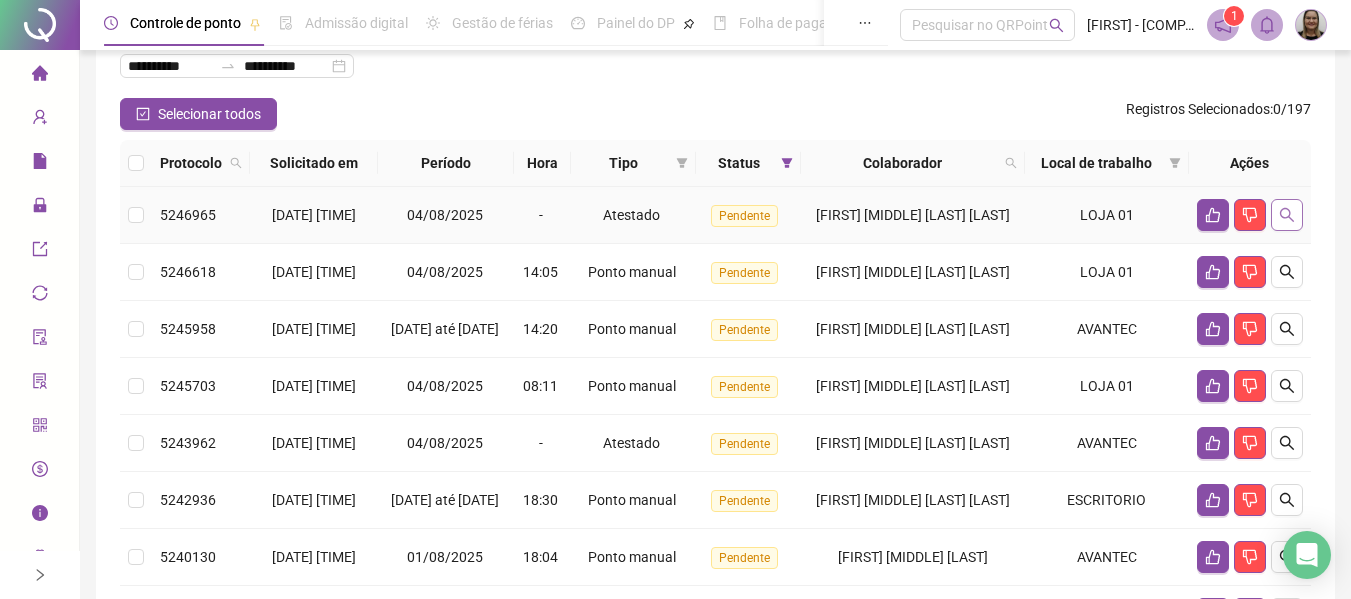 click 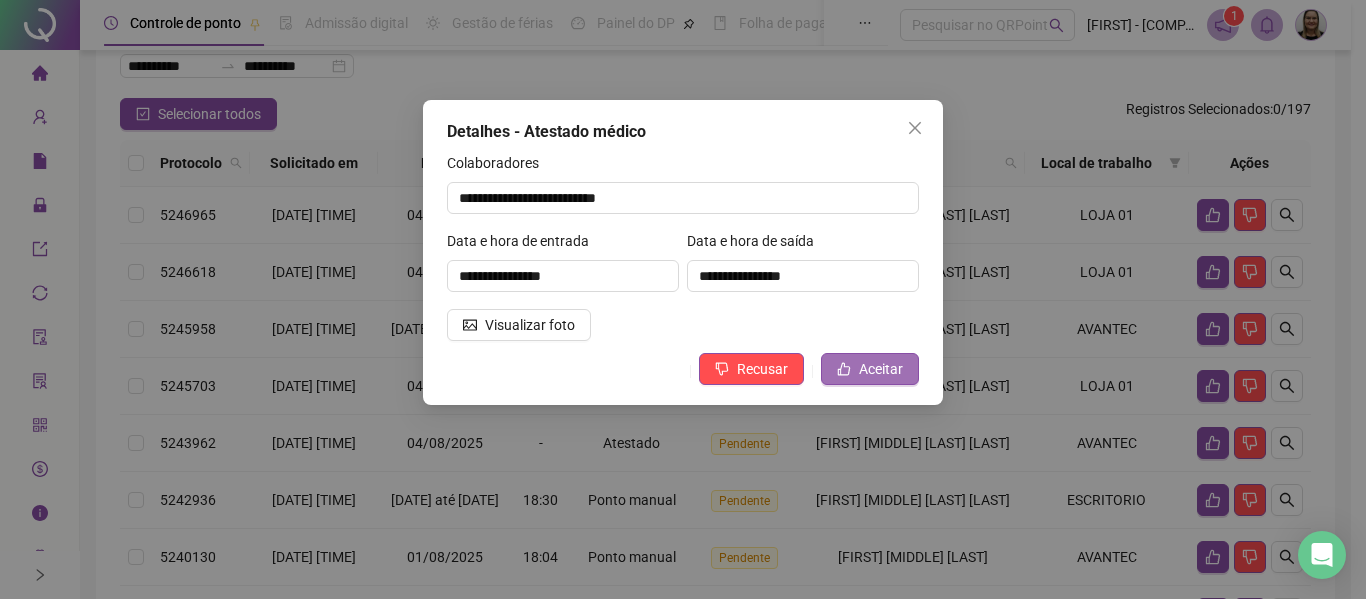 click on "Aceitar" at bounding box center (870, 369) 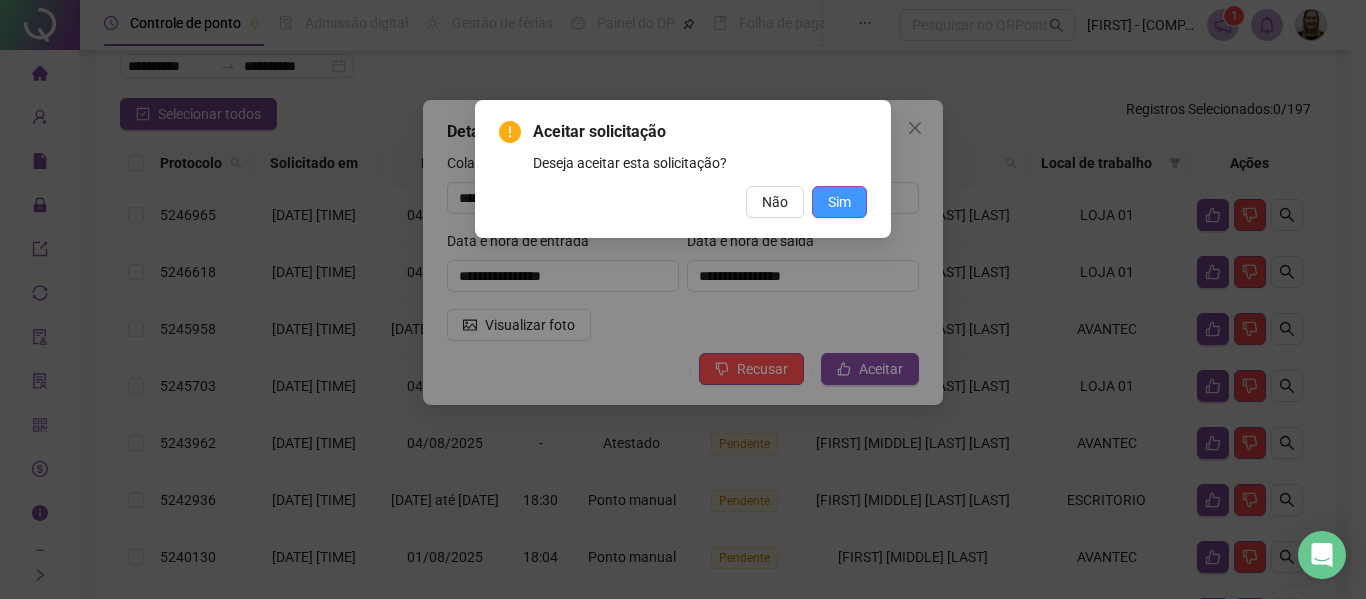 click on "Sim" at bounding box center [839, 202] 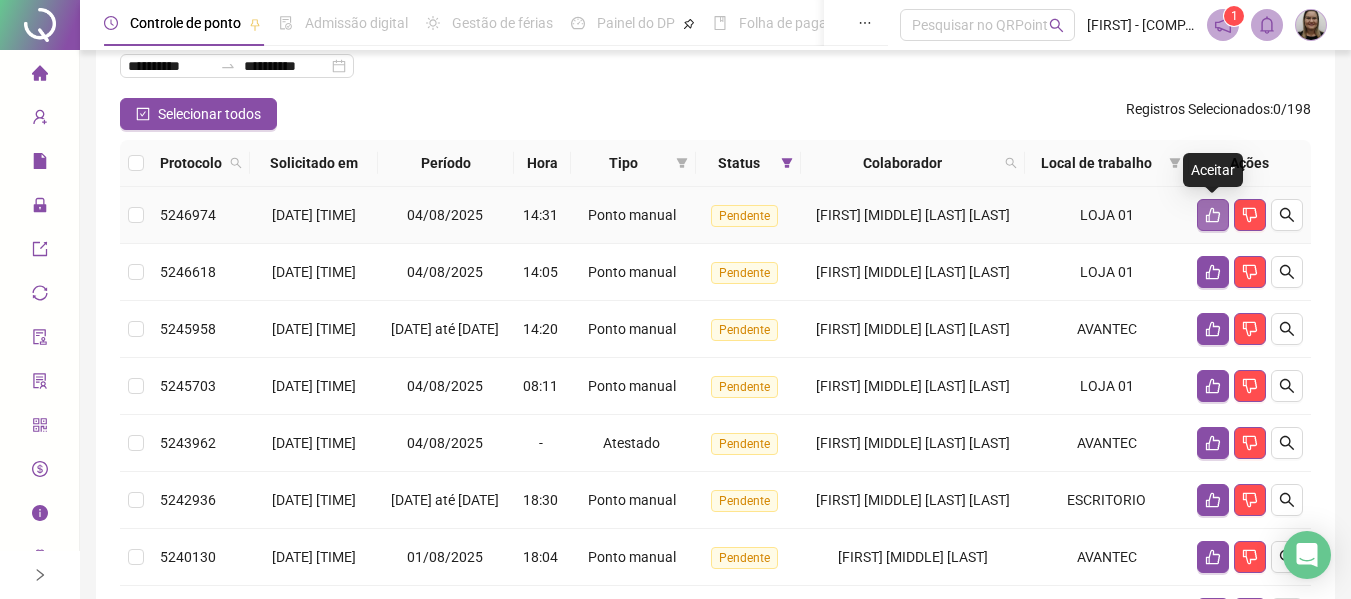 click 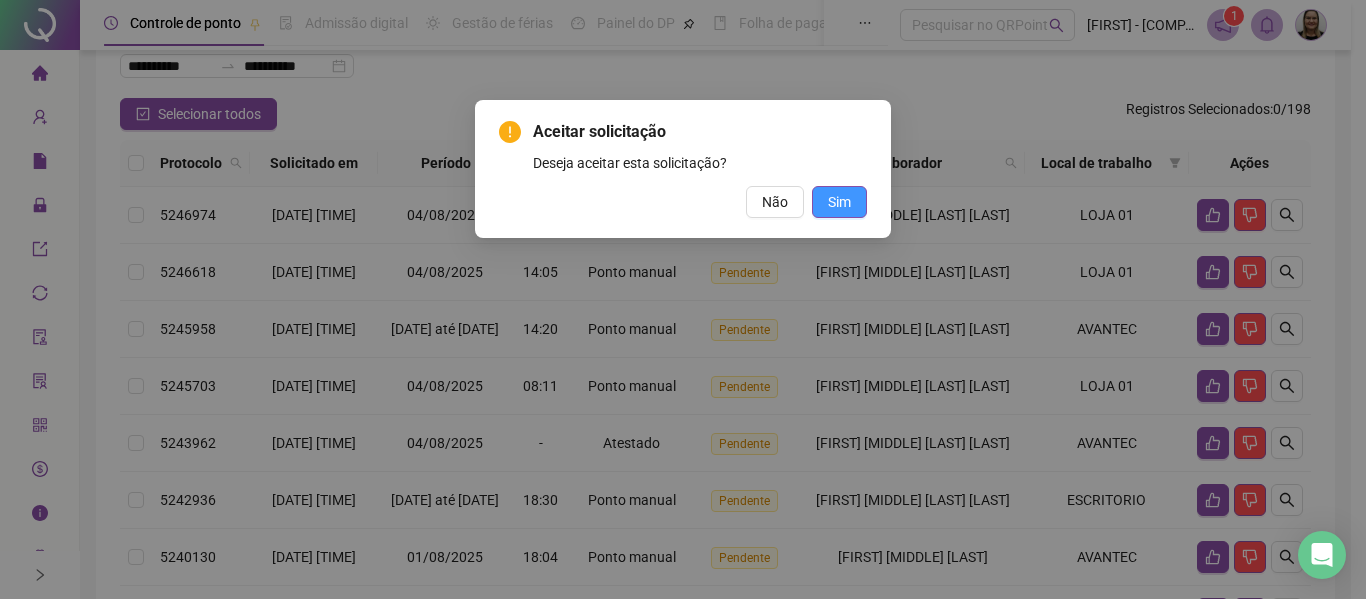 click on "Sim" at bounding box center (839, 202) 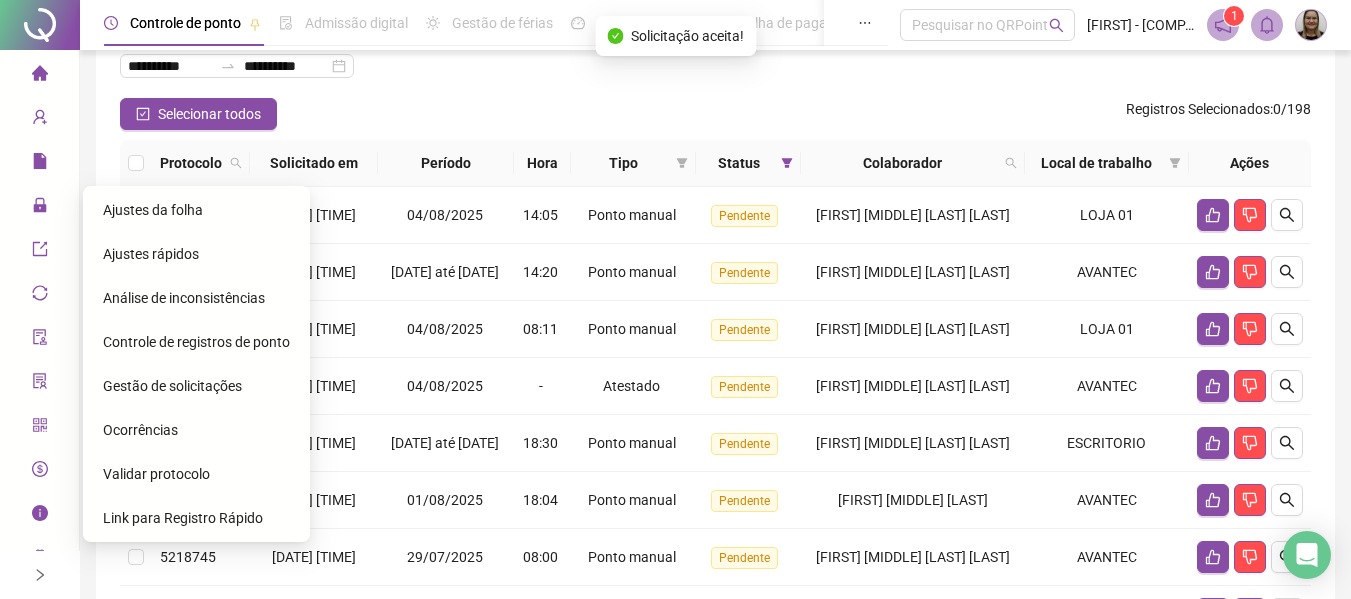 click on "Ajustes da folha" at bounding box center (153, 210) 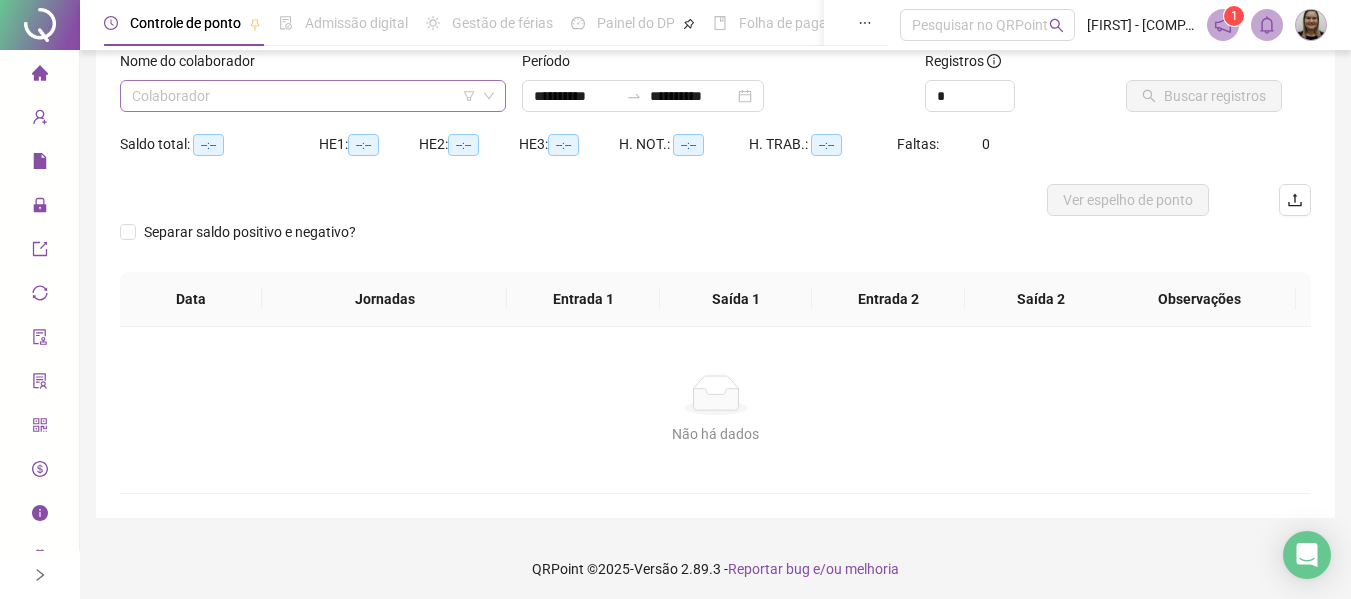 click at bounding box center (304, 96) 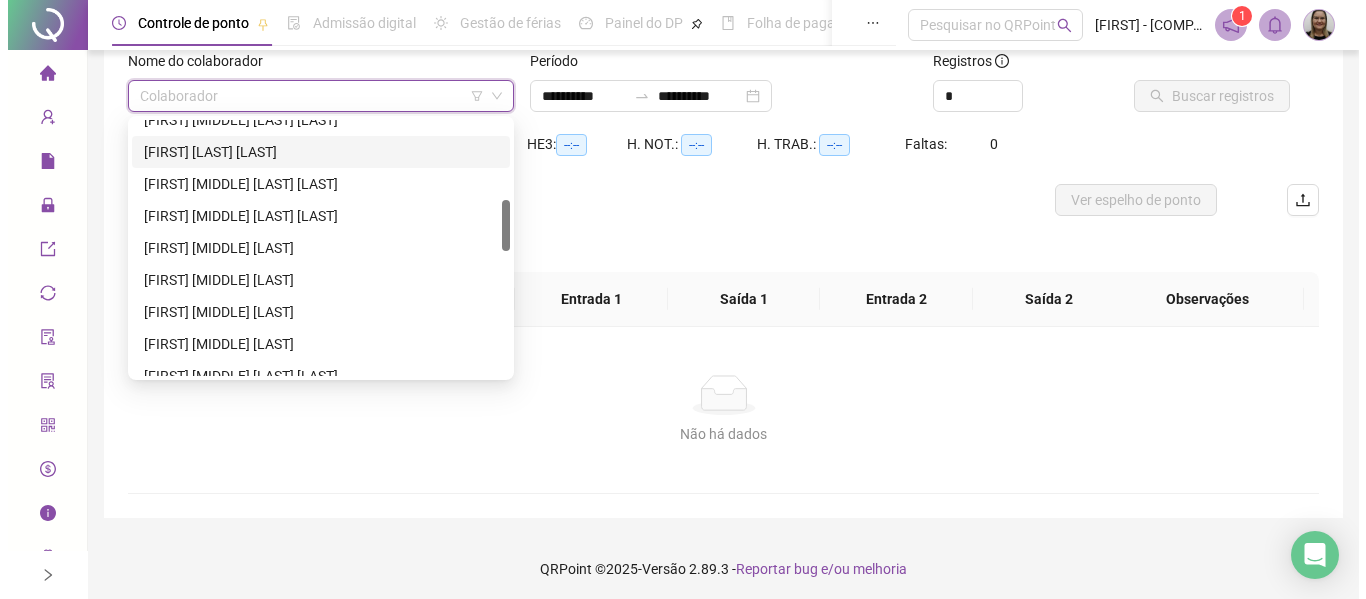 scroll, scrollTop: 600, scrollLeft: 0, axis: vertical 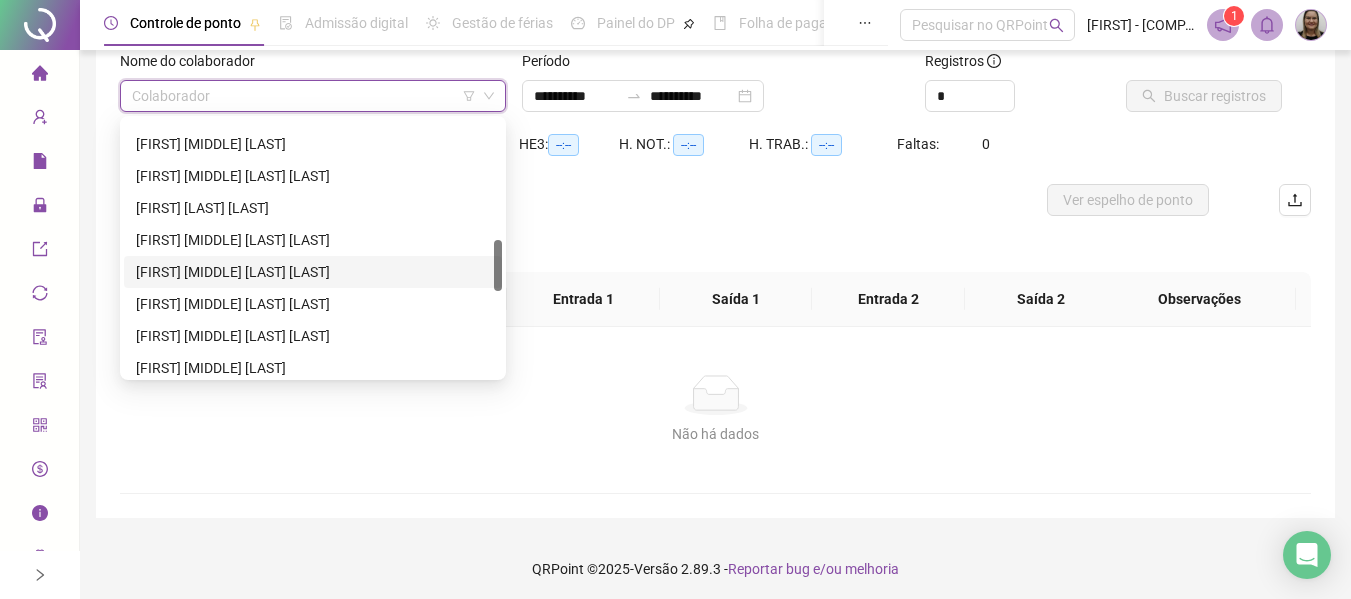 click on "[FIRST] [MIDDLE] [LAST] [LAST]" at bounding box center [313, 272] 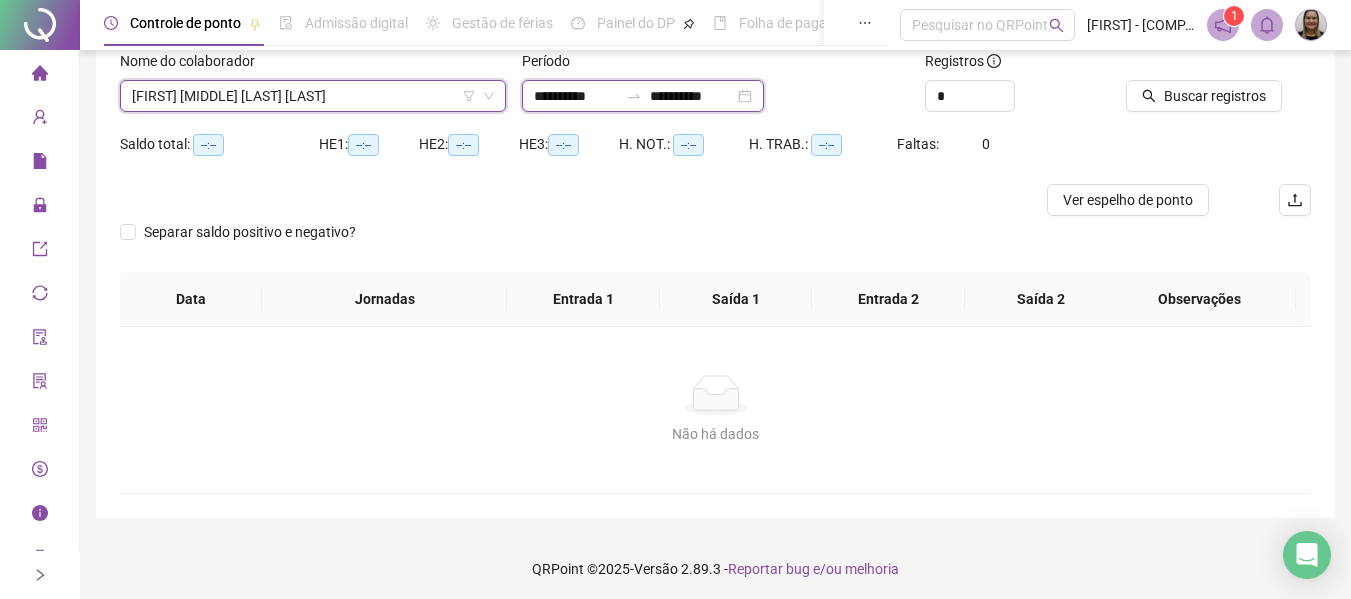 click on "**********" at bounding box center (576, 96) 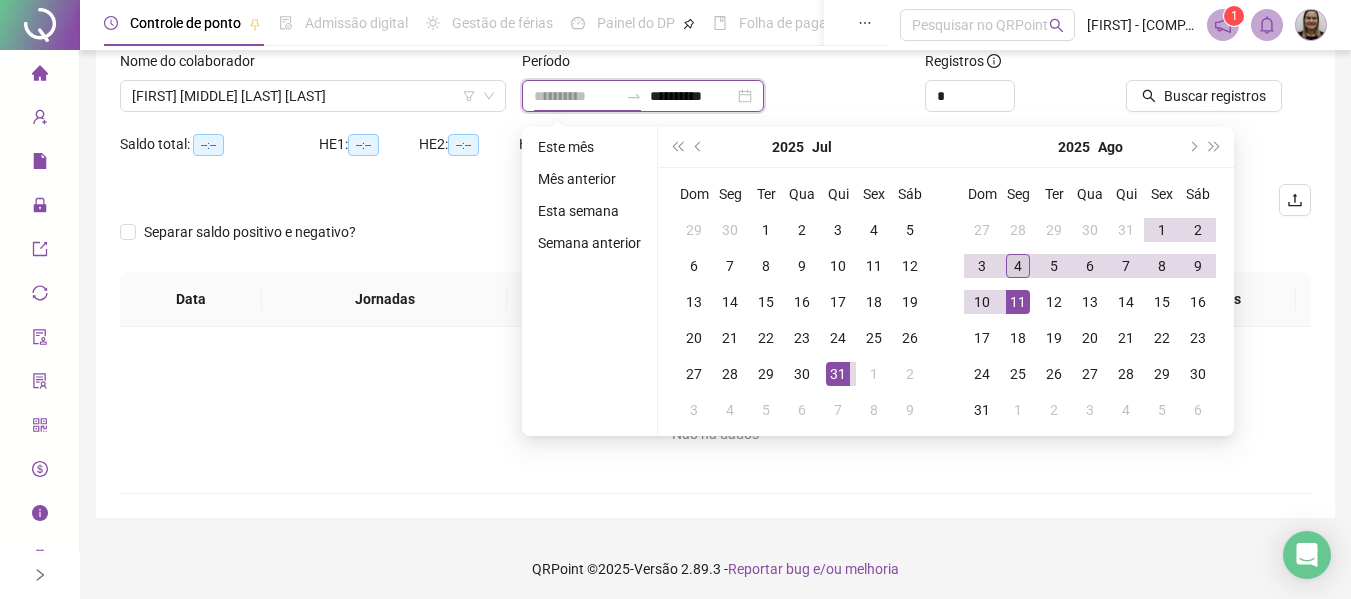 type on "**********" 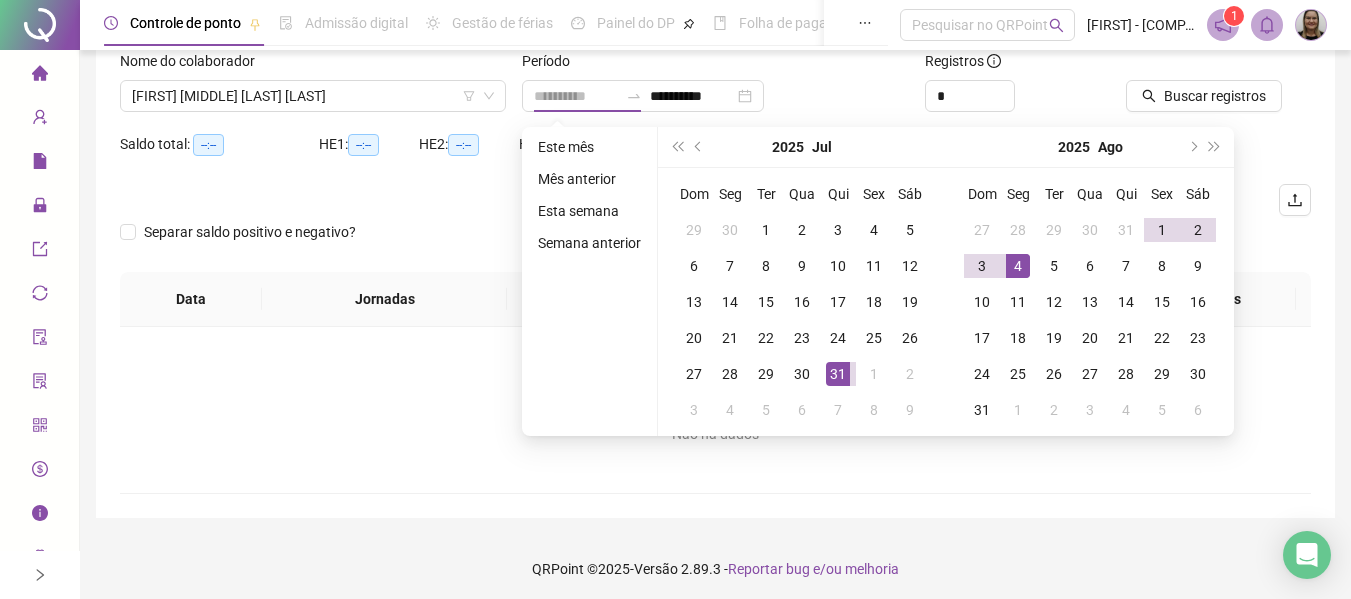 click on "4" at bounding box center (1018, 266) 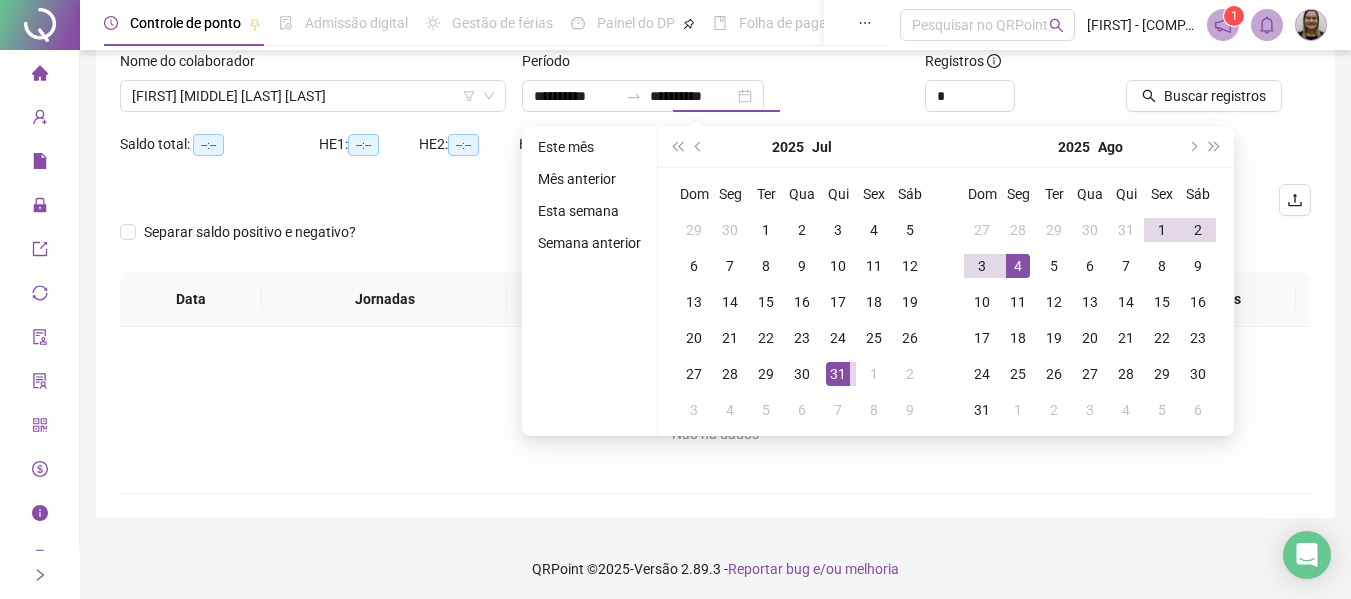 type on "**********" 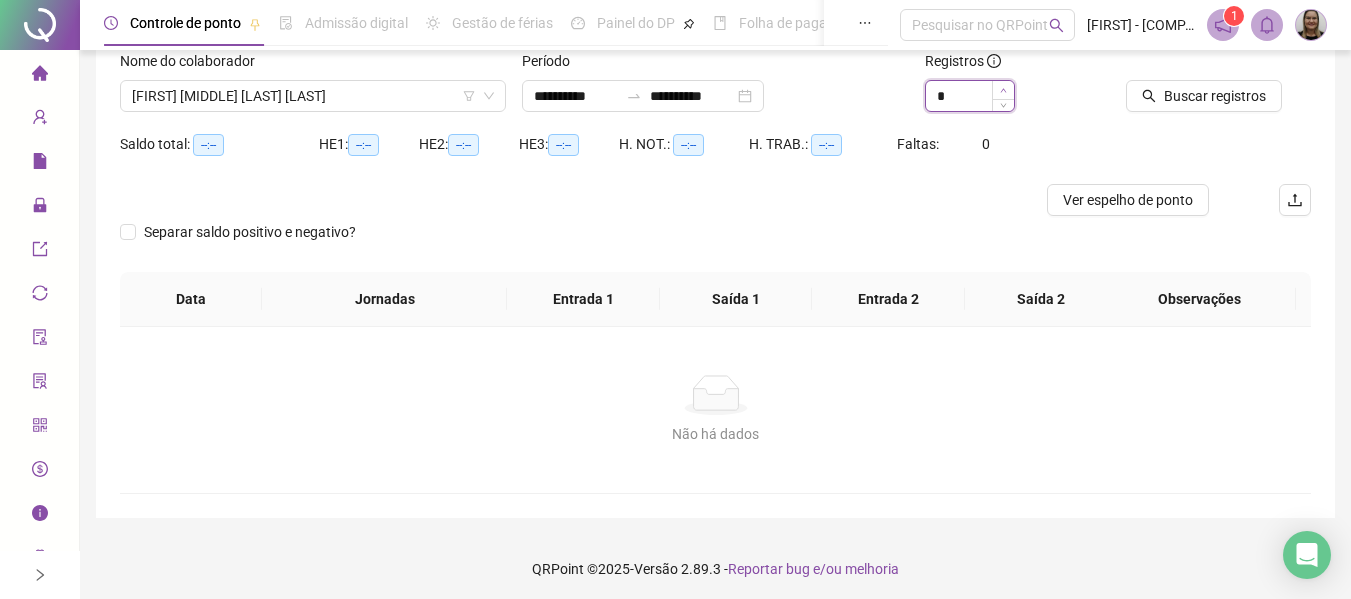 click at bounding box center [1003, 90] 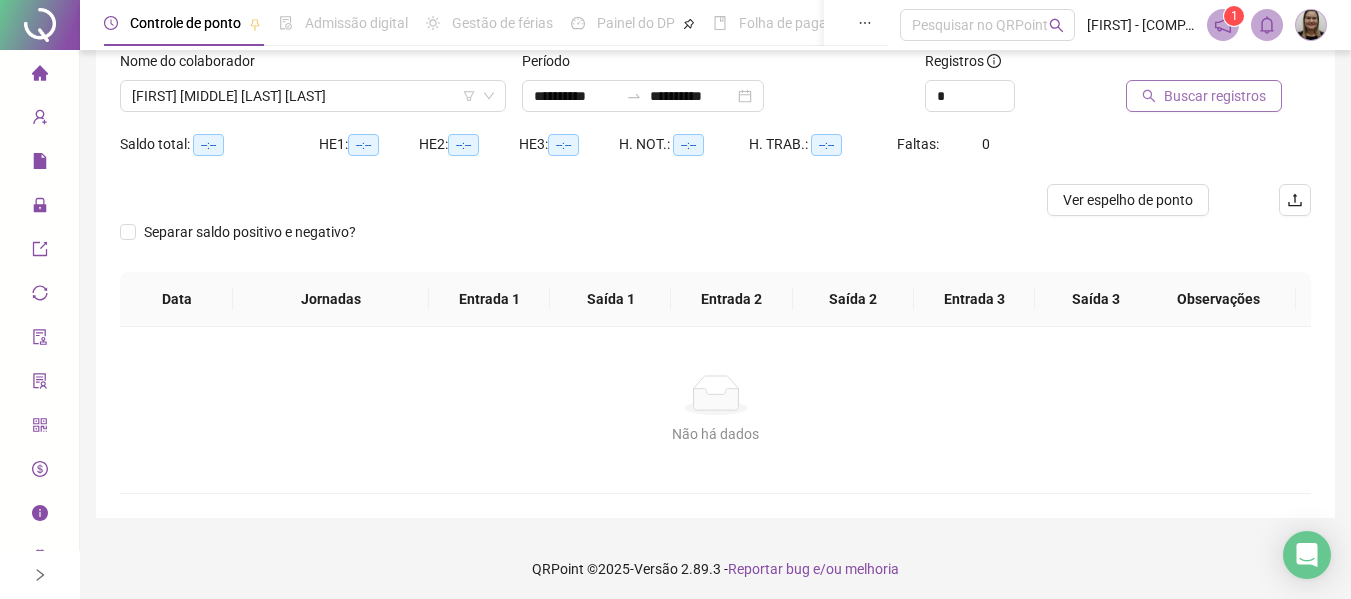 click on "Buscar registros" at bounding box center (1215, 96) 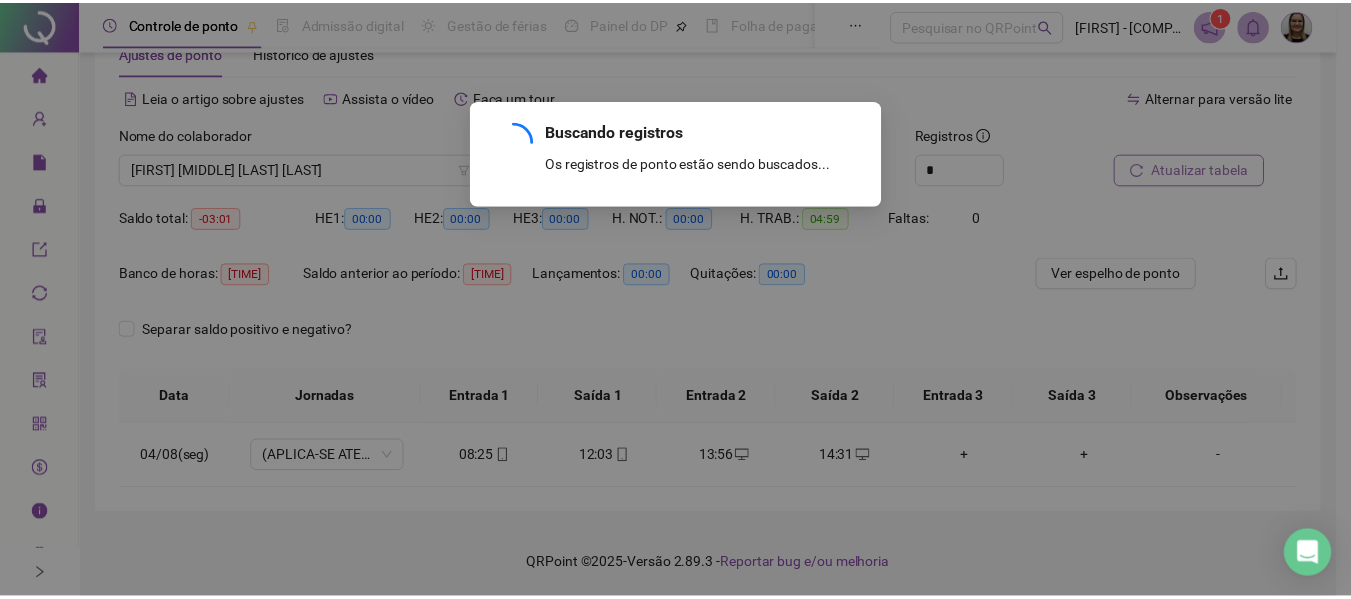 scroll, scrollTop: 61, scrollLeft: 0, axis: vertical 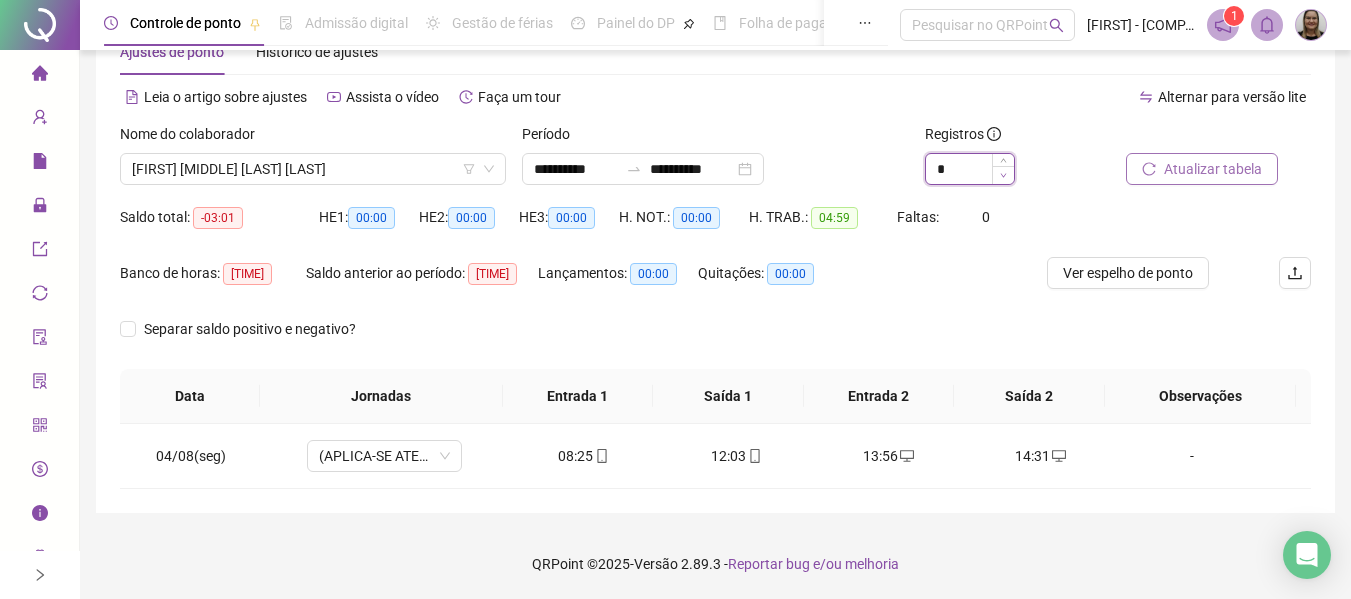 click 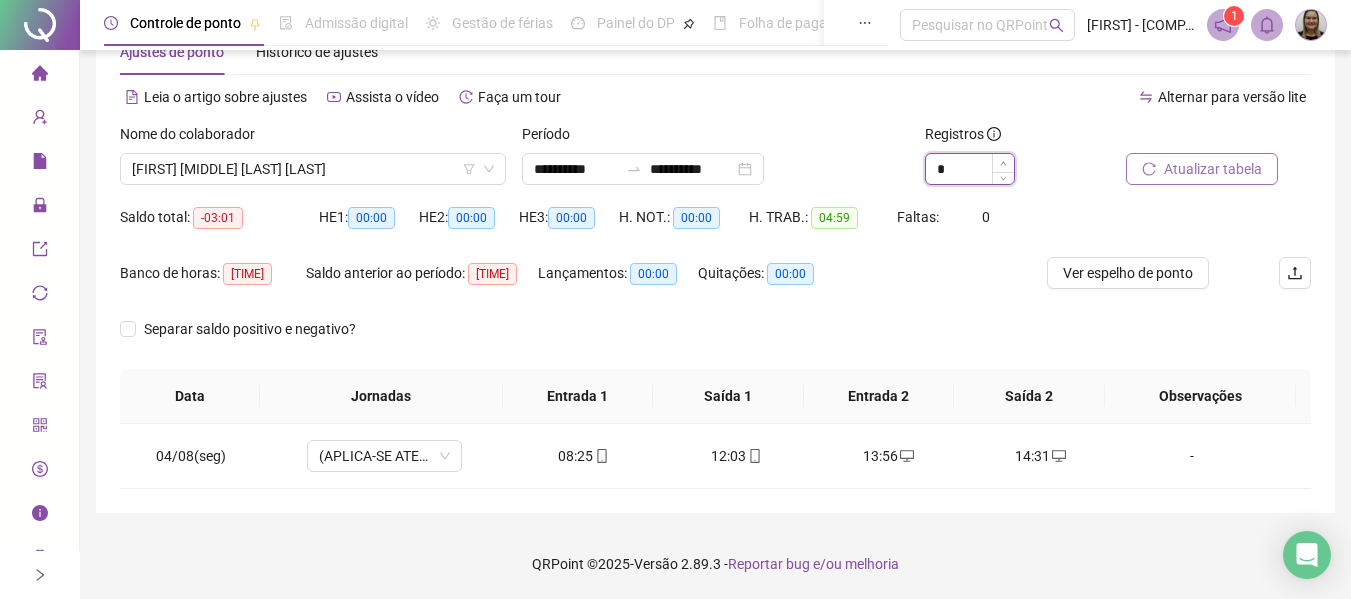 type on "*" 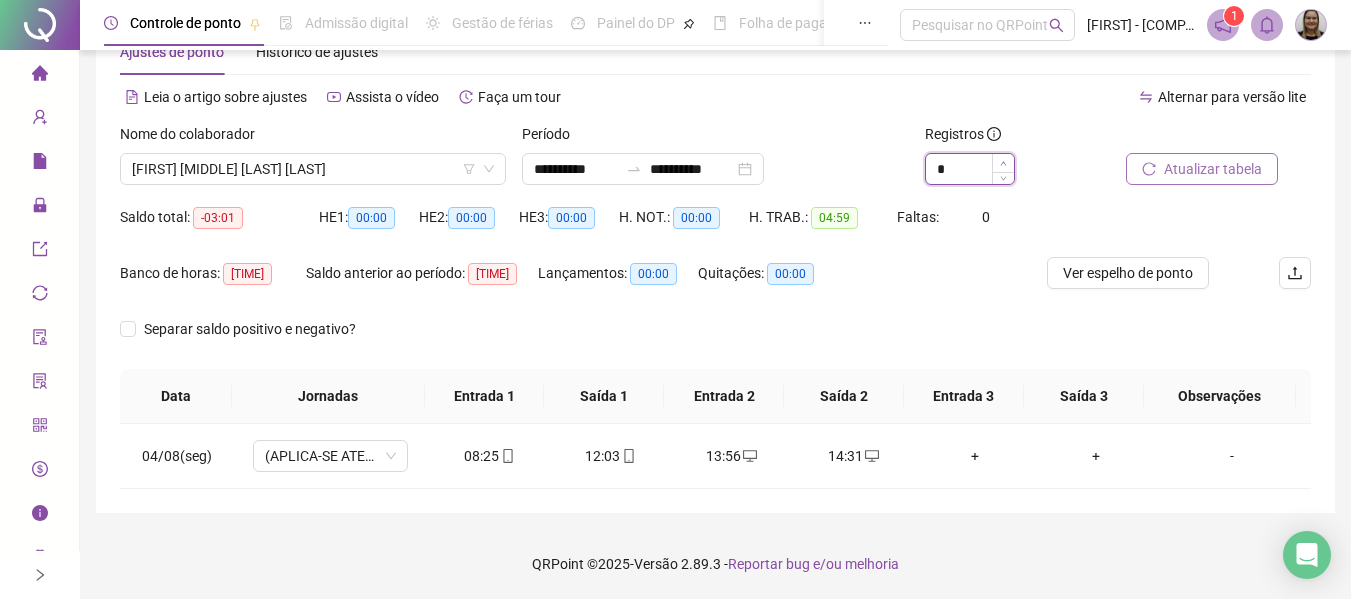 click 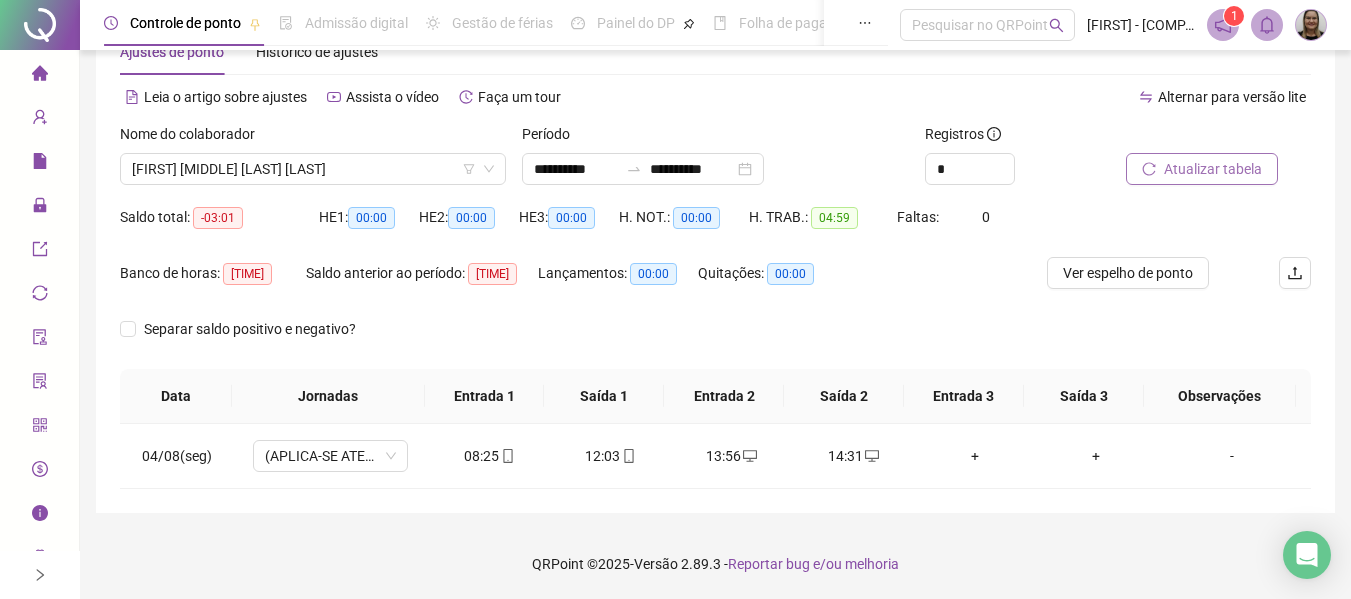 click on "Atualizar tabela" at bounding box center (1213, 169) 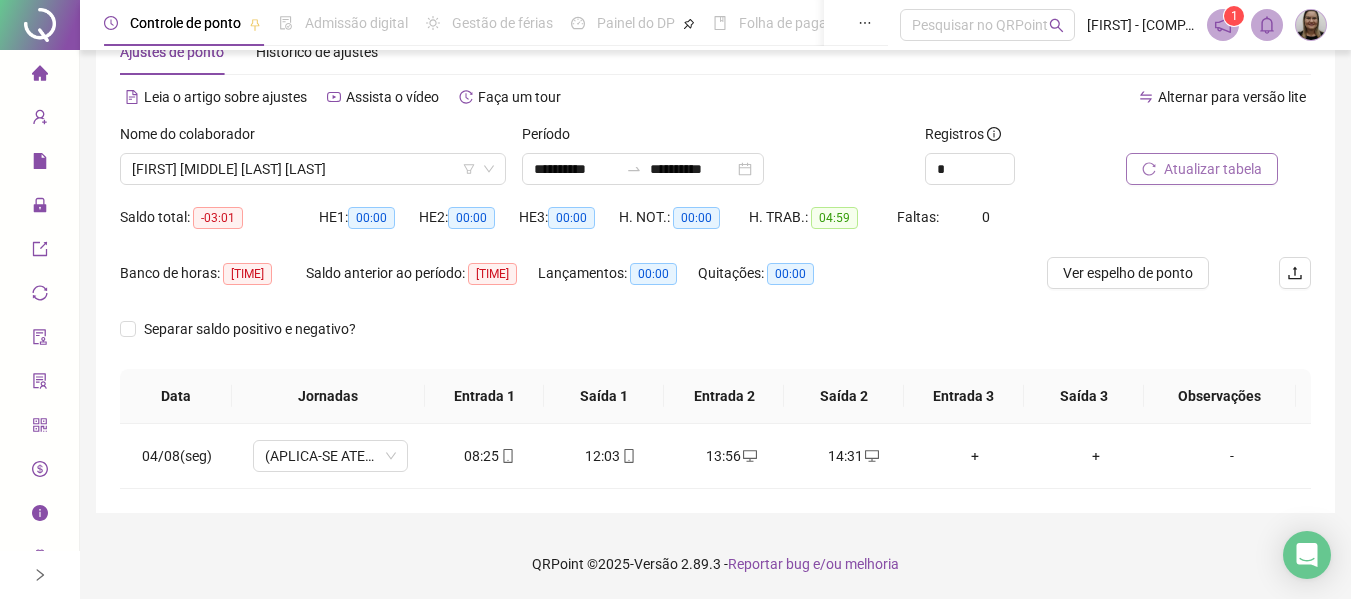 click on "Atualizar tabela" at bounding box center [1213, 169] 